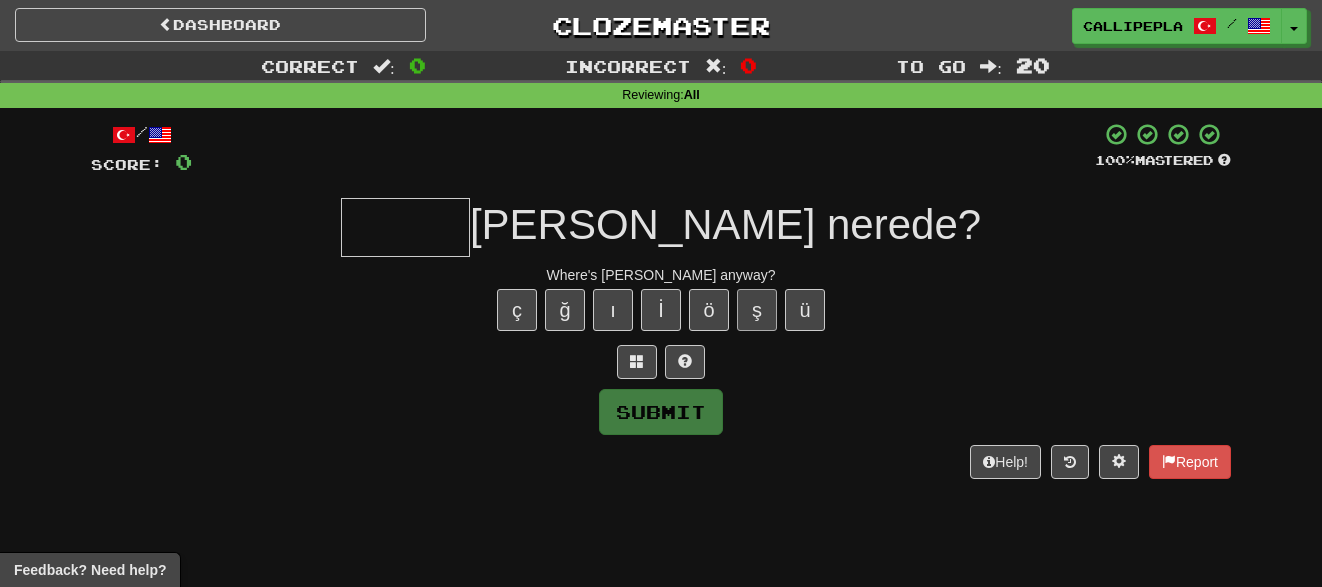 scroll, scrollTop: 0, scrollLeft: 0, axis: both 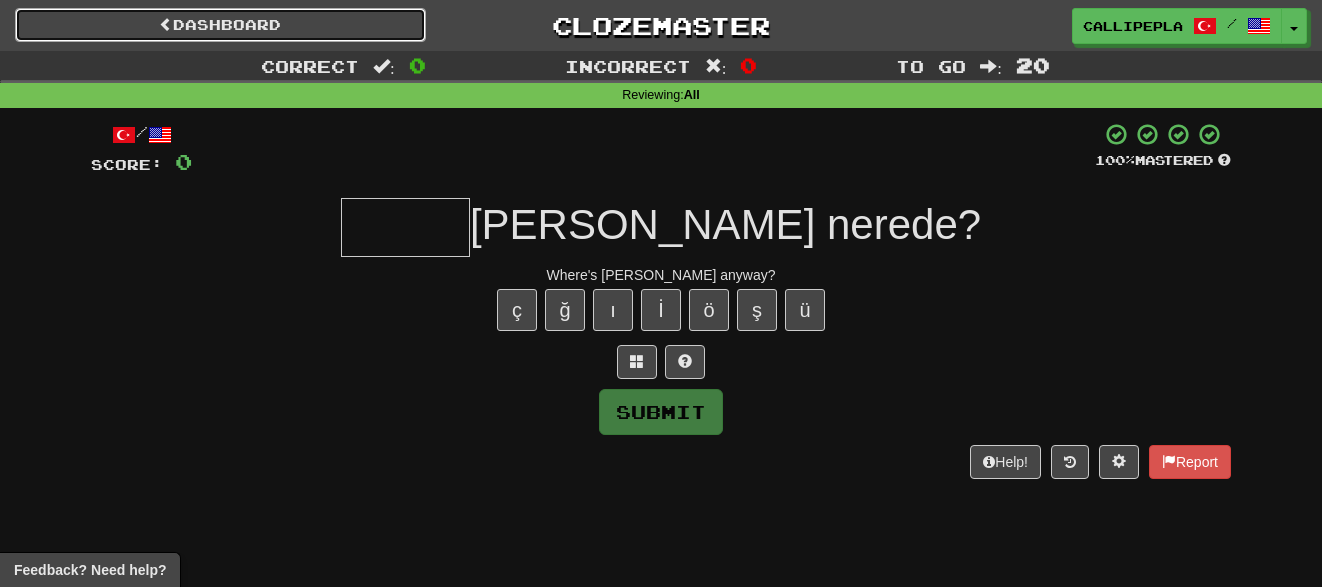 click on "Dashboard" at bounding box center (220, 25) 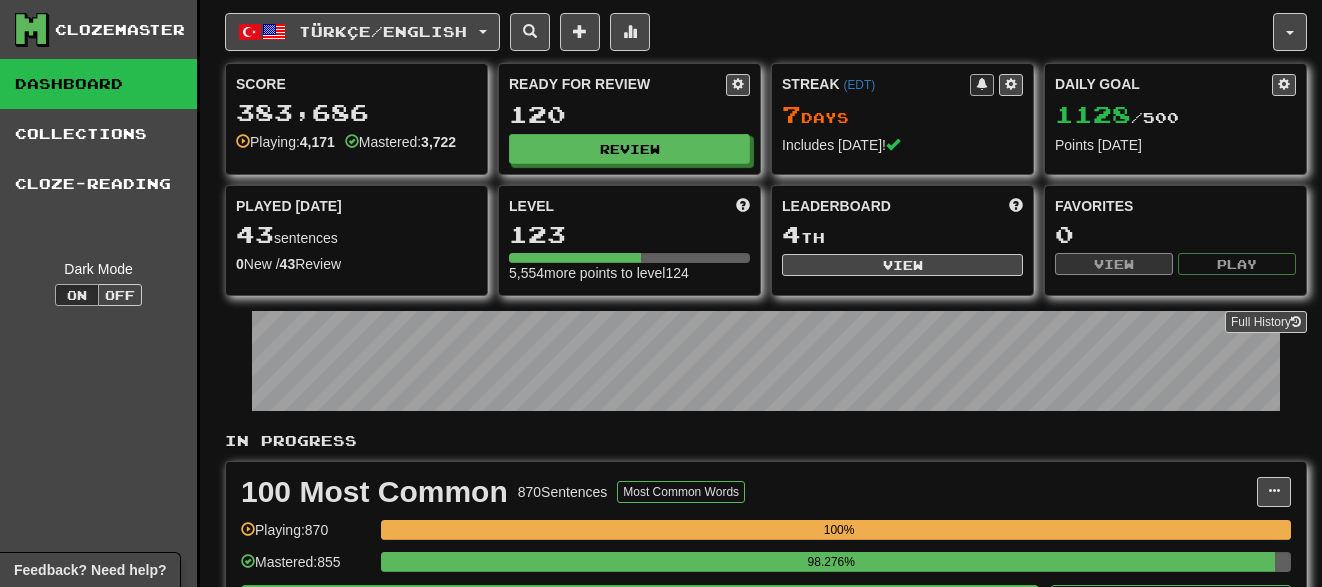 scroll, scrollTop: 0, scrollLeft: 0, axis: both 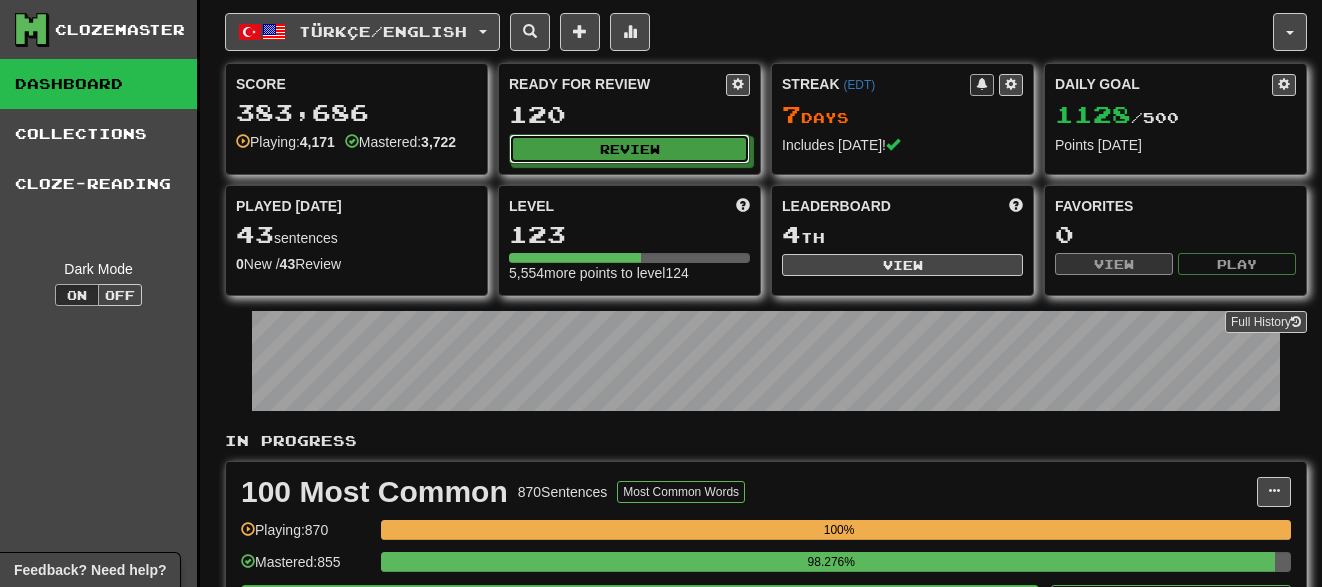click on "Review" at bounding box center [629, 149] 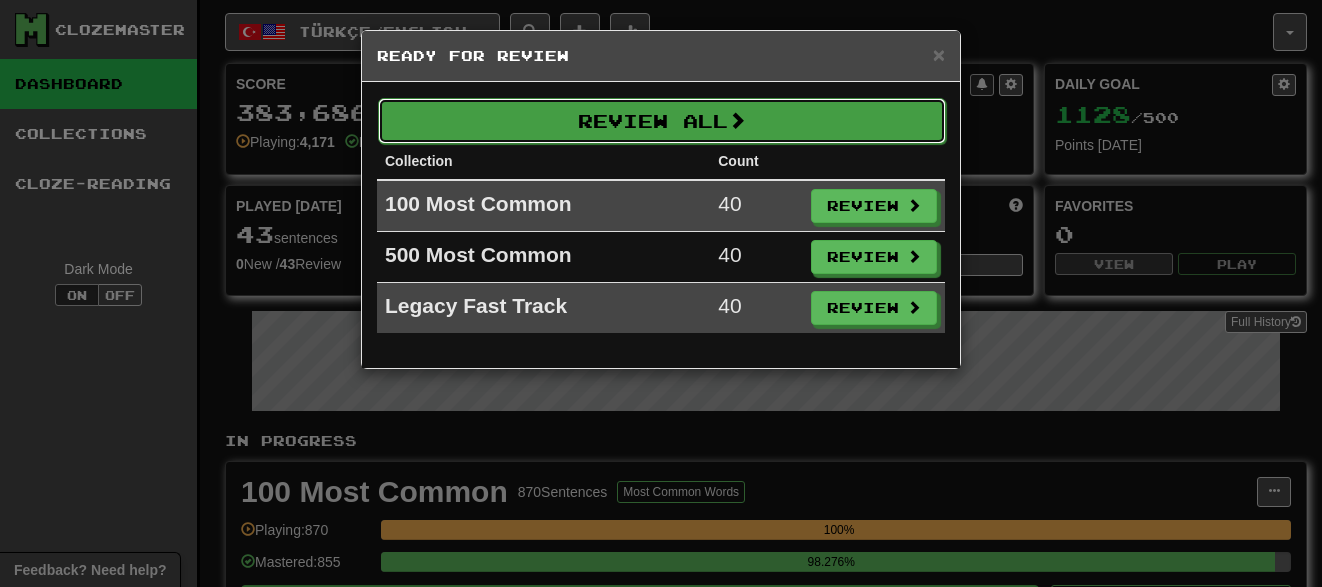 click on "Review All" at bounding box center [662, 121] 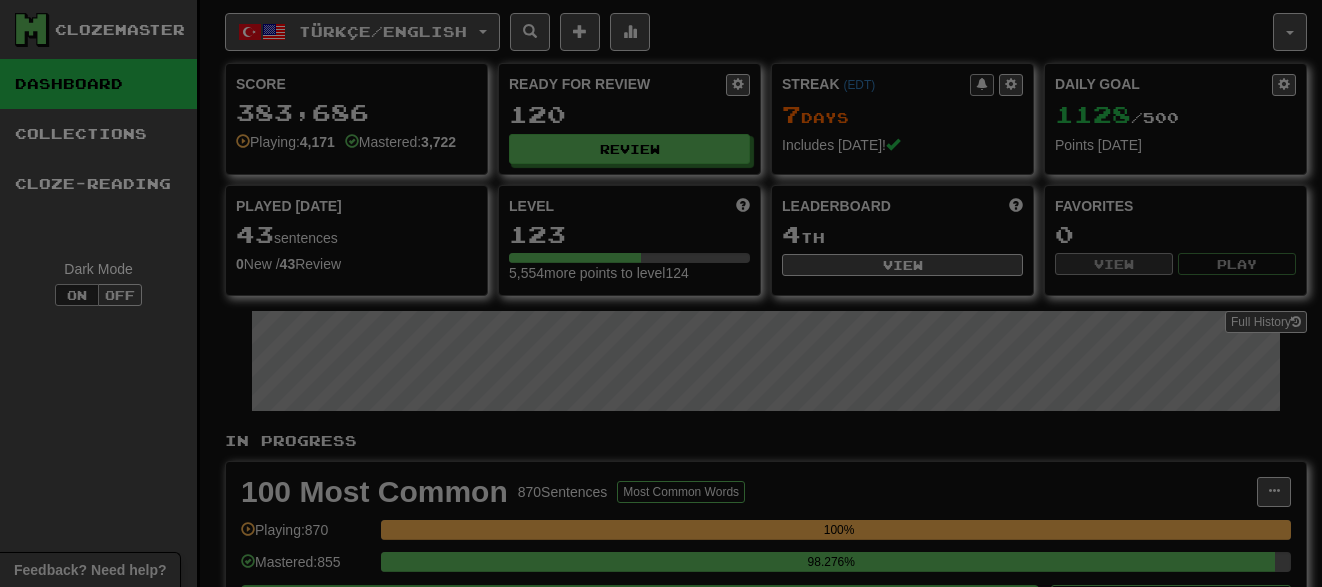 select on "**" 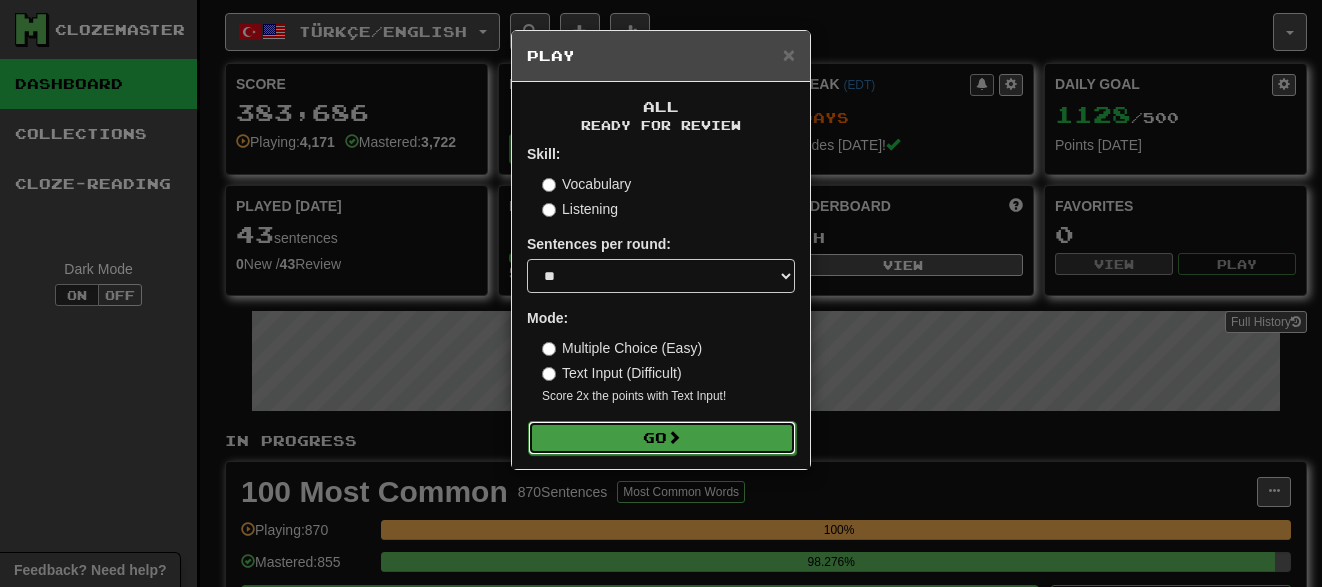 click on "Go" at bounding box center (662, 438) 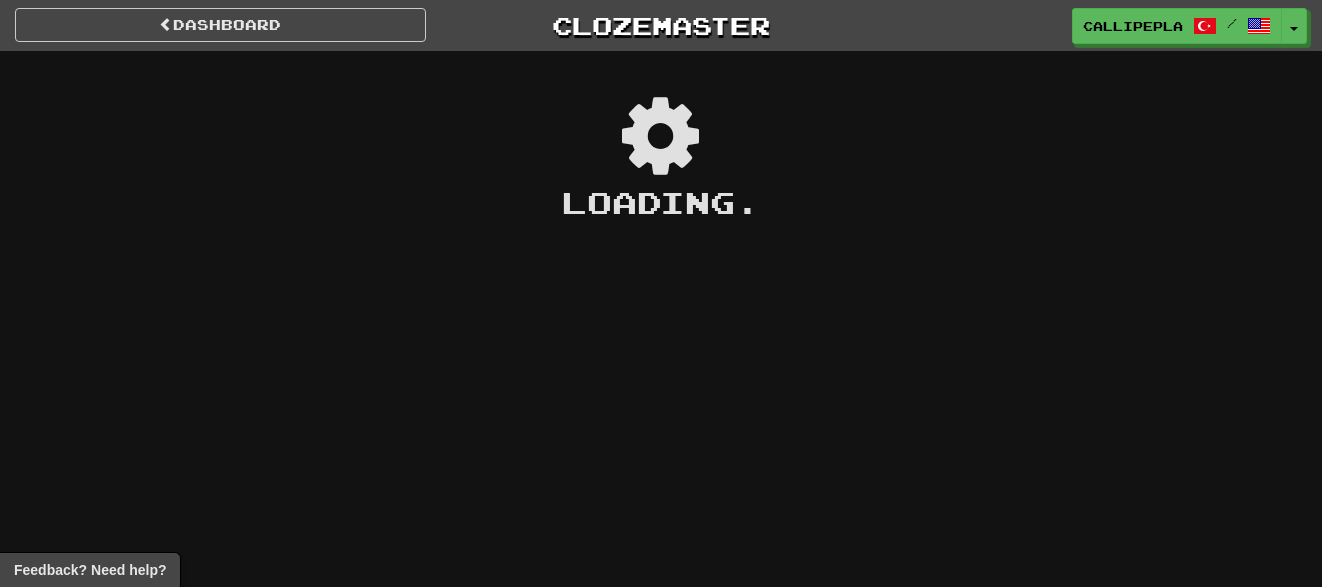scroll, scrollTop: 0, scrollLeft: 0, axis: both 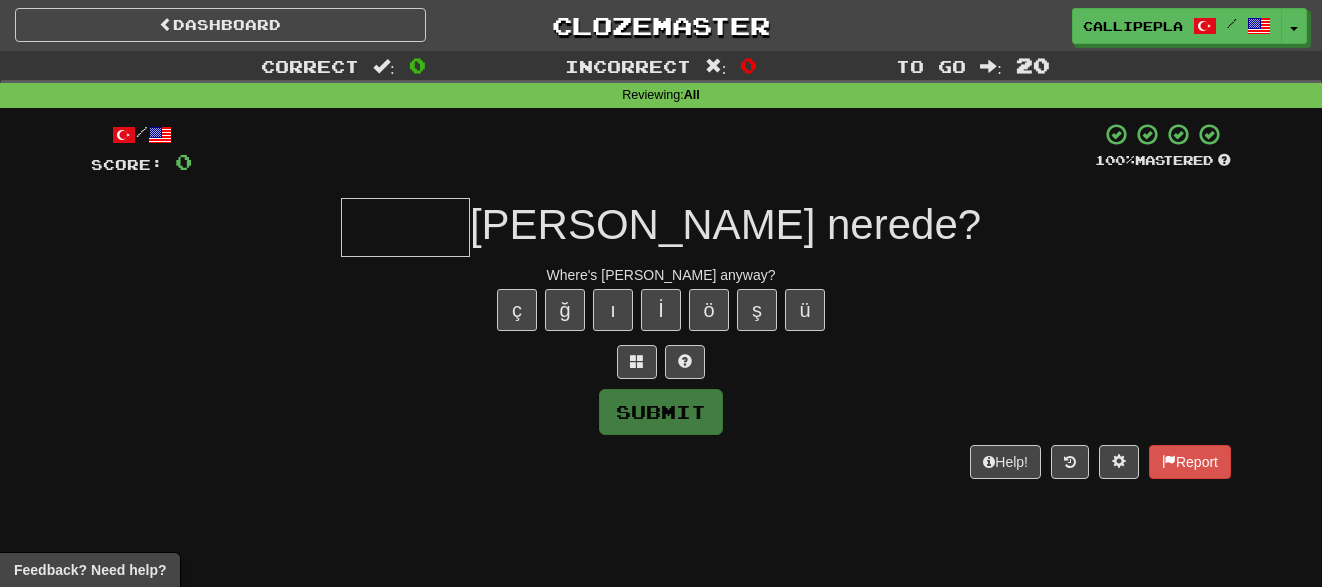 type on "*" 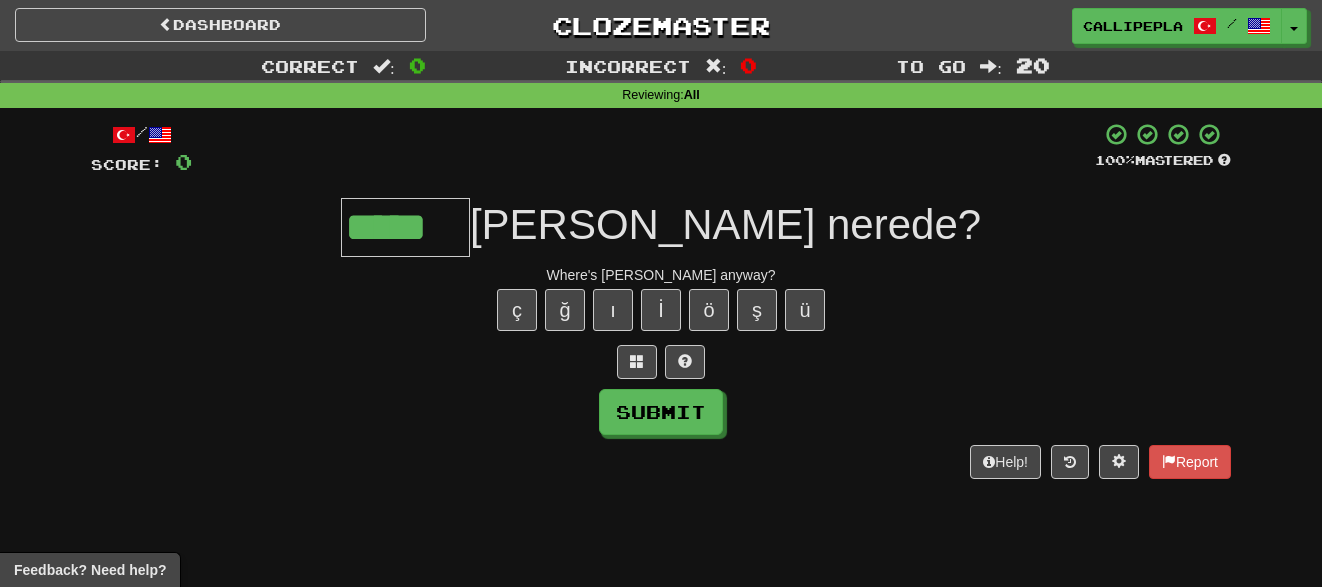 type on "*****" 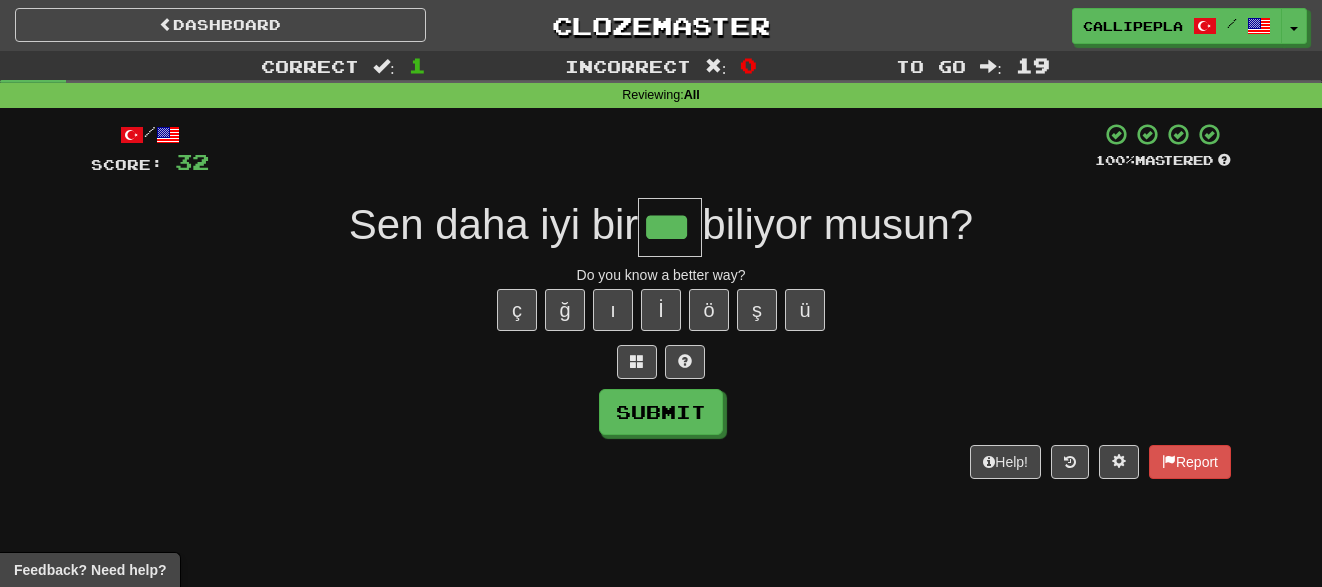type on "***" 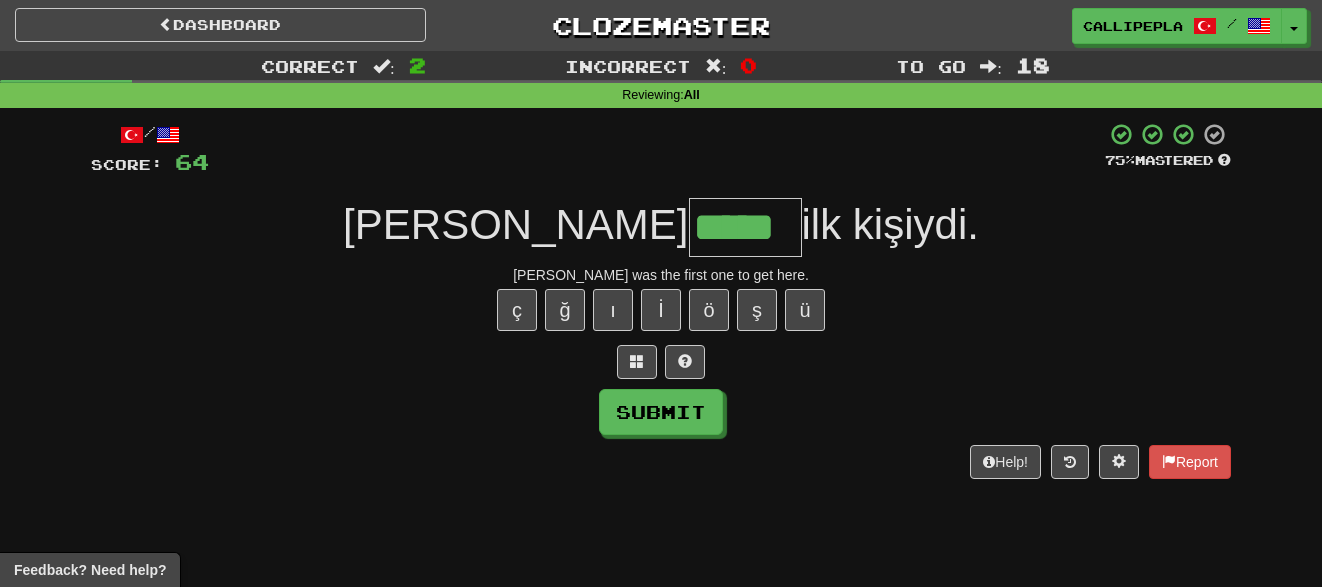 type on "*****" 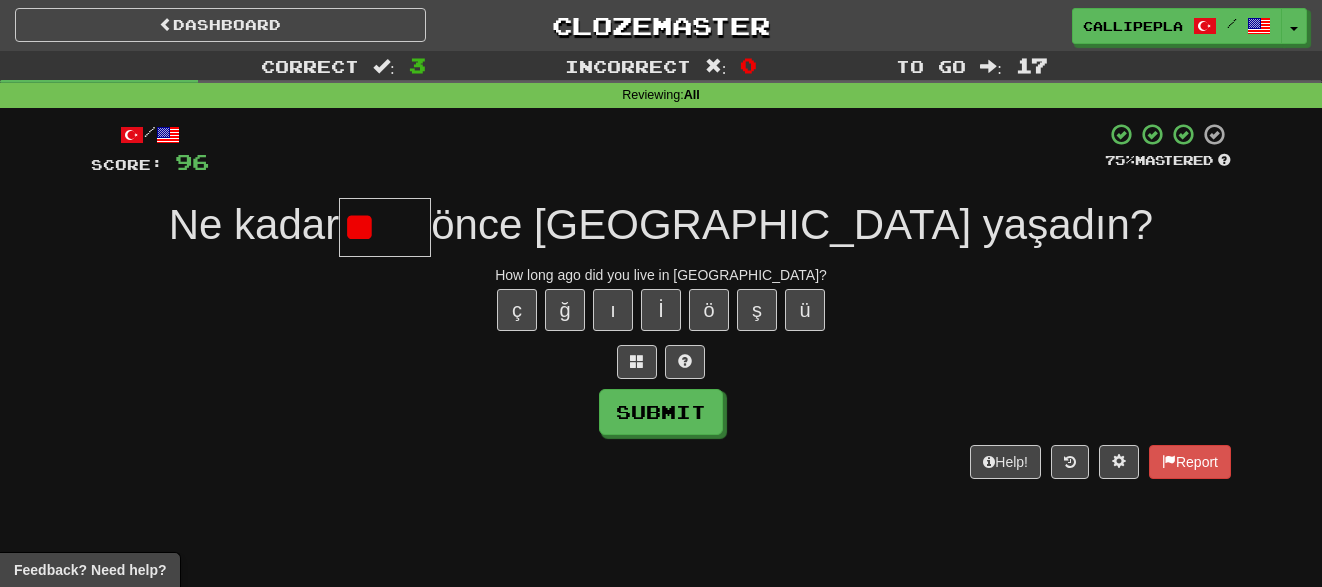 type on "*" 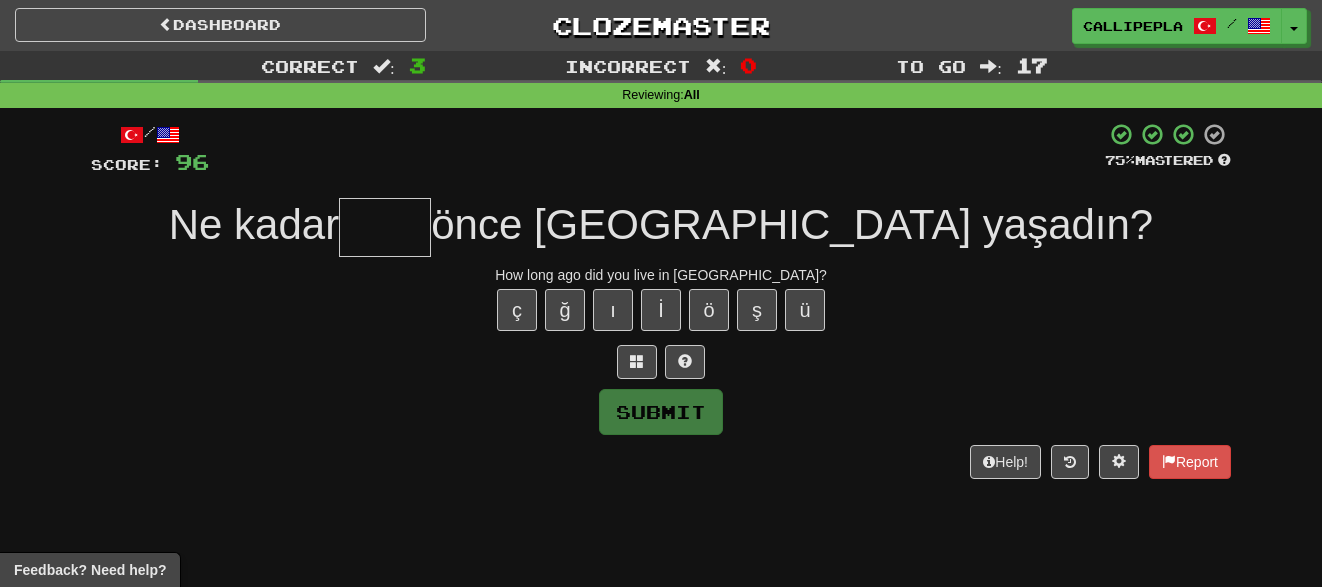 type on "*" 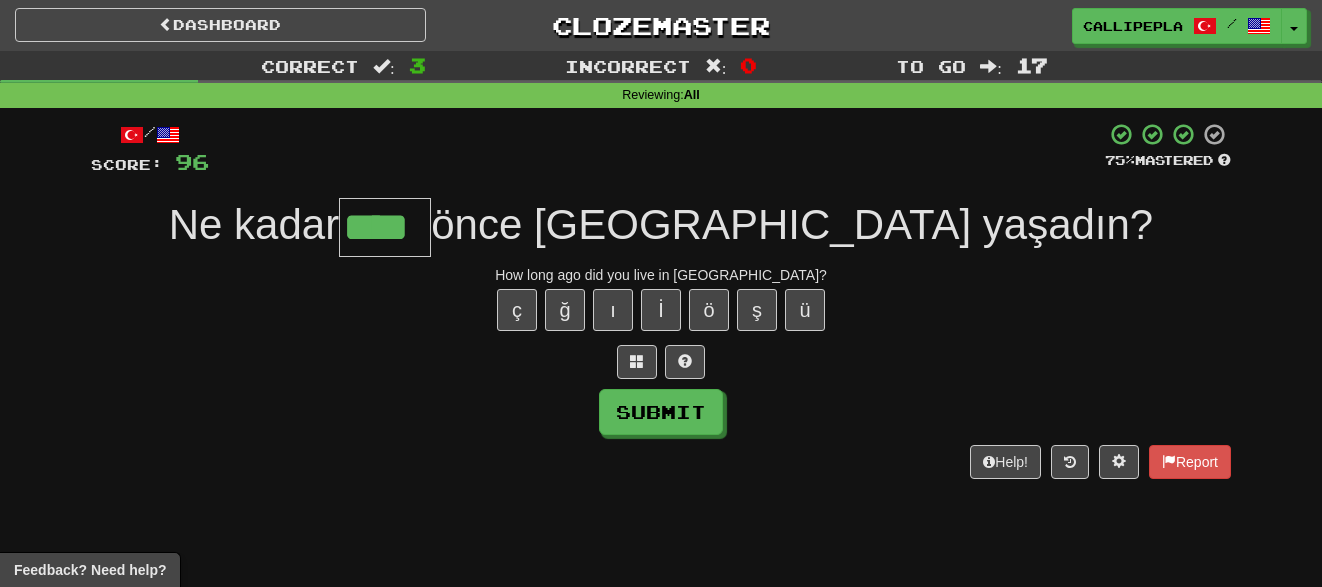 type on "****" 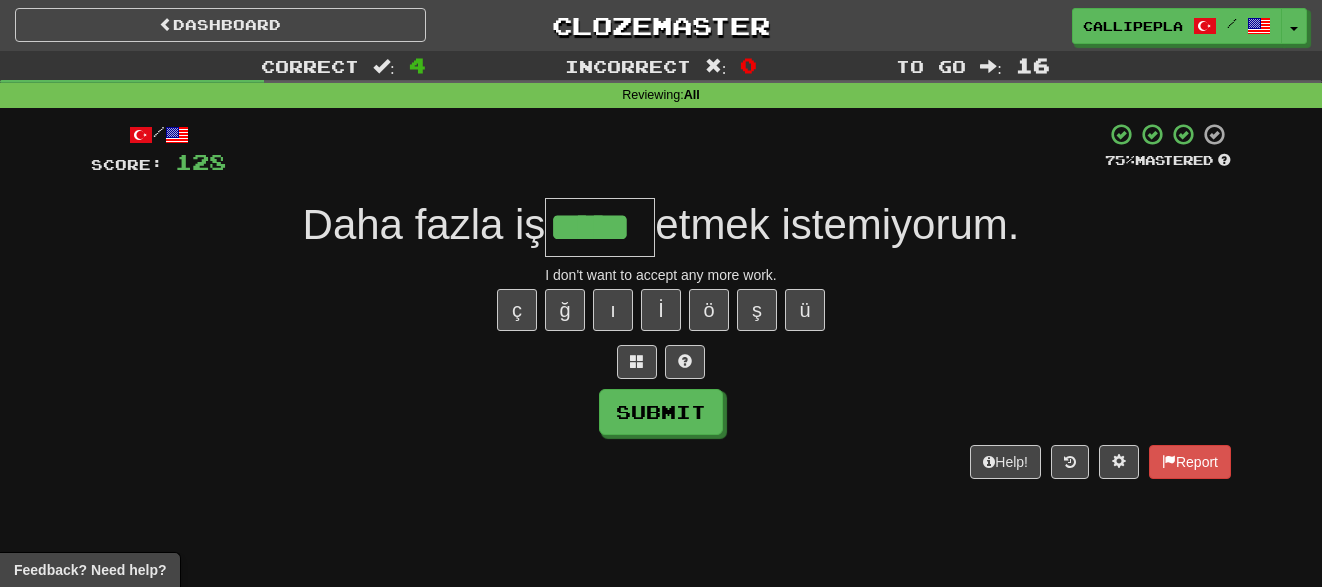 type on "*****" 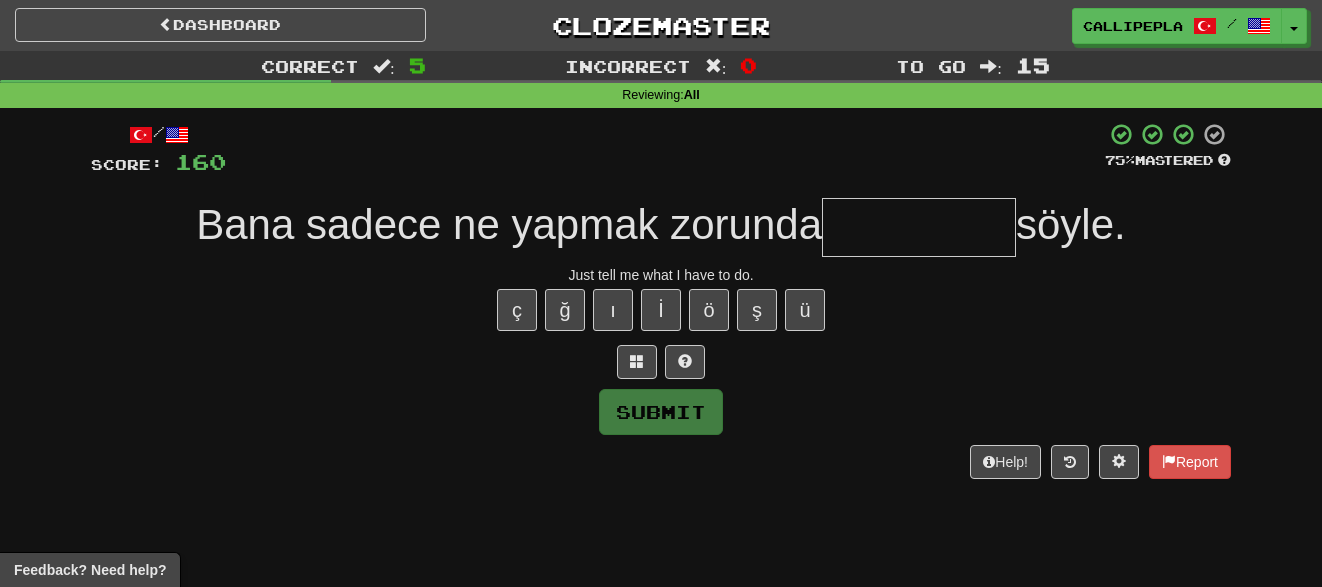 type on "*" 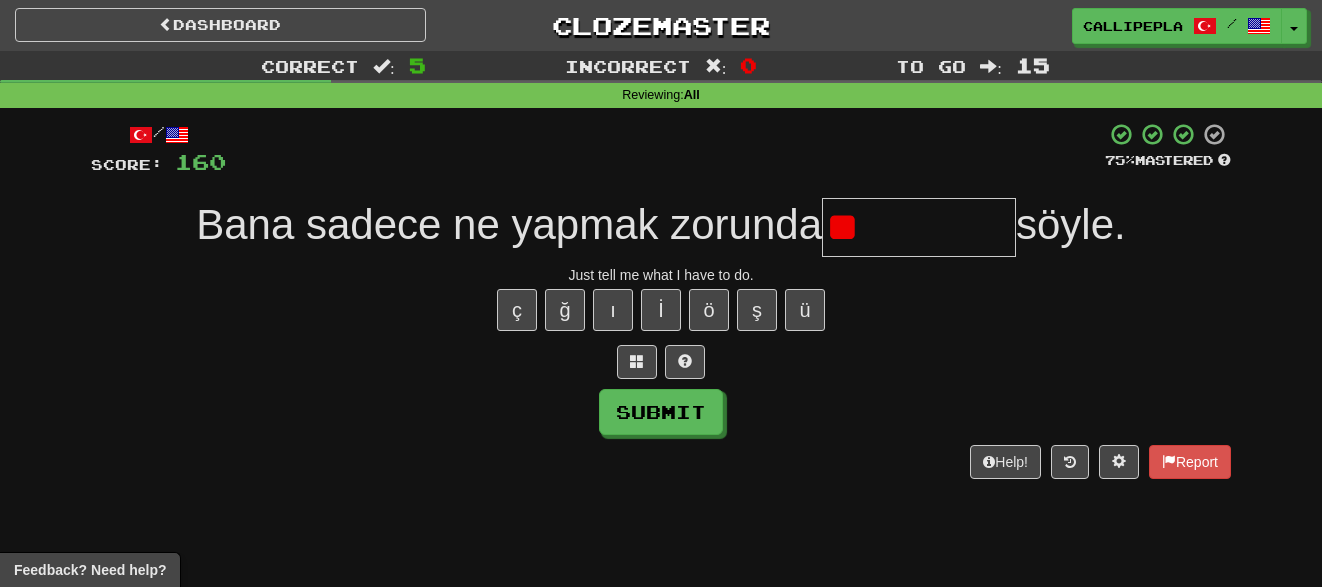 type on "*" 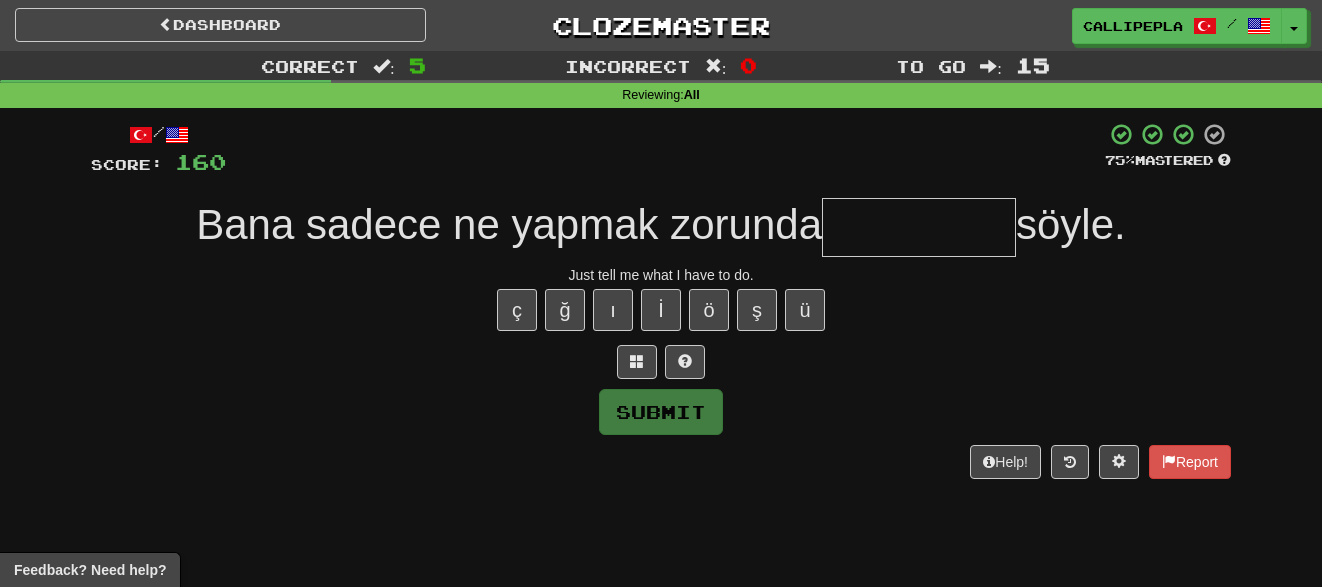 type on "*" 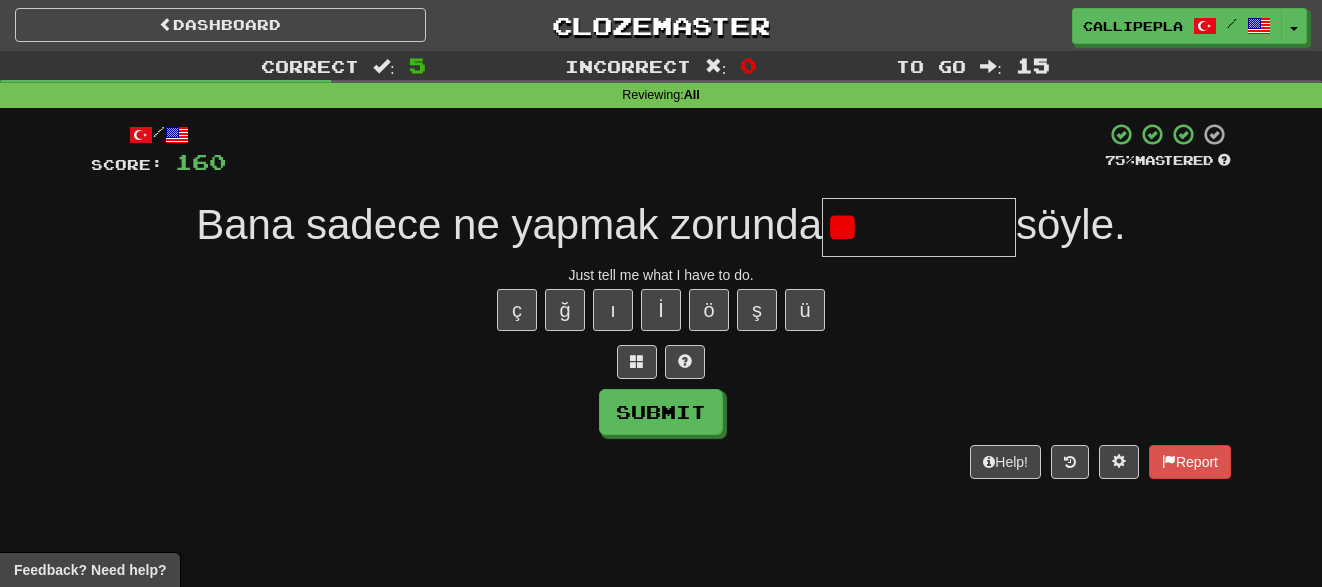 type on "*" 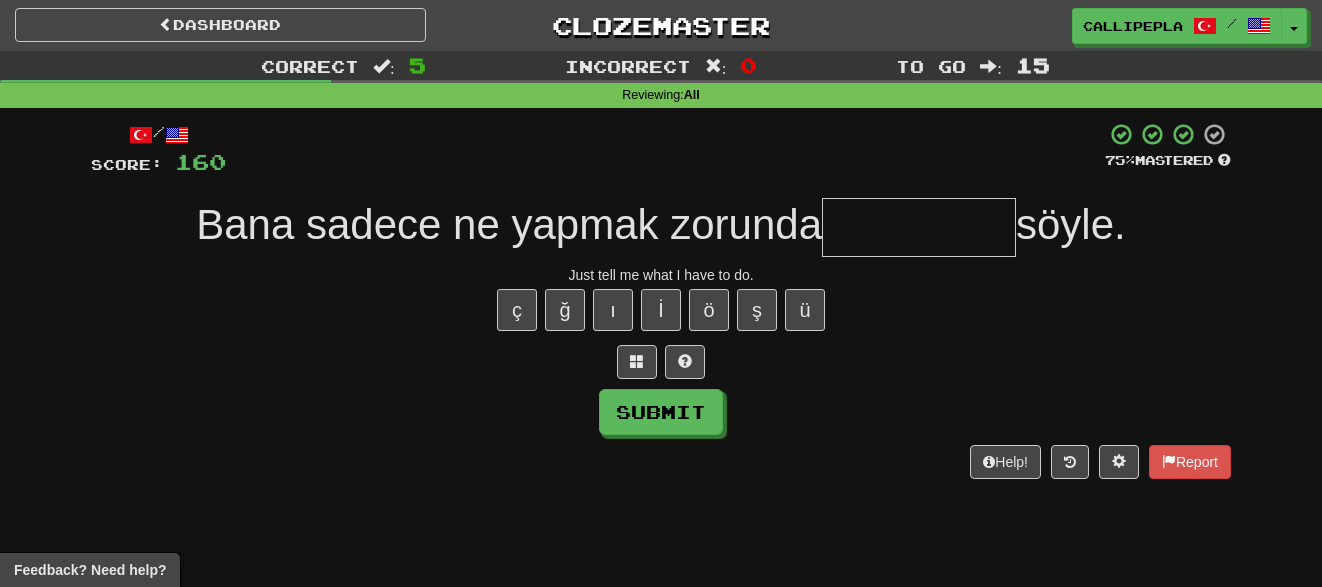 type on "*" 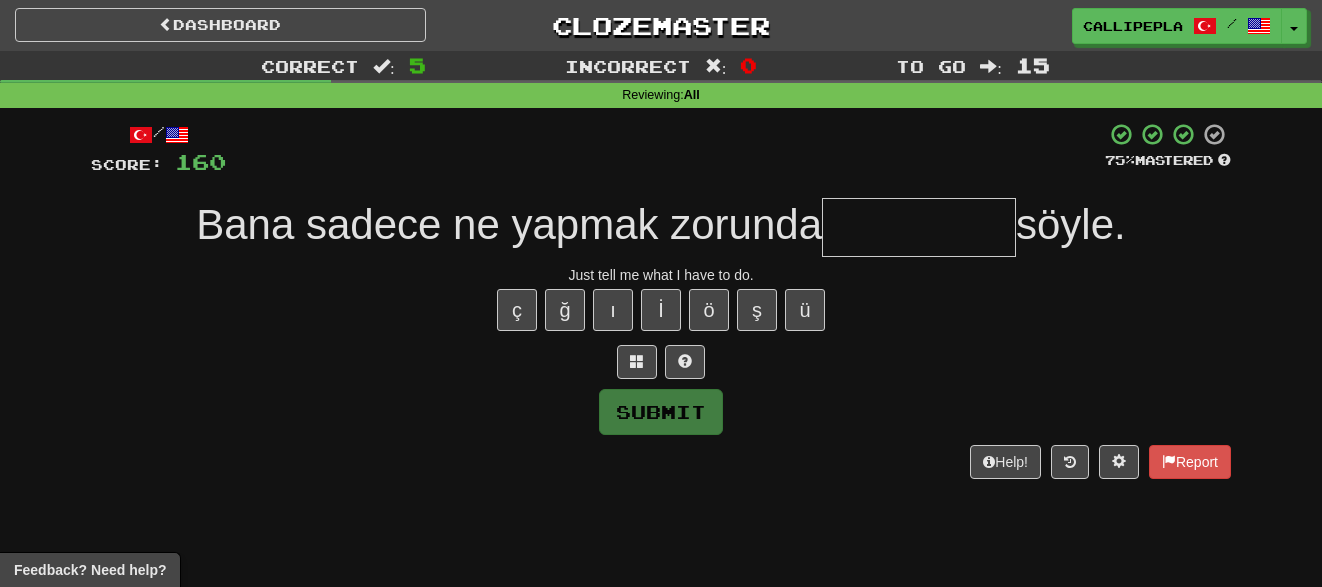 type on "*" 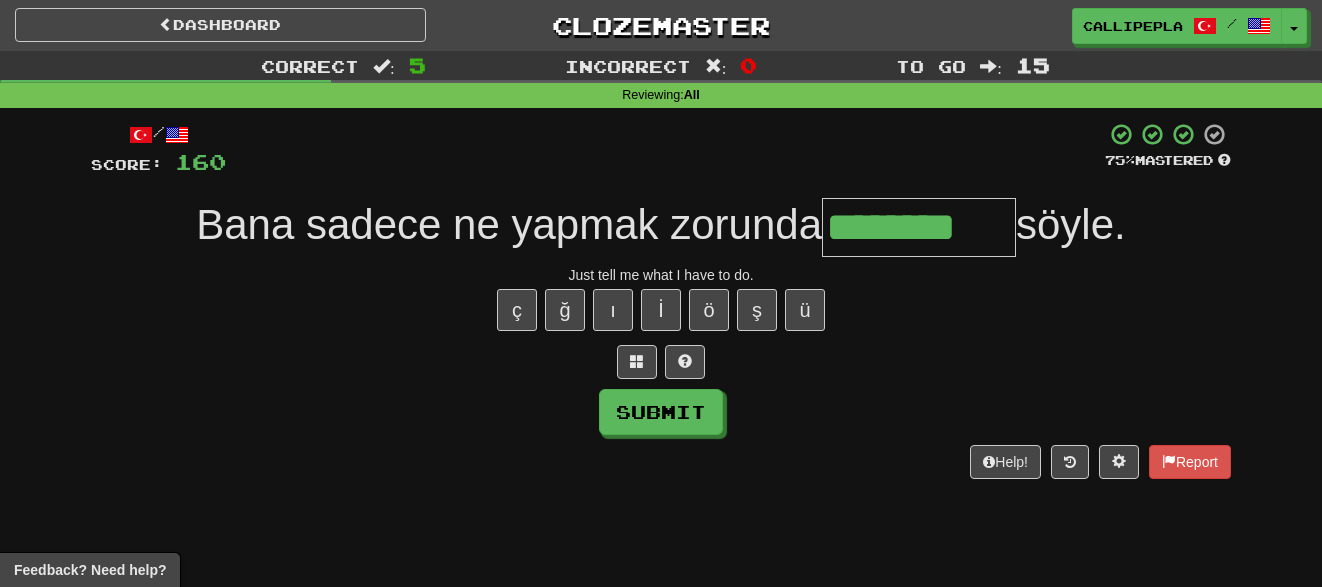 type on "********" 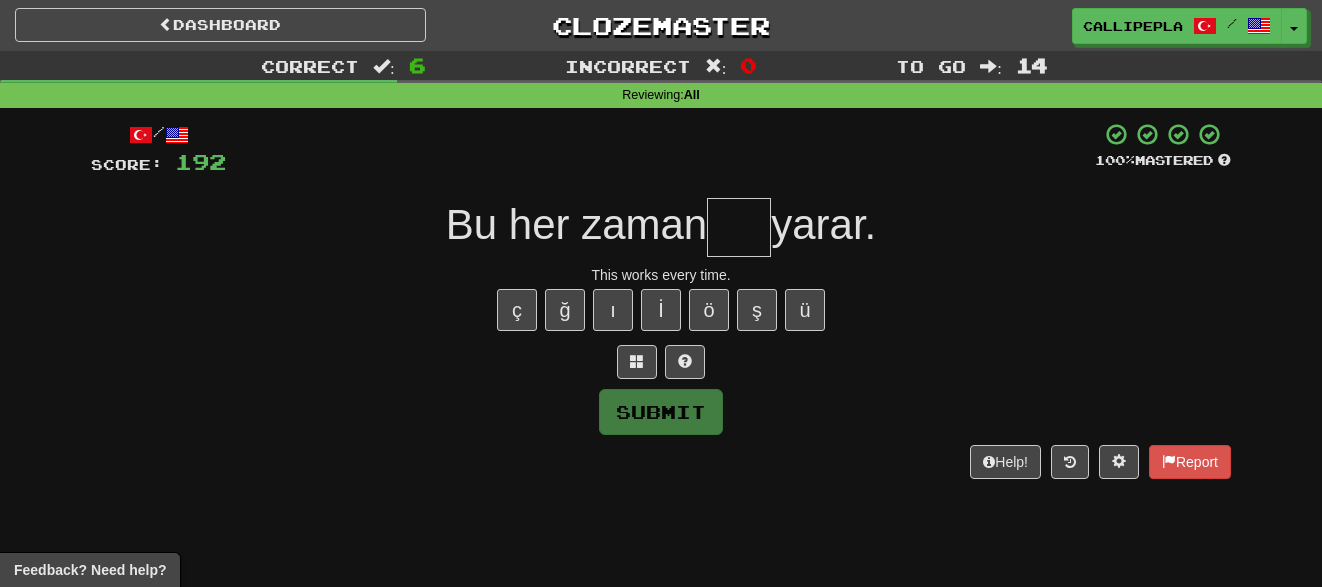 type on "*" 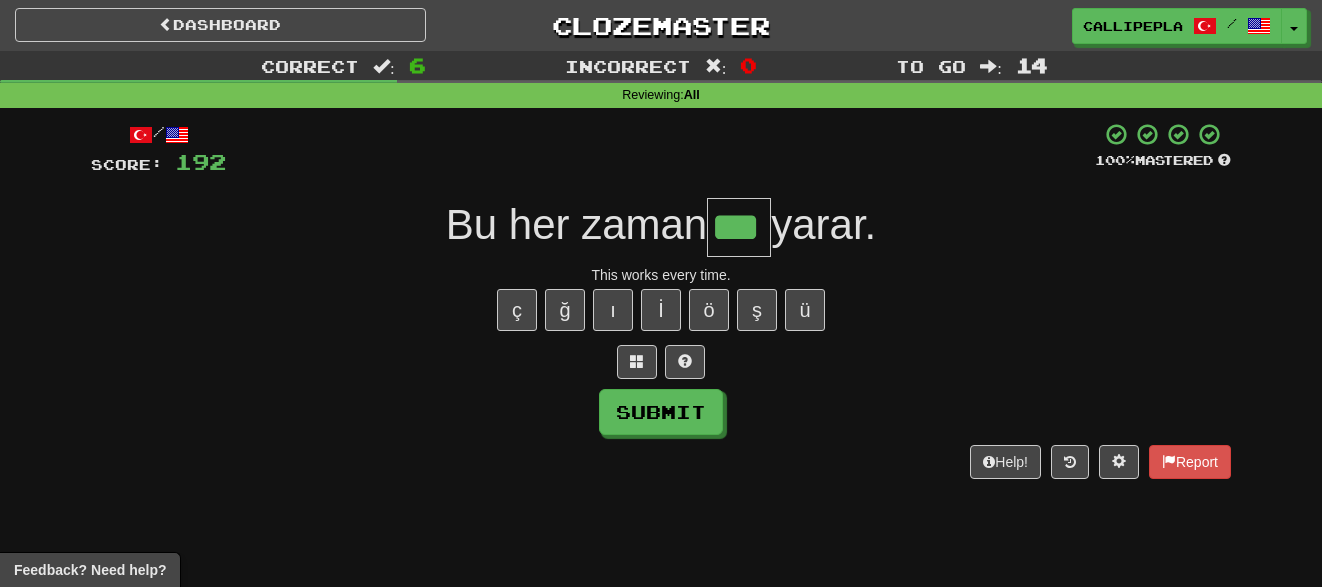 type on "***" 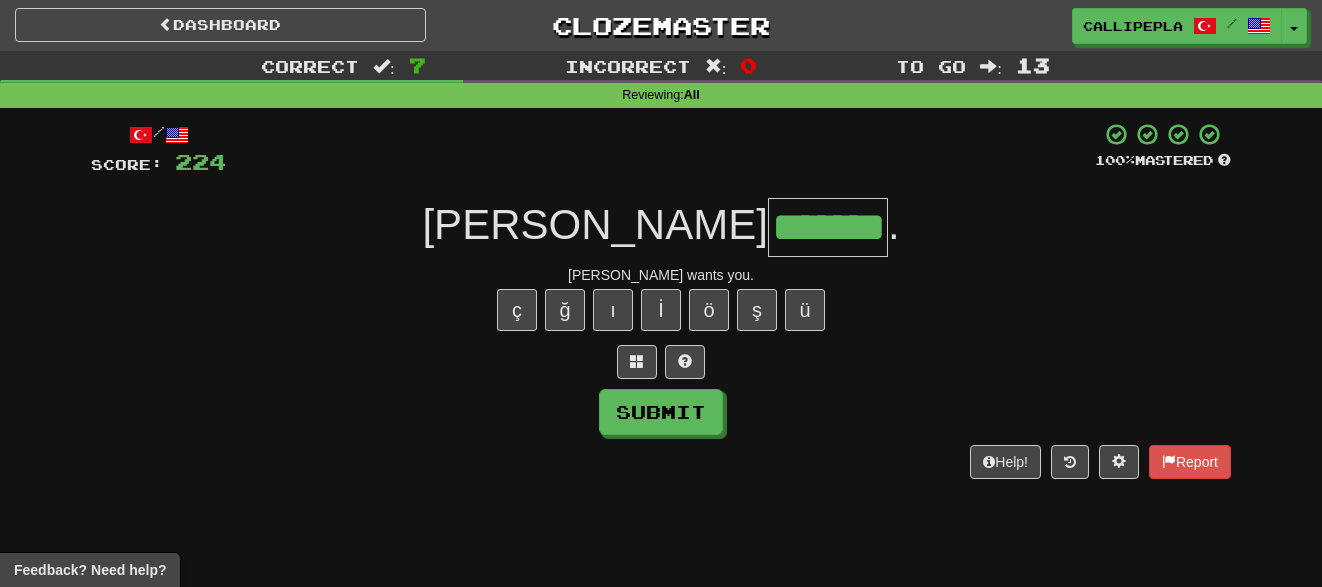 type on "*******" 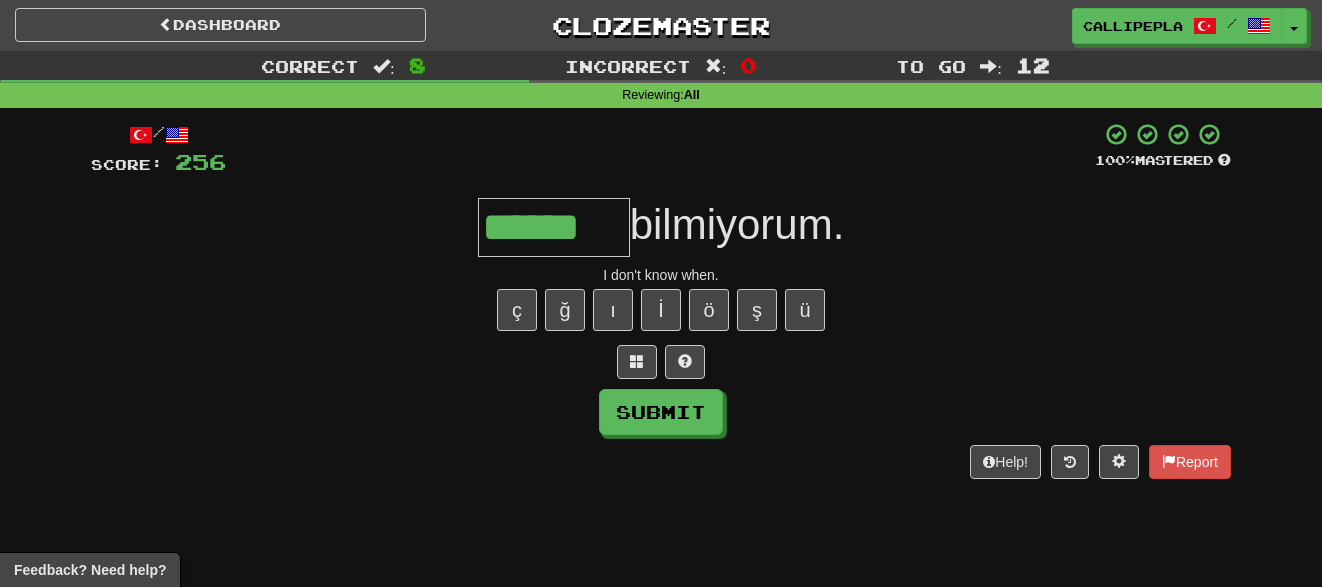 type on "******" 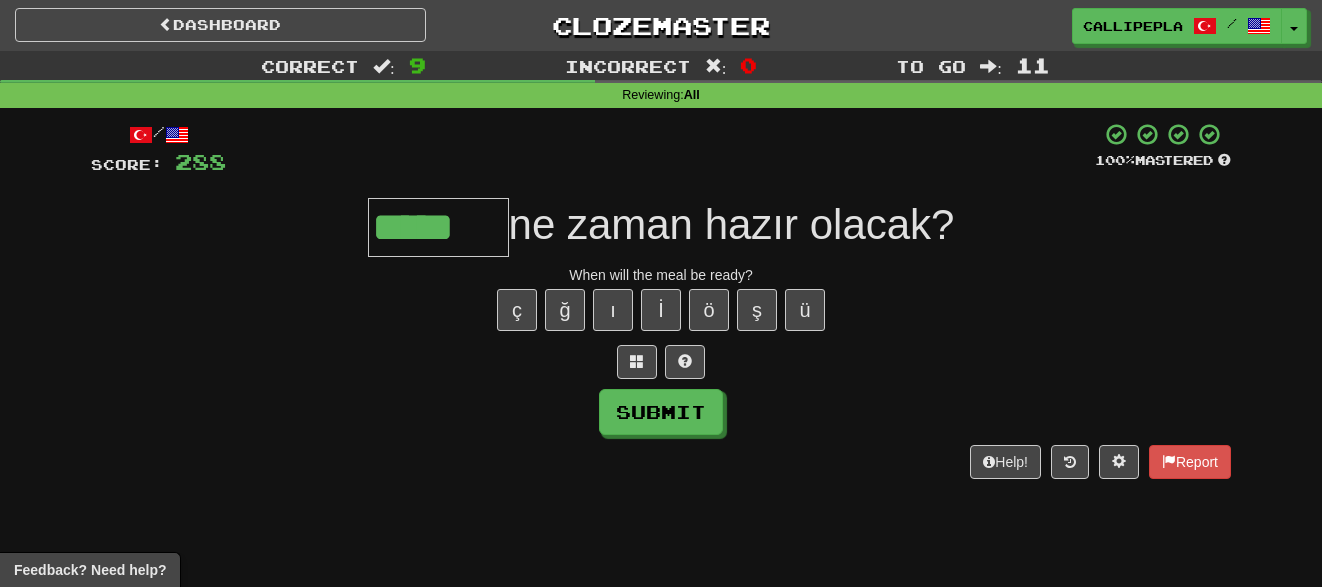 type on "*****" 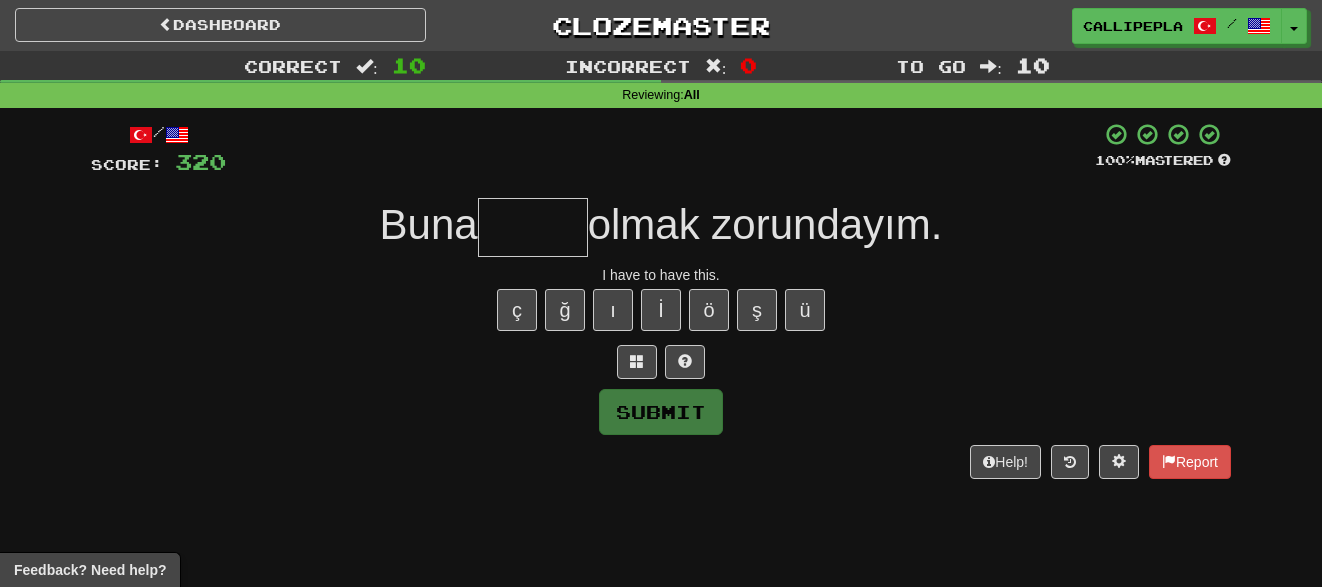 type on "*" 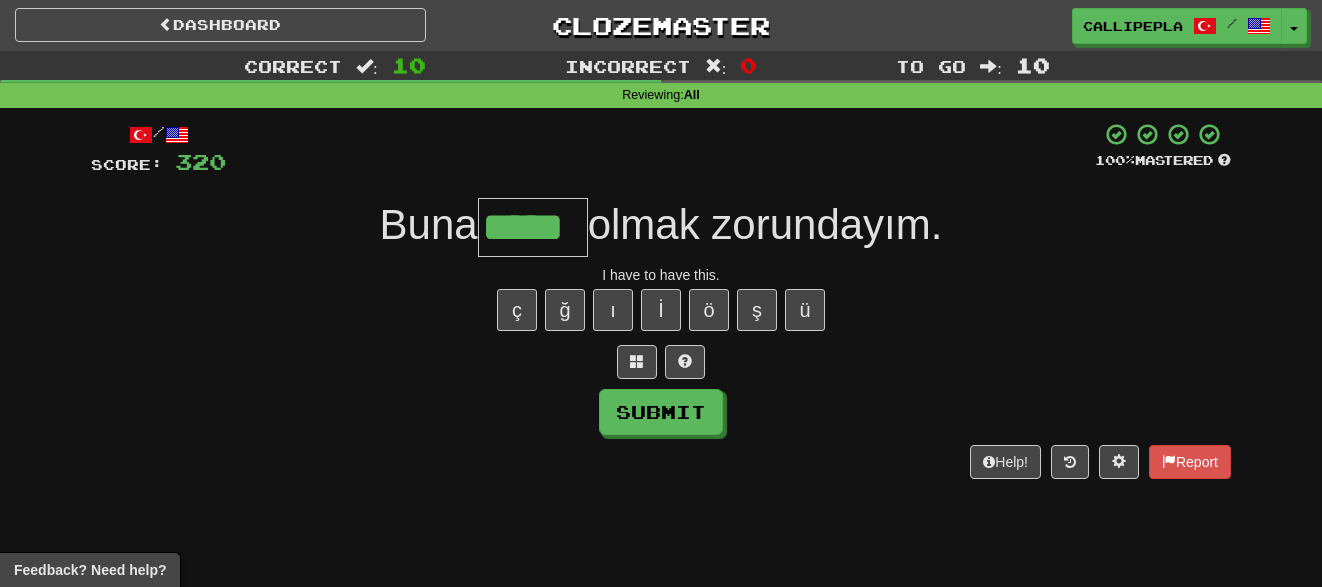 type on "*****" 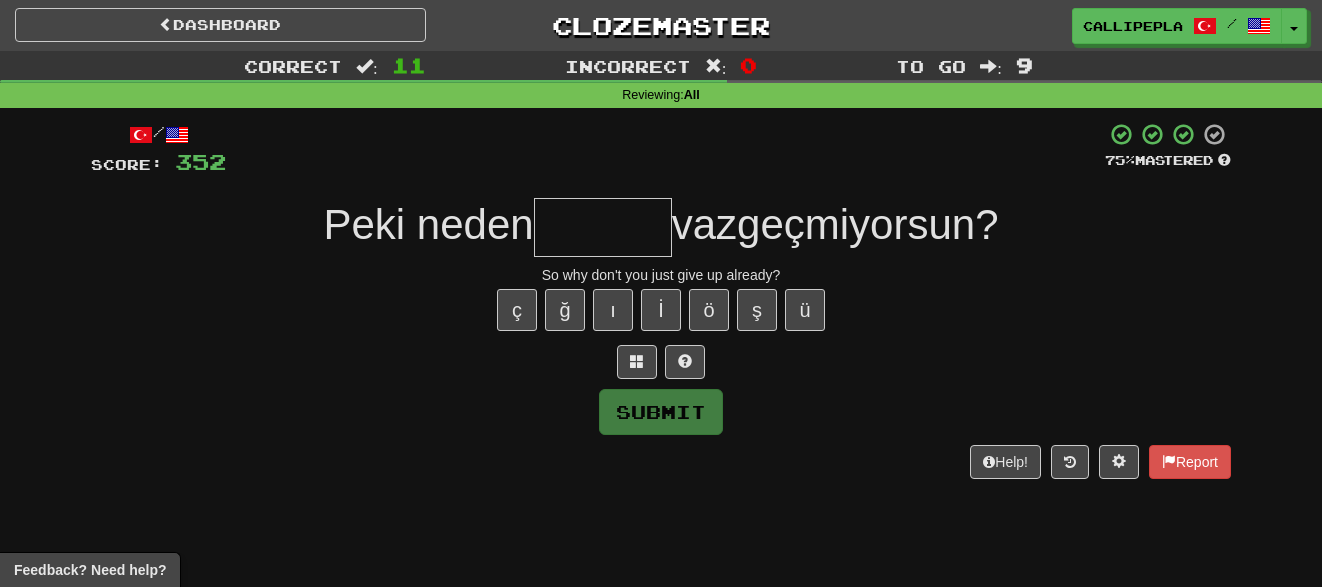 type on "*" 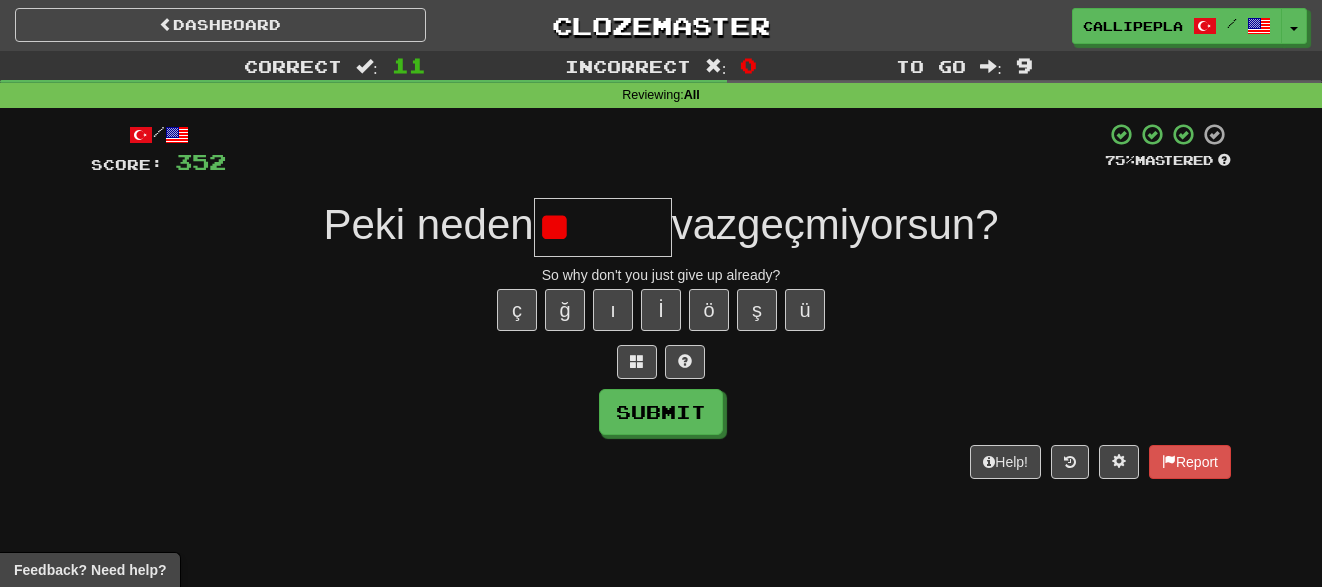type on "*" 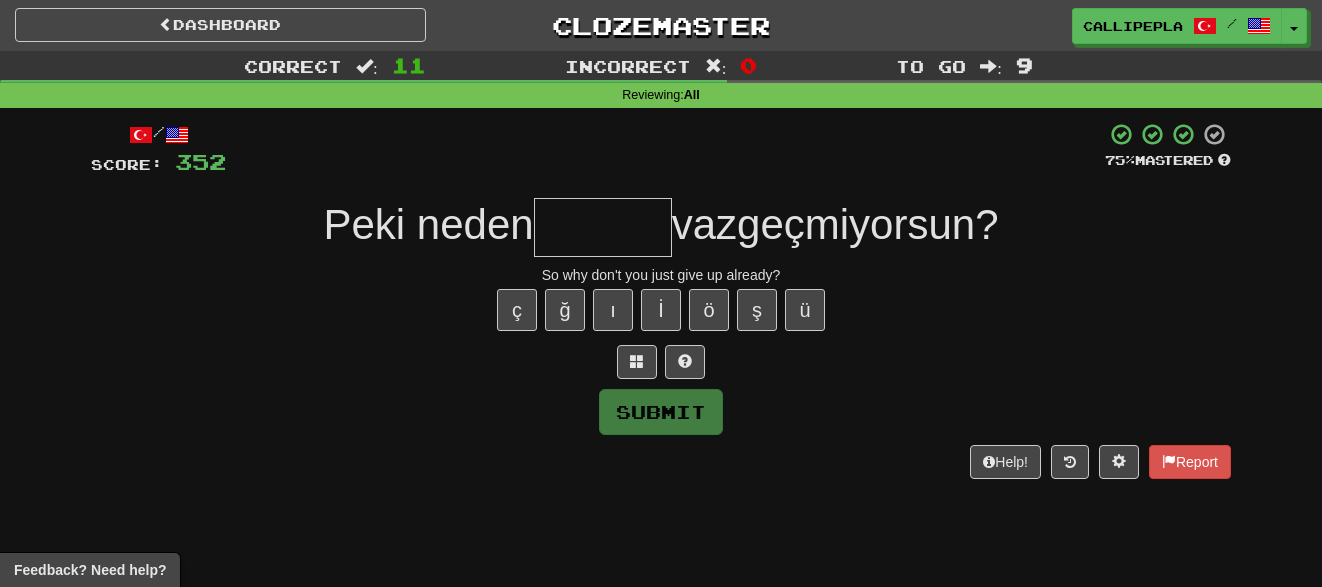 type on "*" 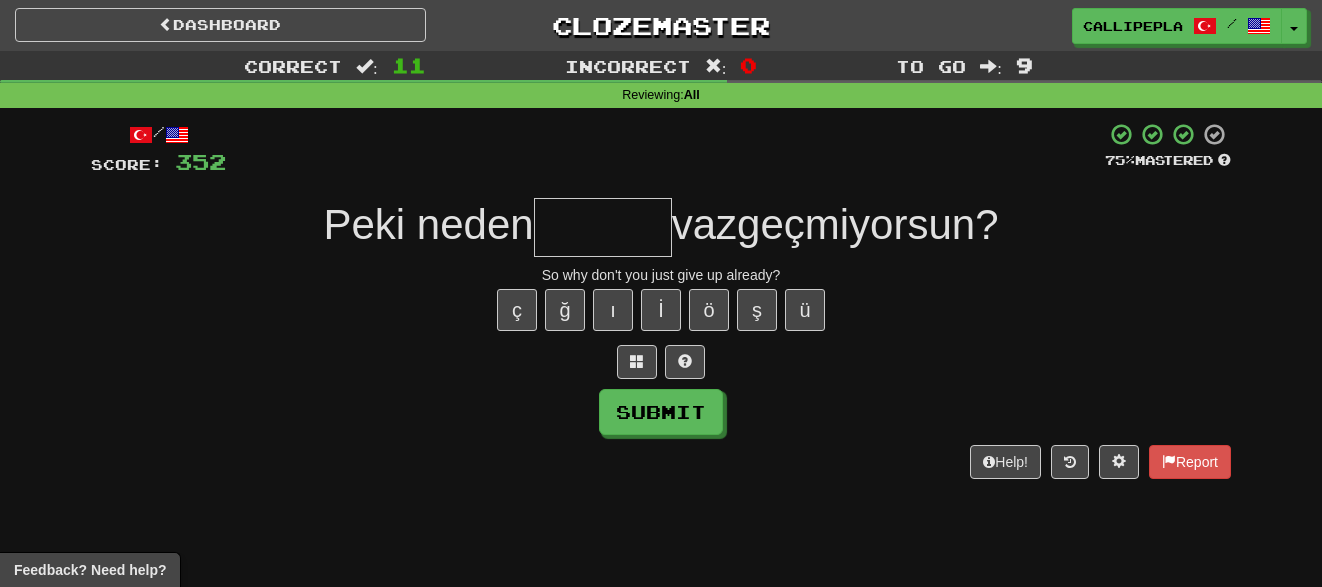 type on "*" 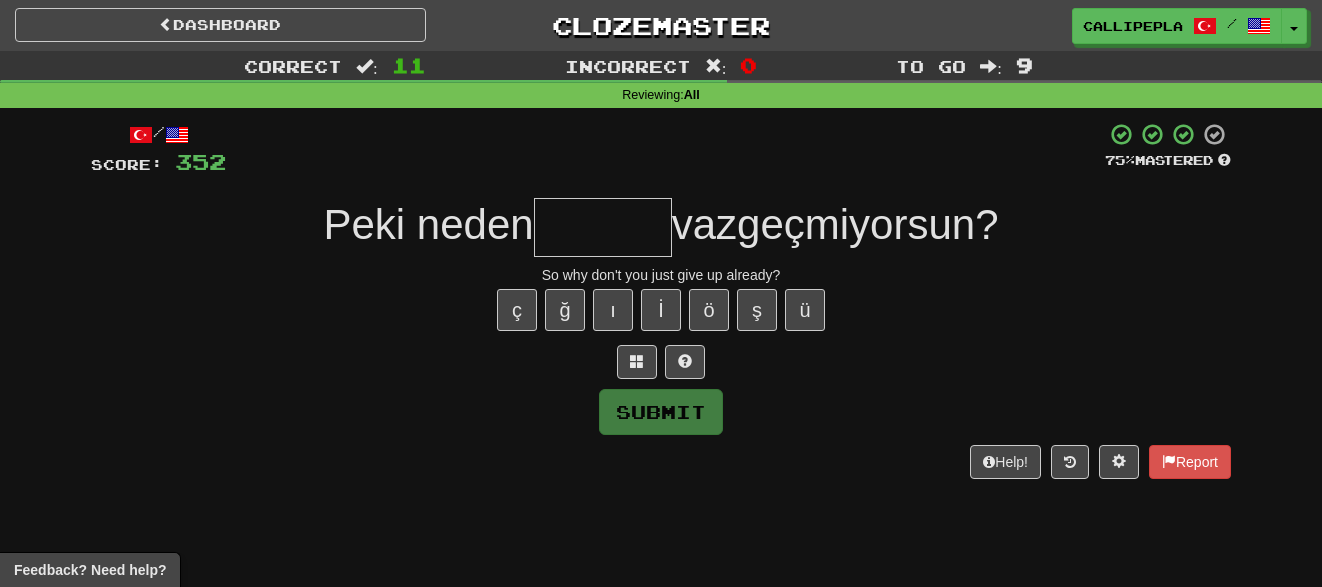 type on "*" 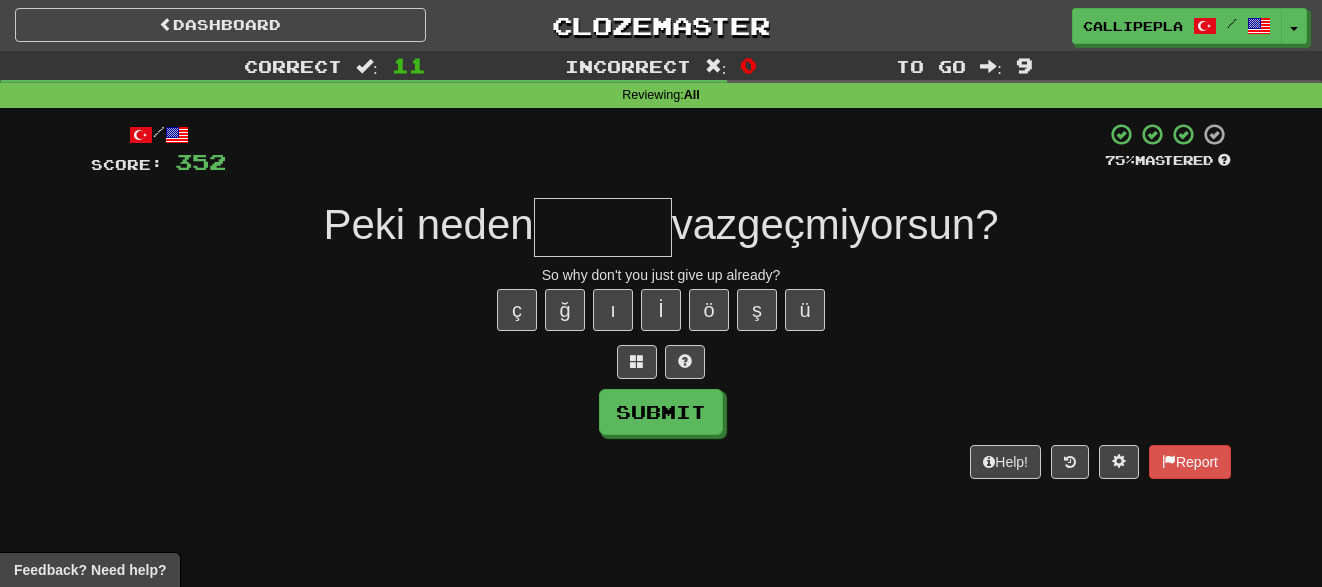 type on "*" 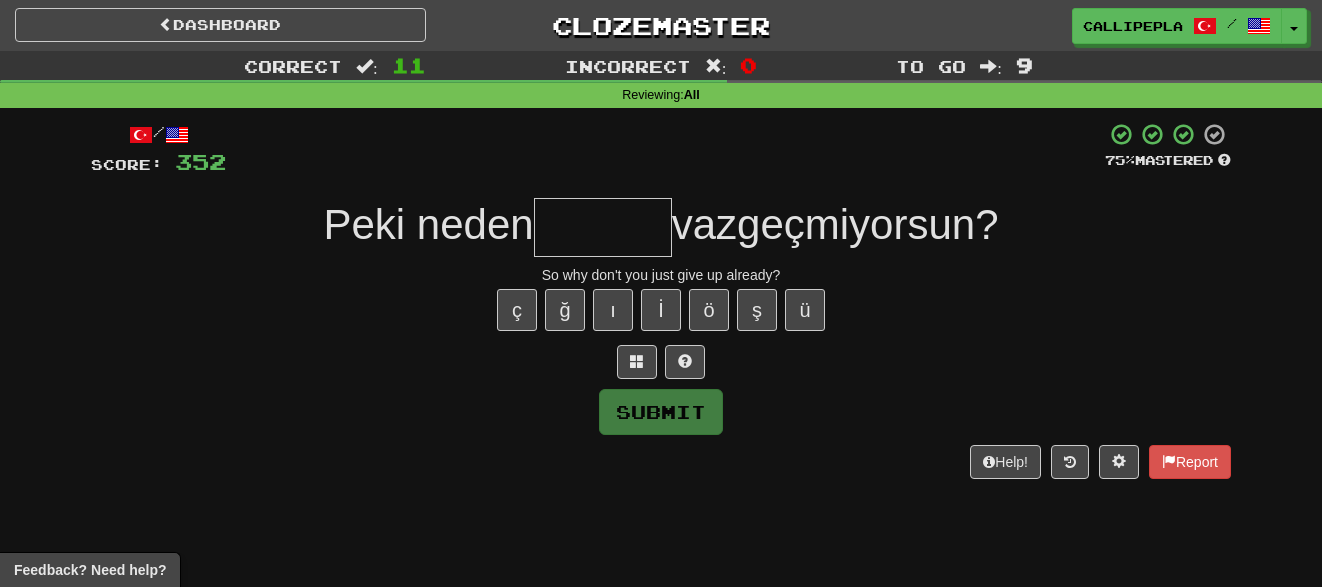 type on "*" 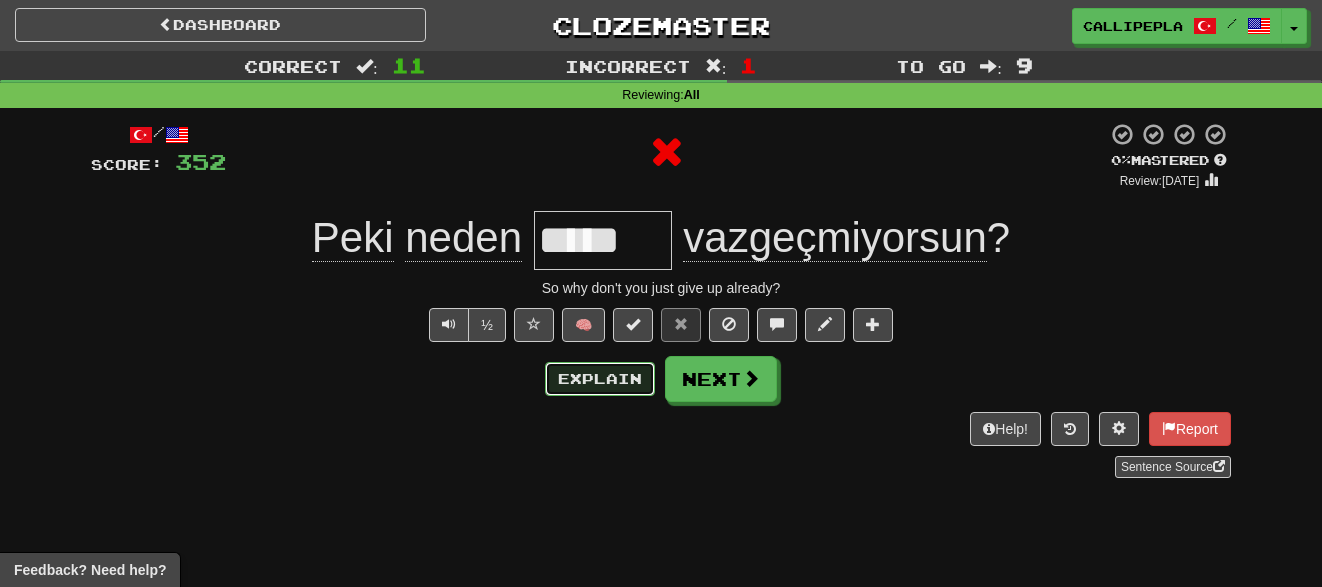 click on "Explain" at bounding box center (600, 379) 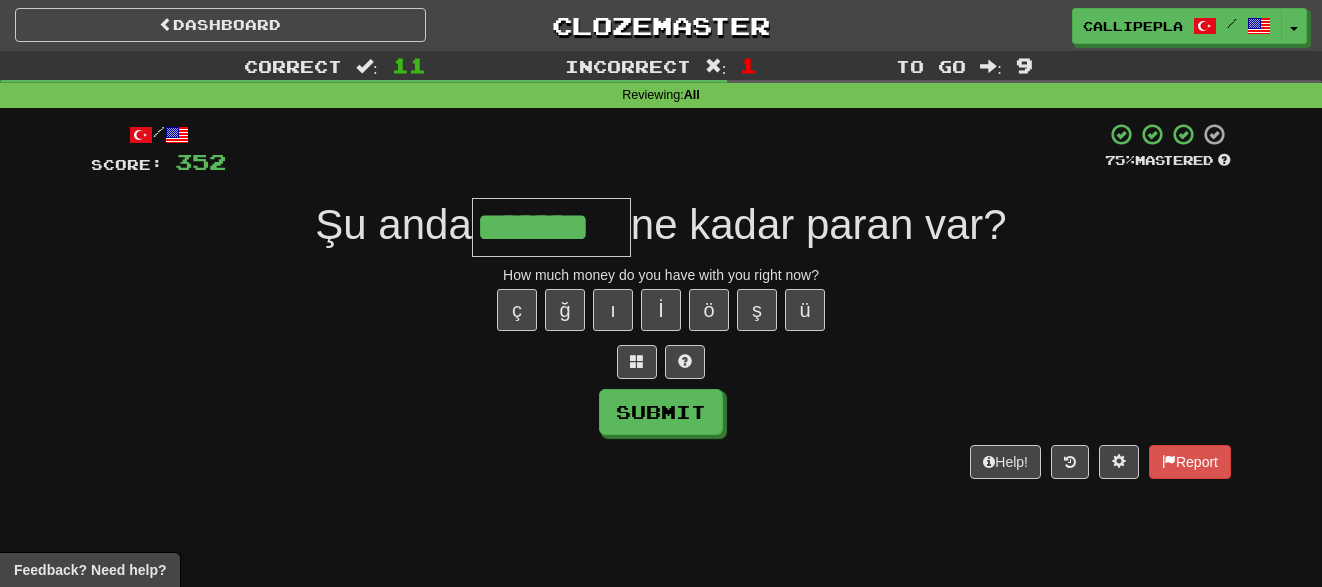 type on "*******" 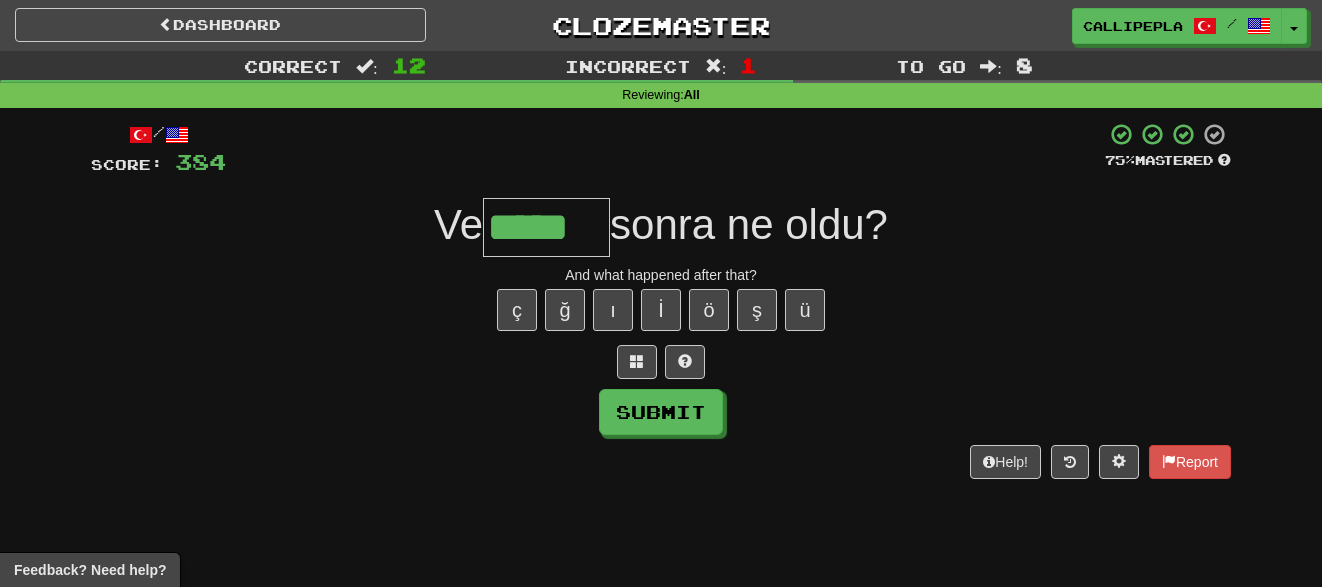 type on "*****" 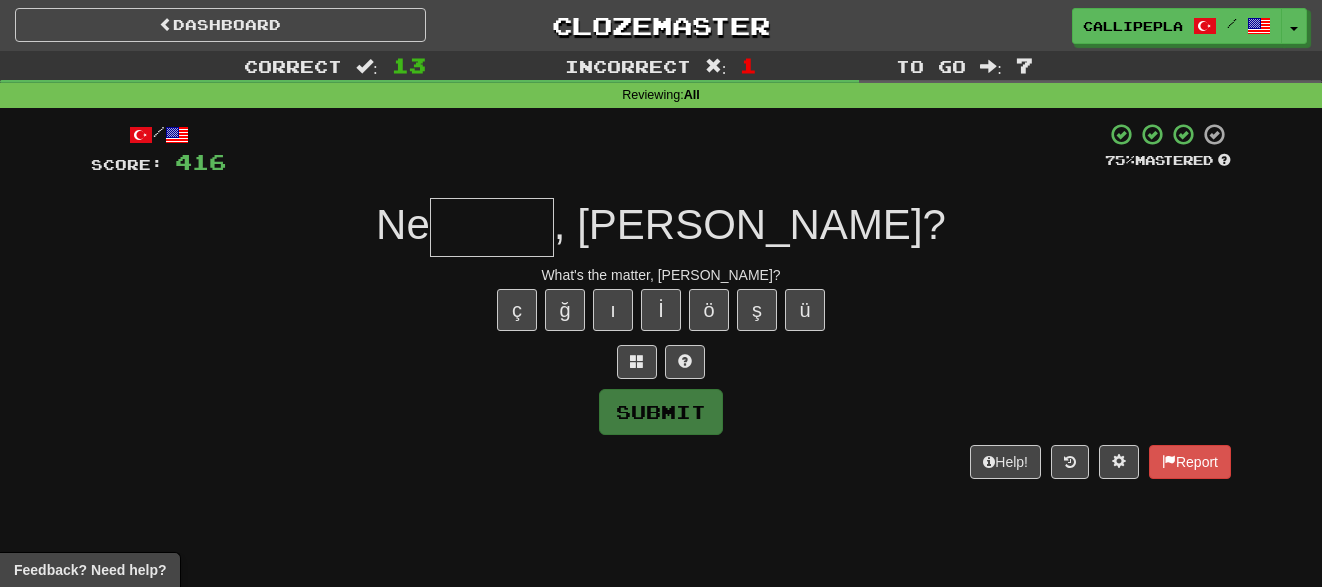 type on "*" 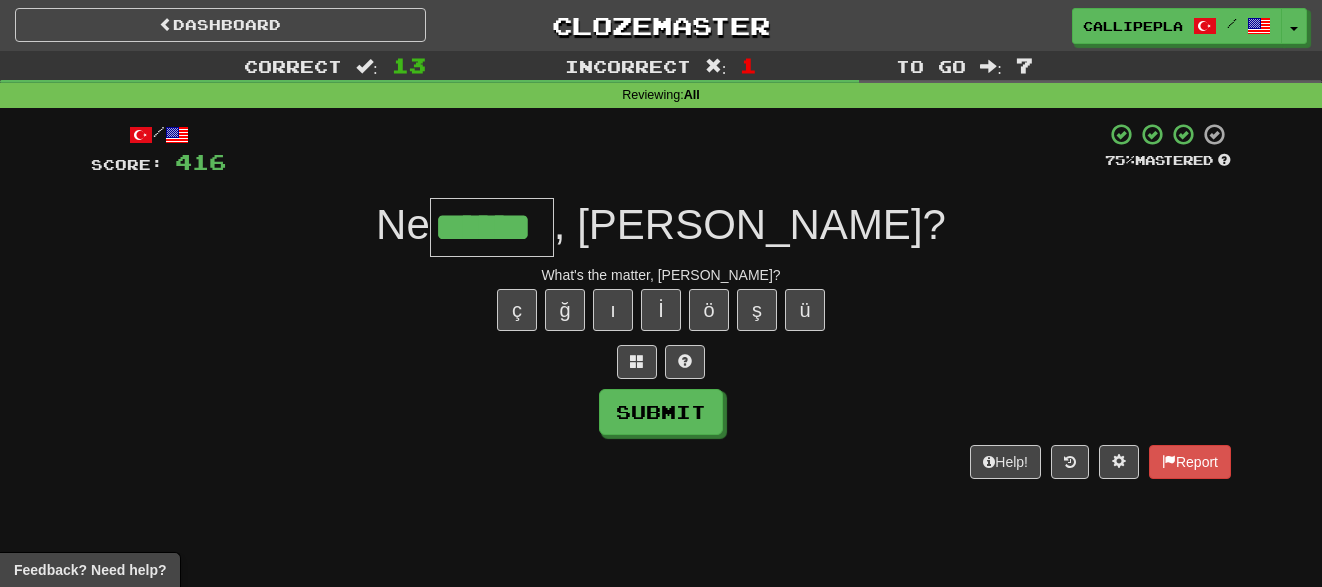 type on "******" 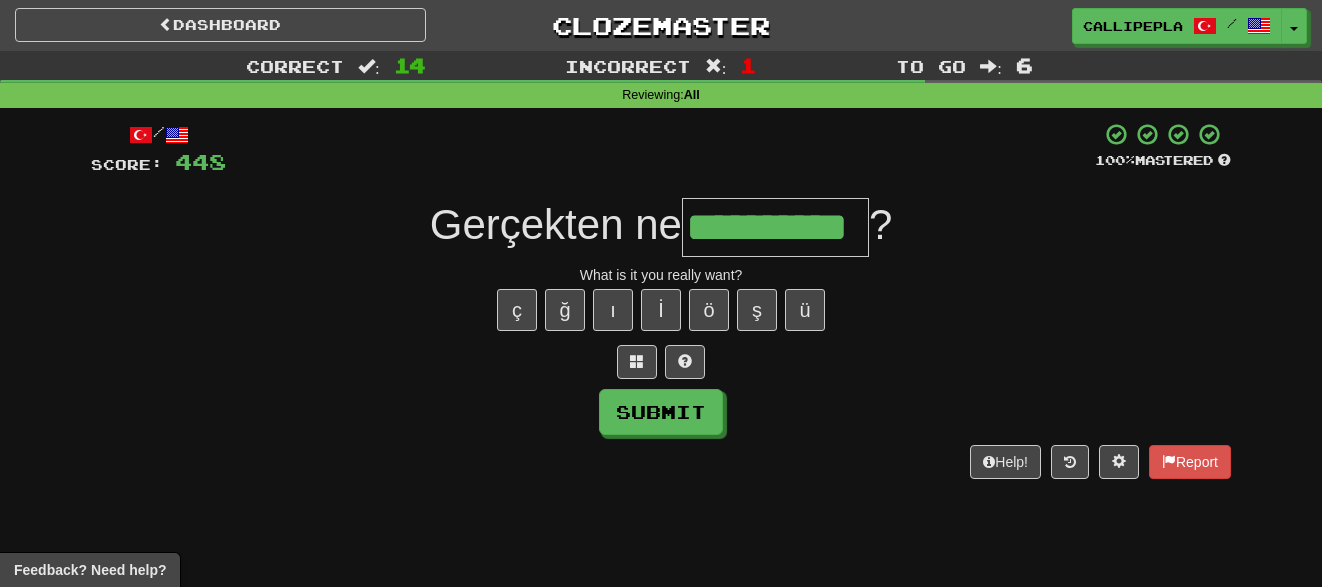 type on "**********" 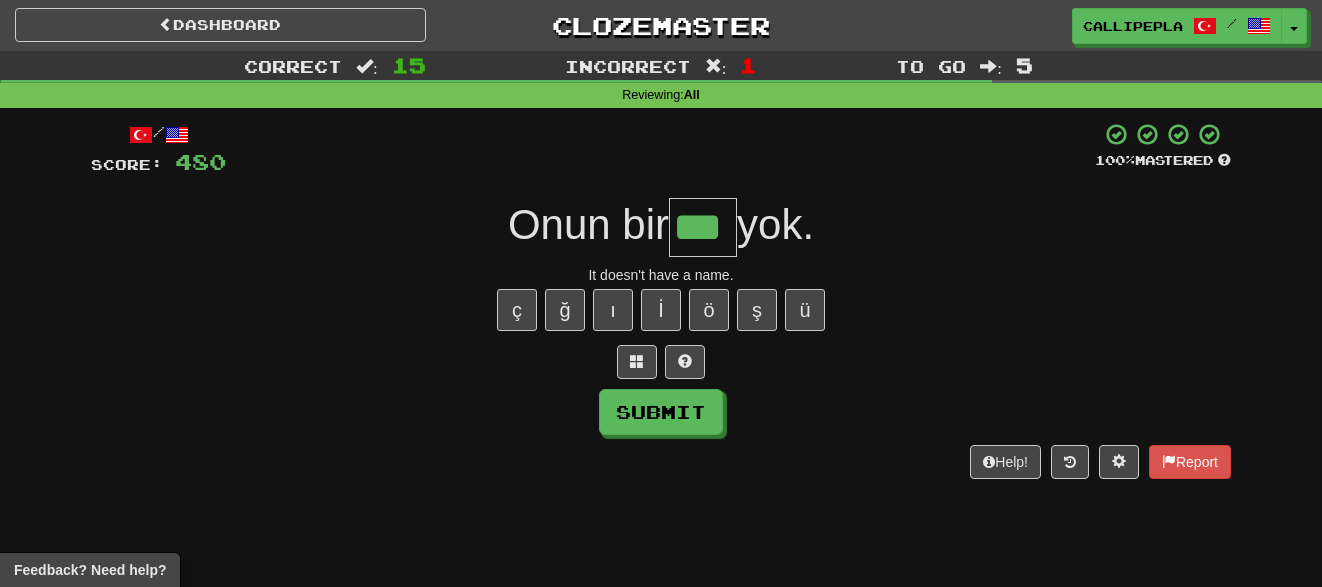 type on "***" 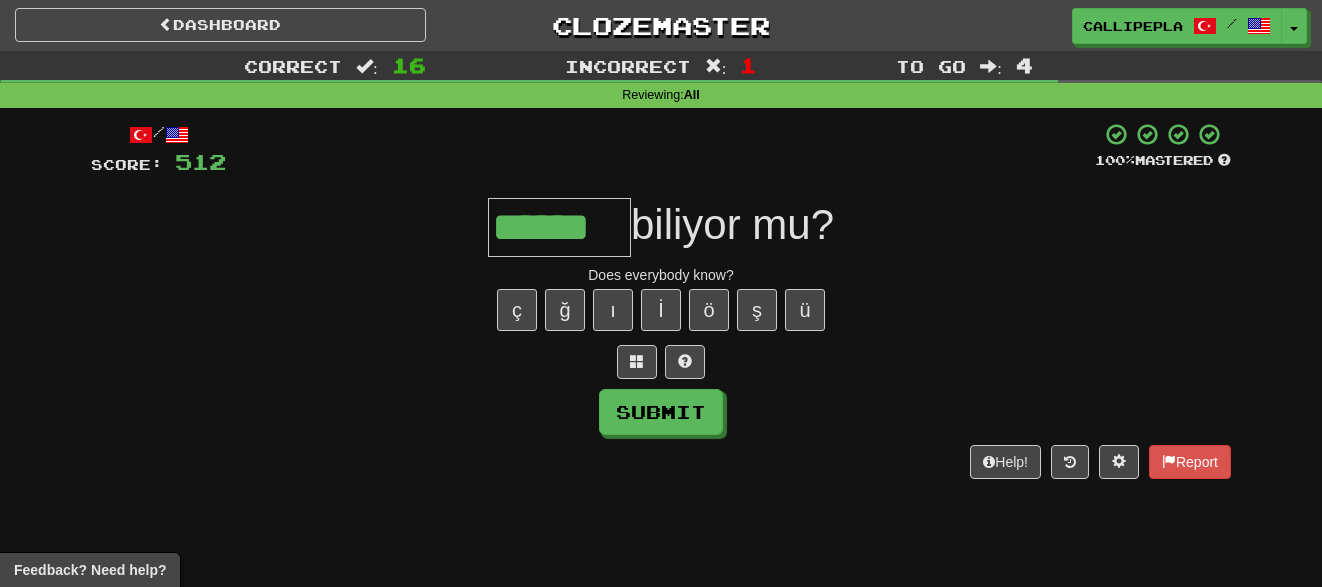 type on "******" 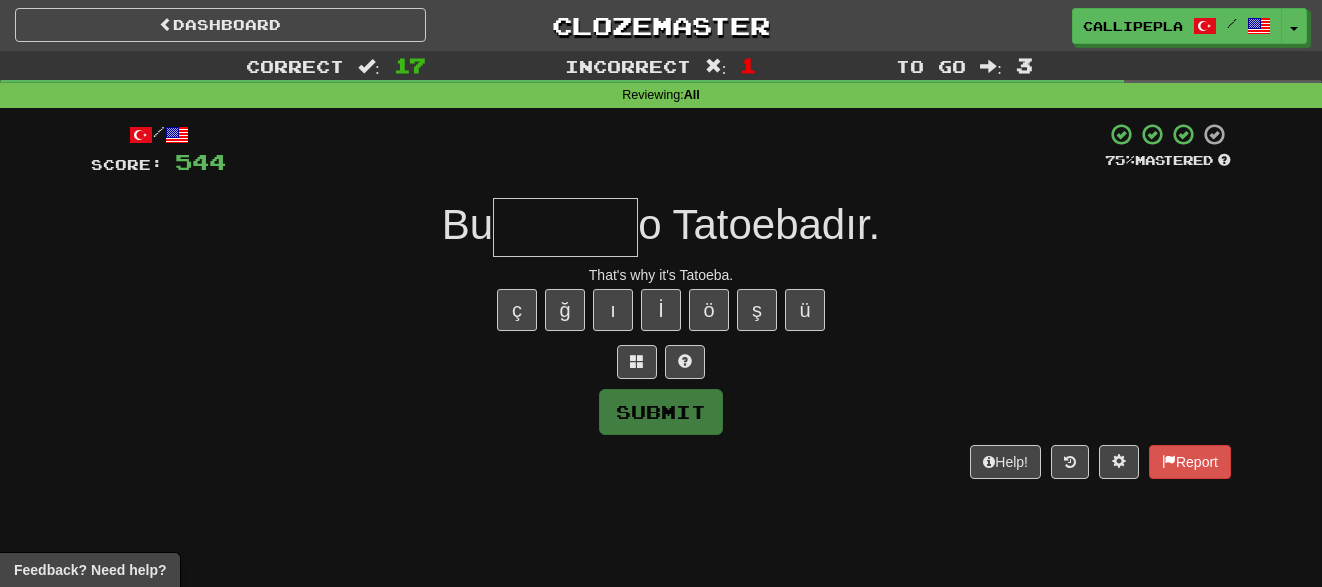 type on "*" 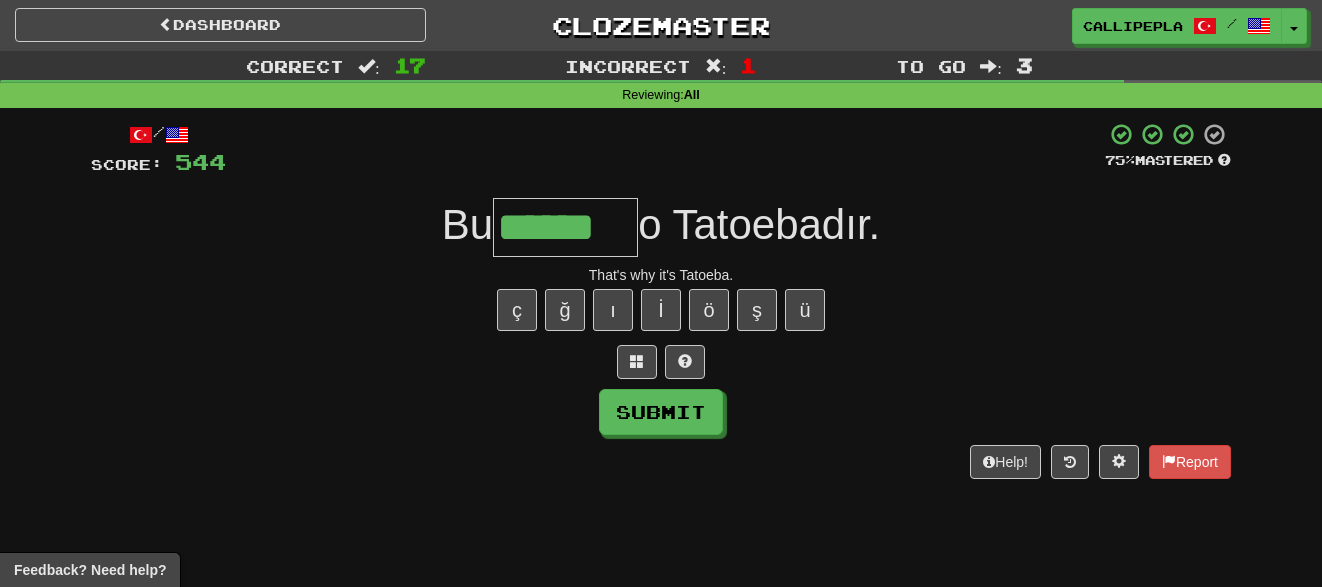 type on "******" 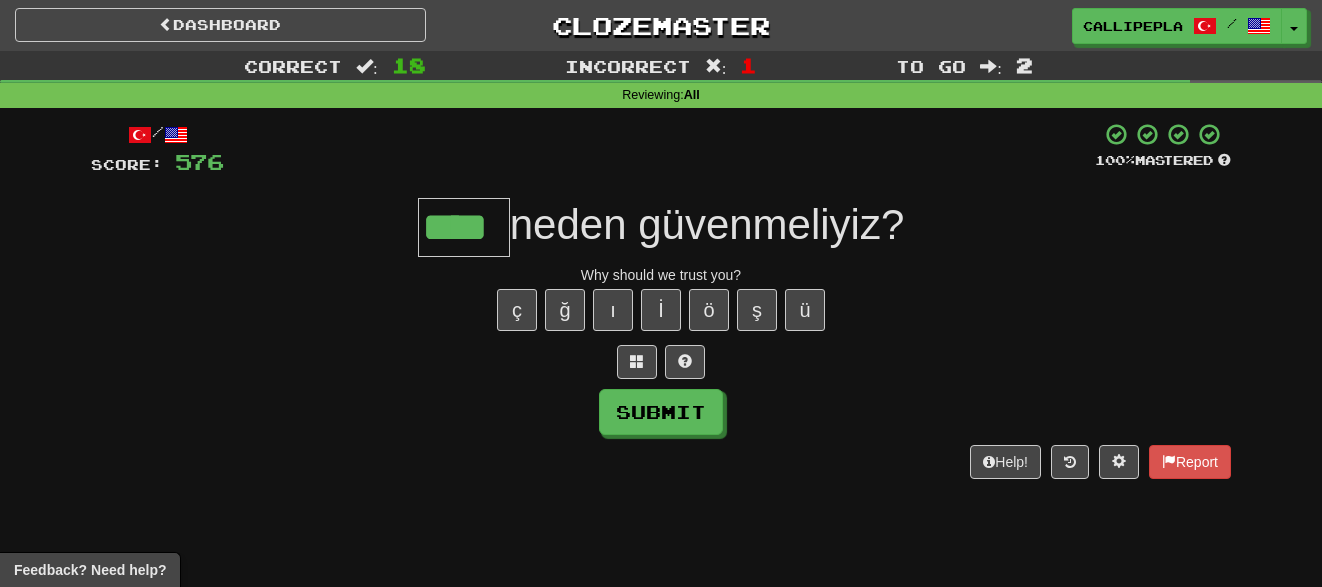 type on "****" 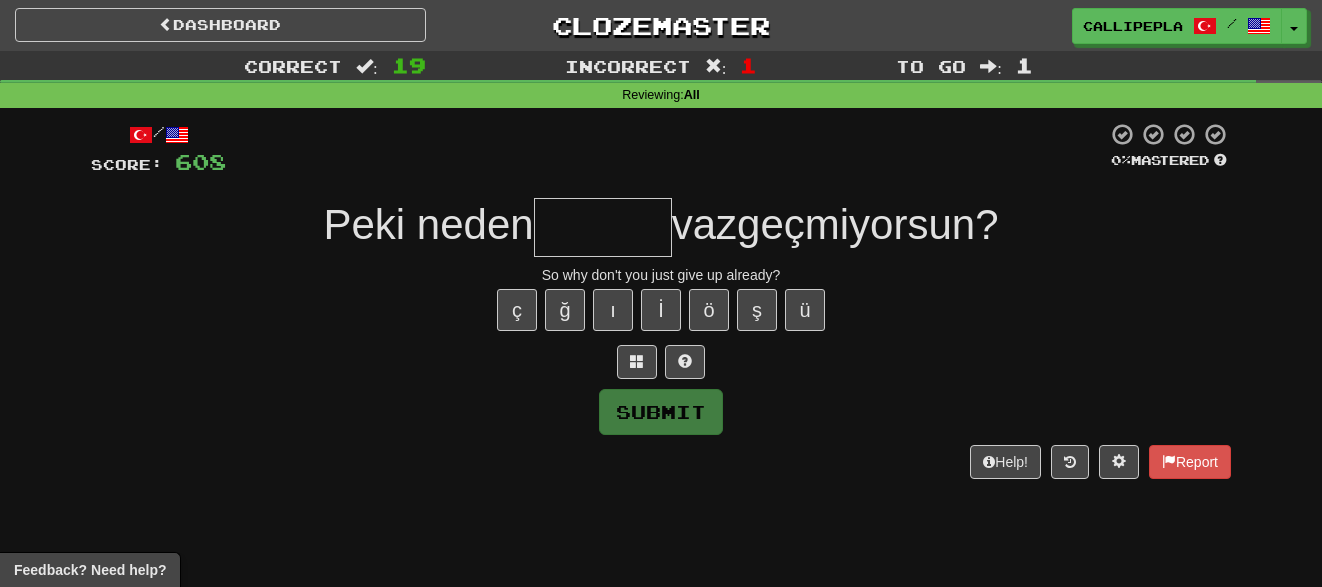 type on "*" 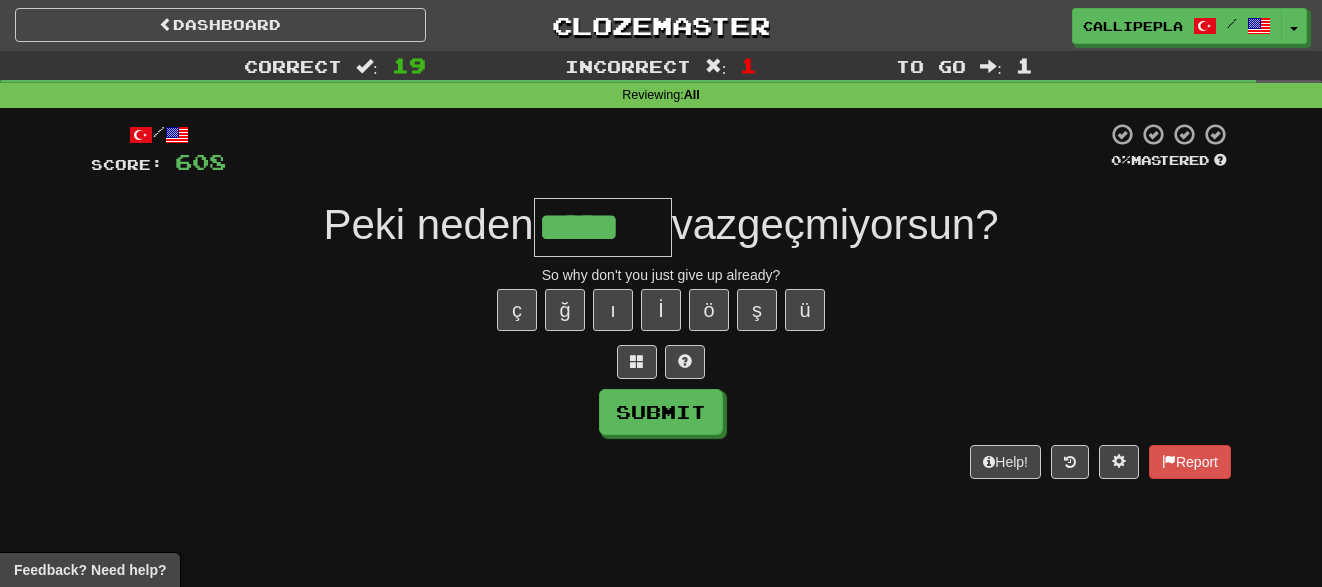 type on "*****" 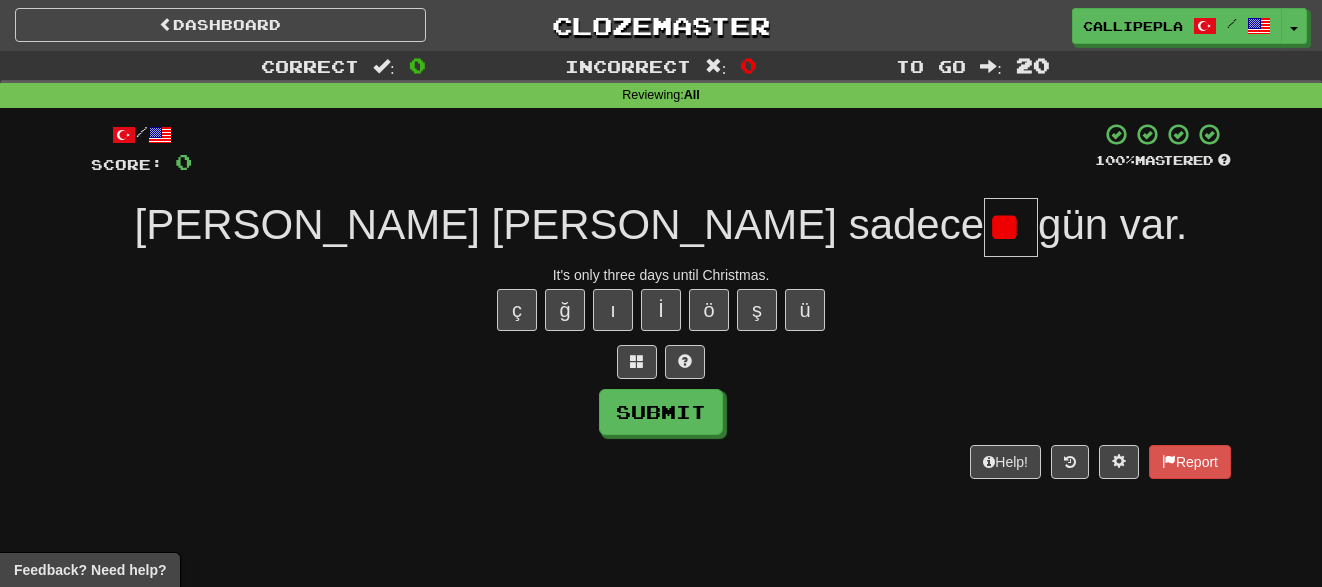 type on "*" 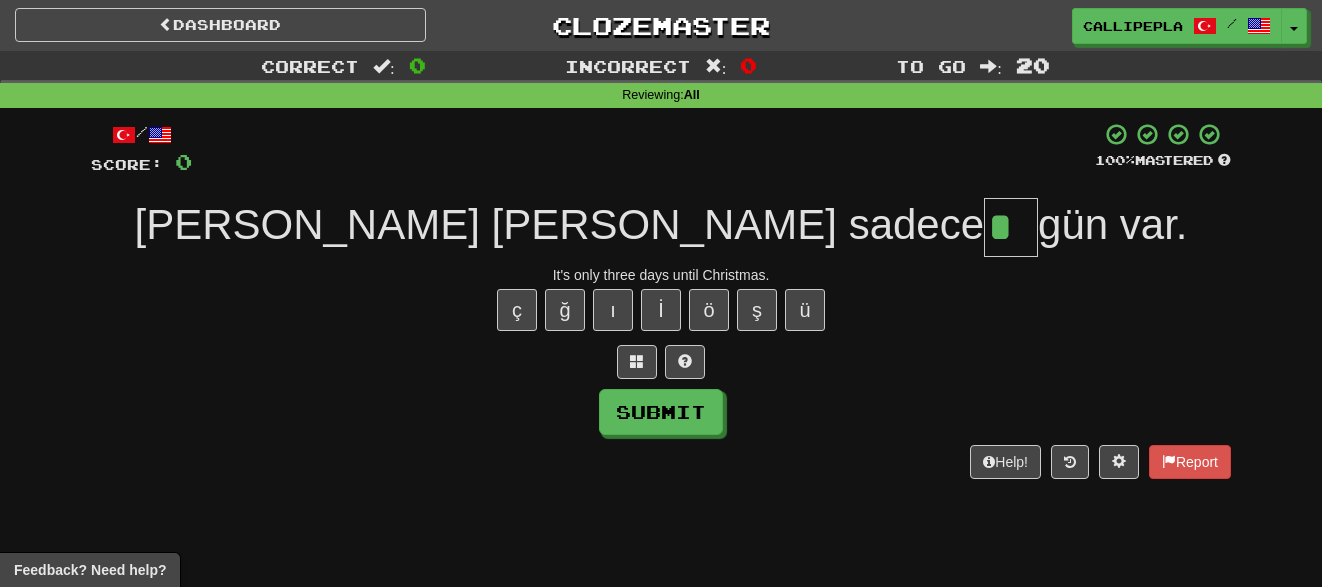 type on "**" 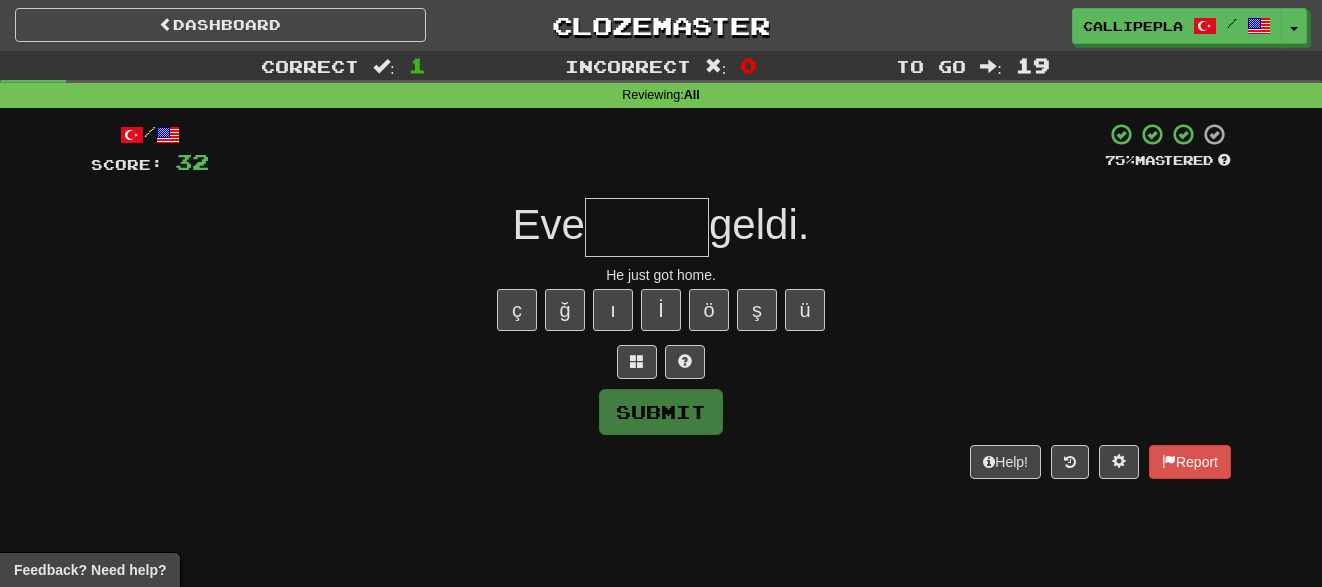 type on "*" 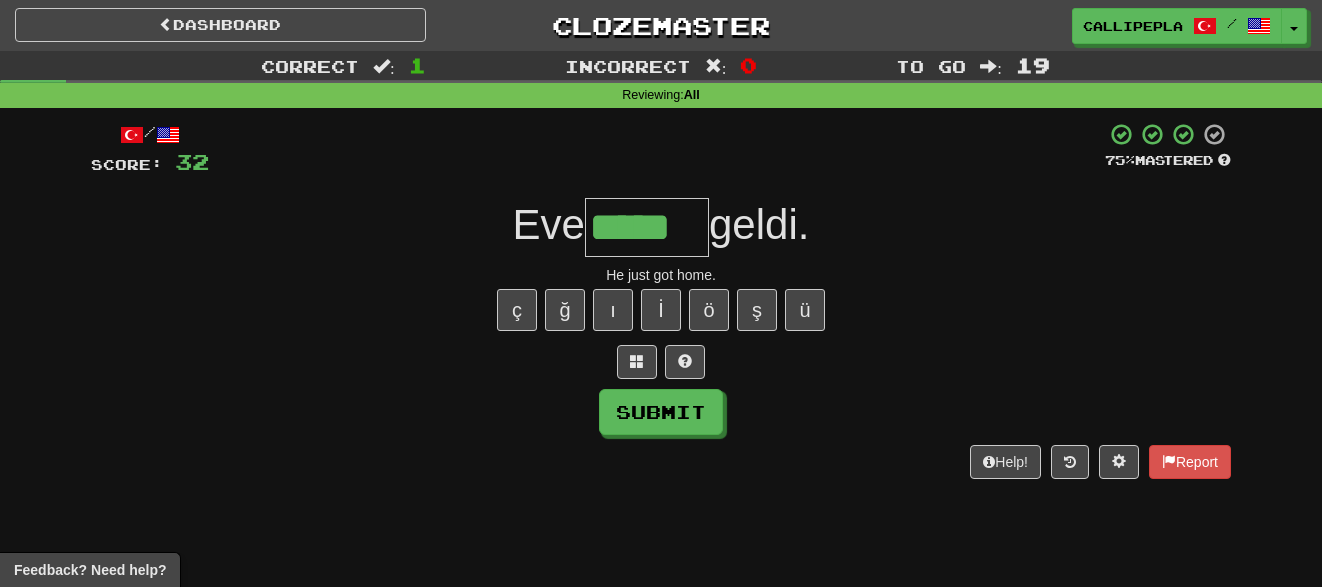 type on "*****" 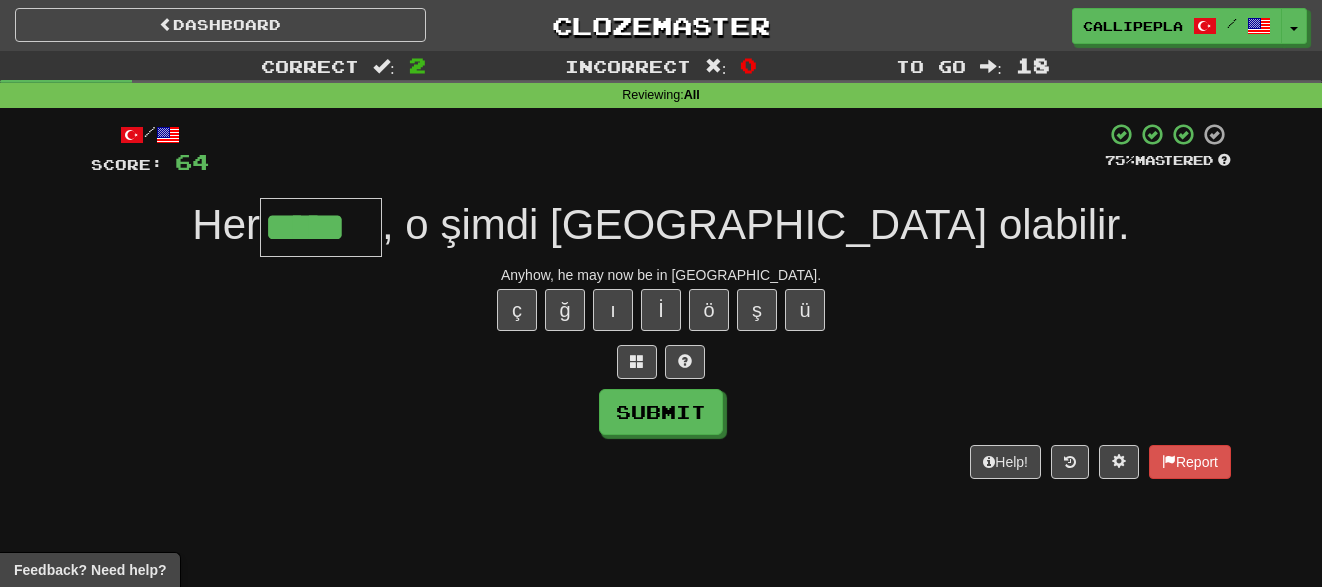 type on "*****" 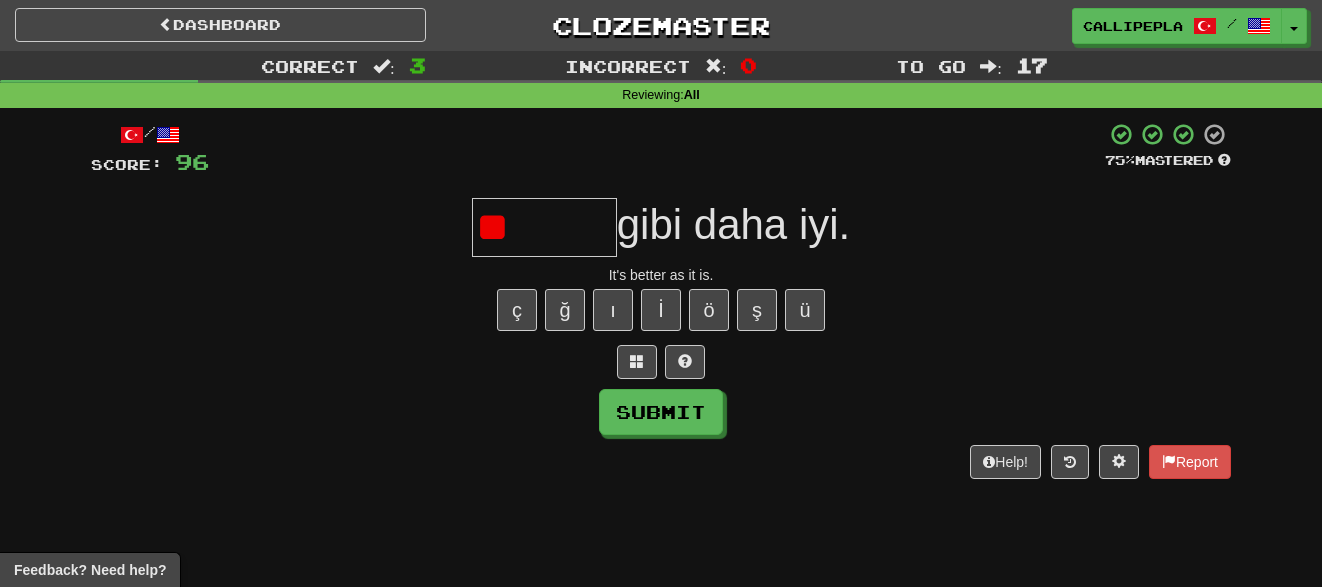 type on "*" 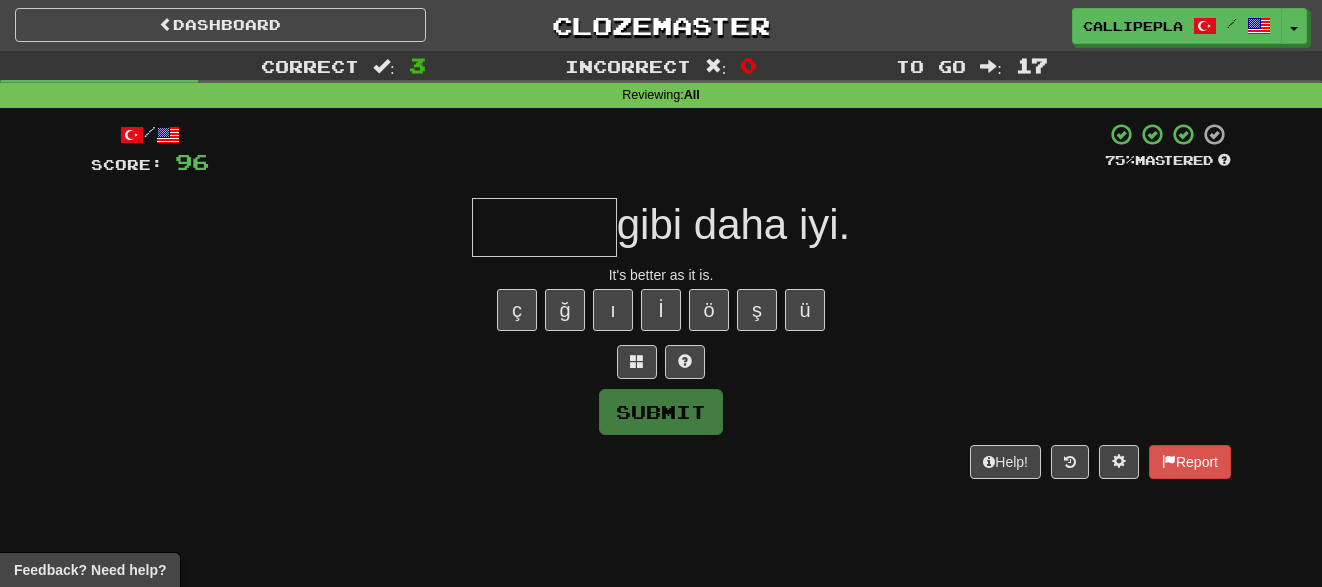 type on "*" 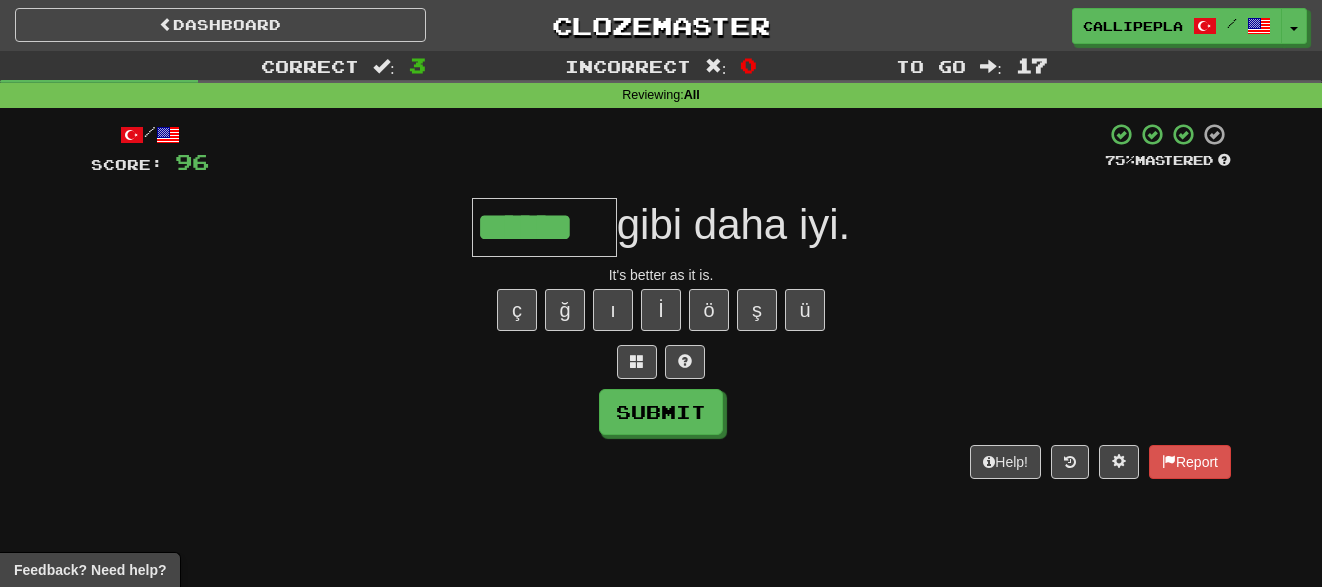 type on "******" 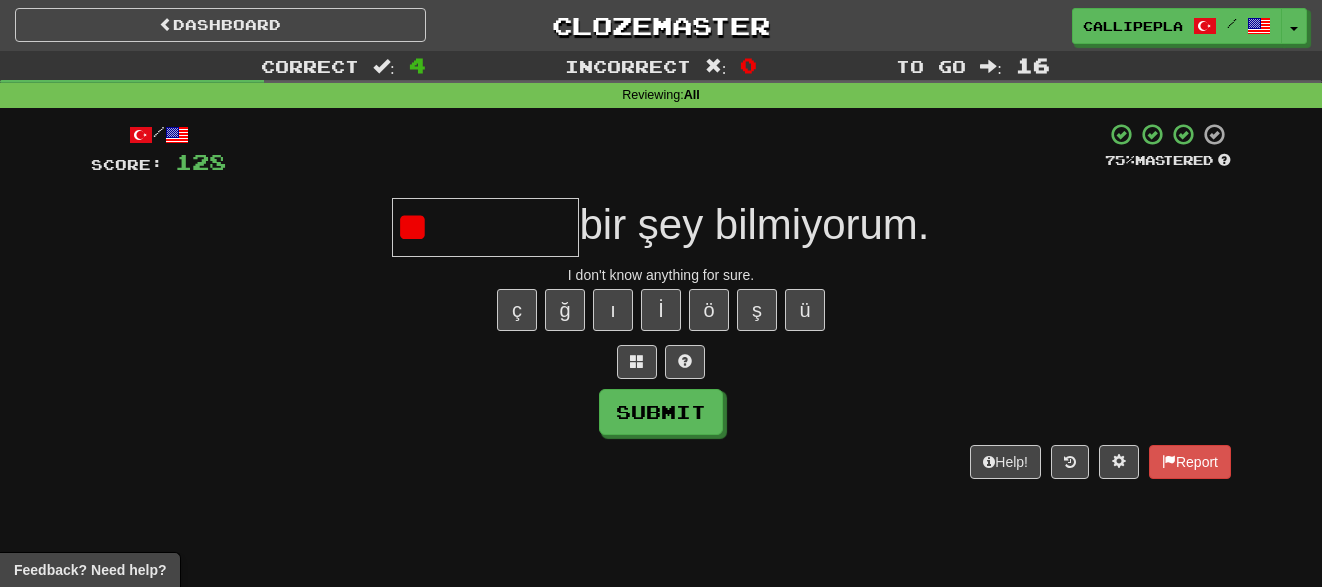 type on "*" 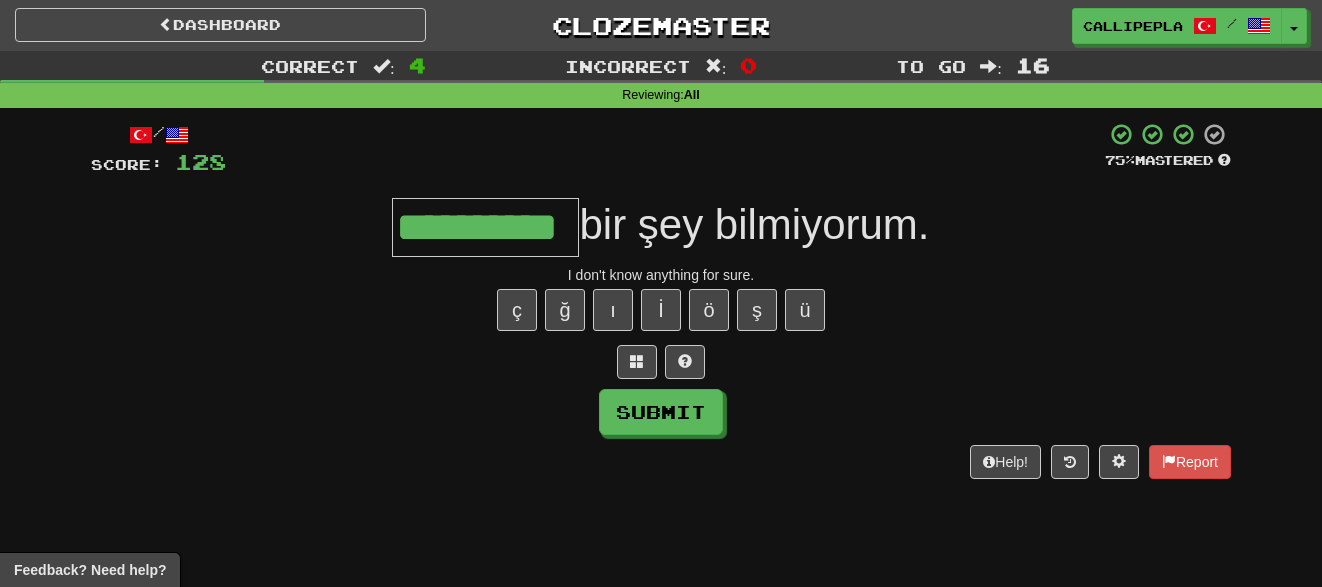type on "**********" 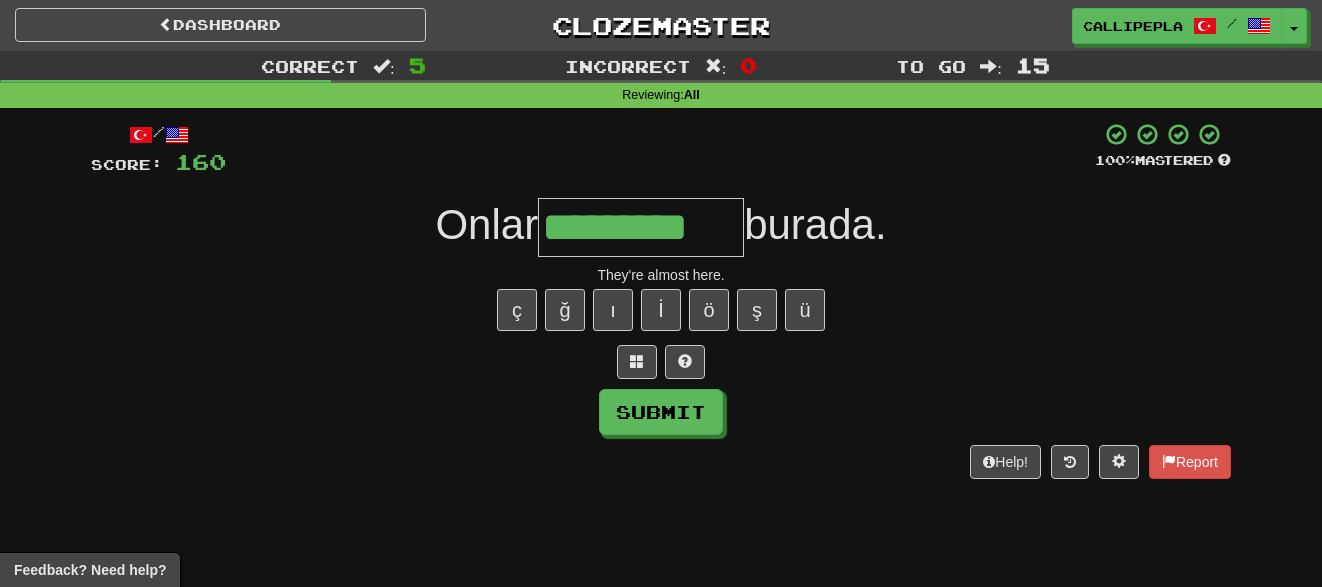 type on "*********" 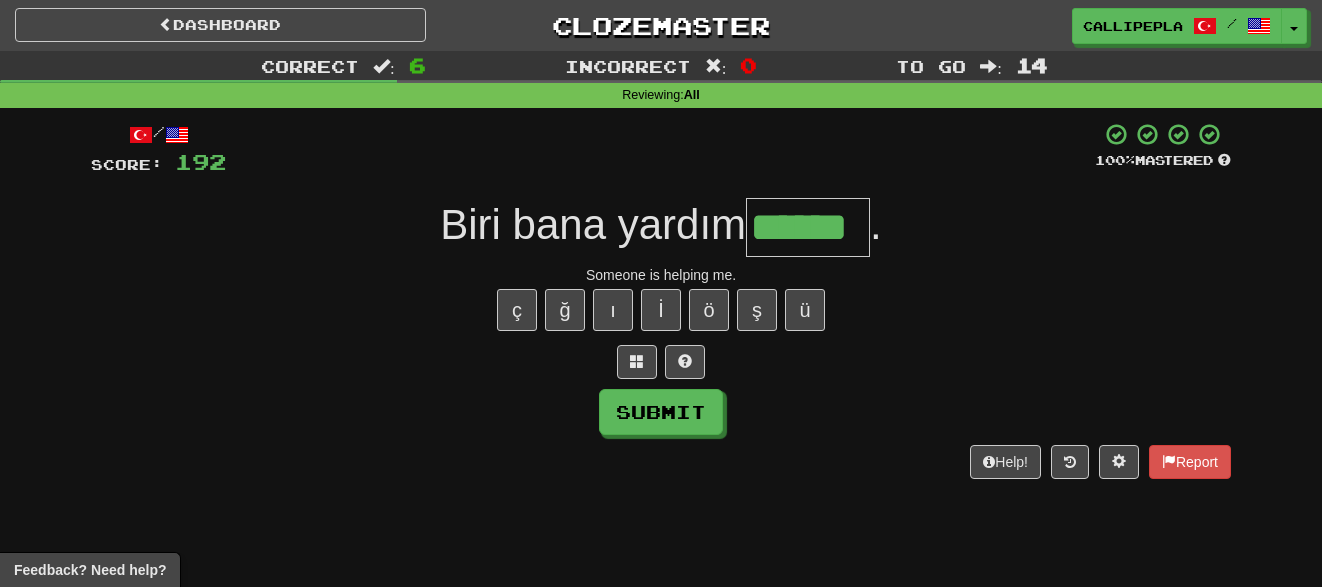 type on "******" 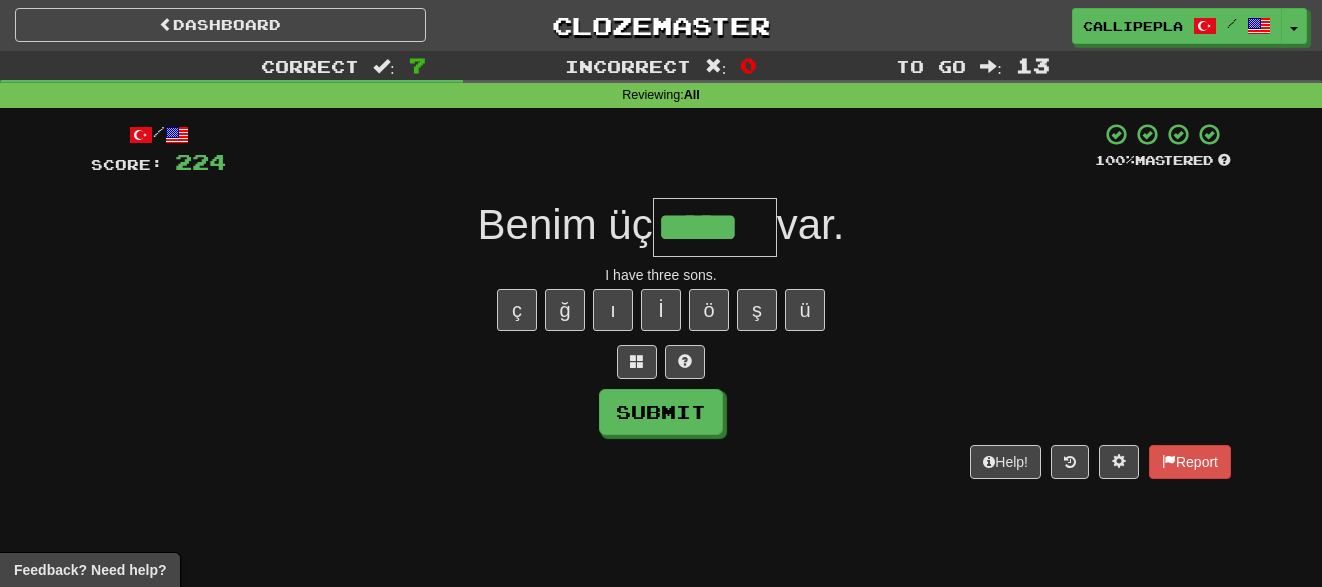 type on "*****" 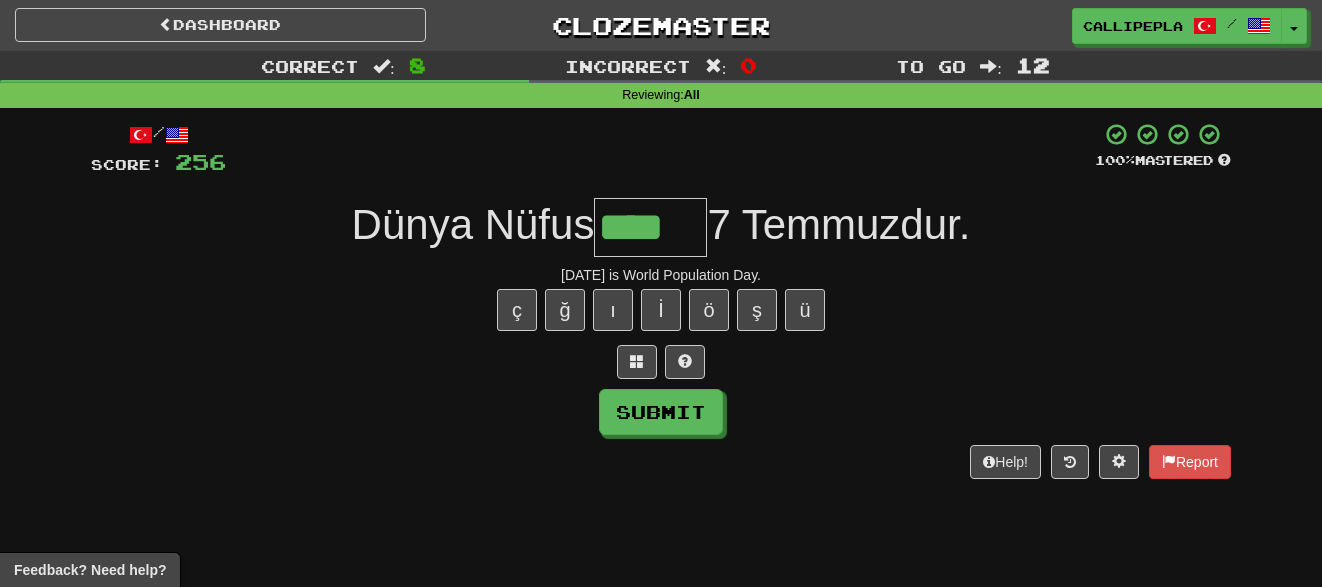 type on "****" 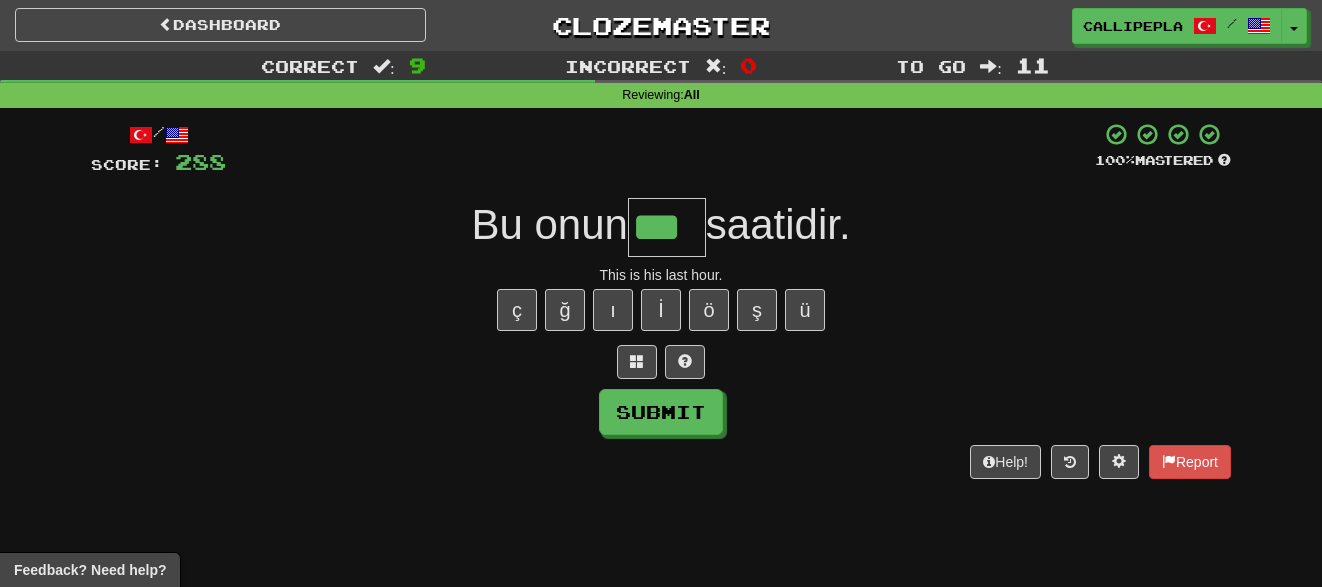 type on "***" 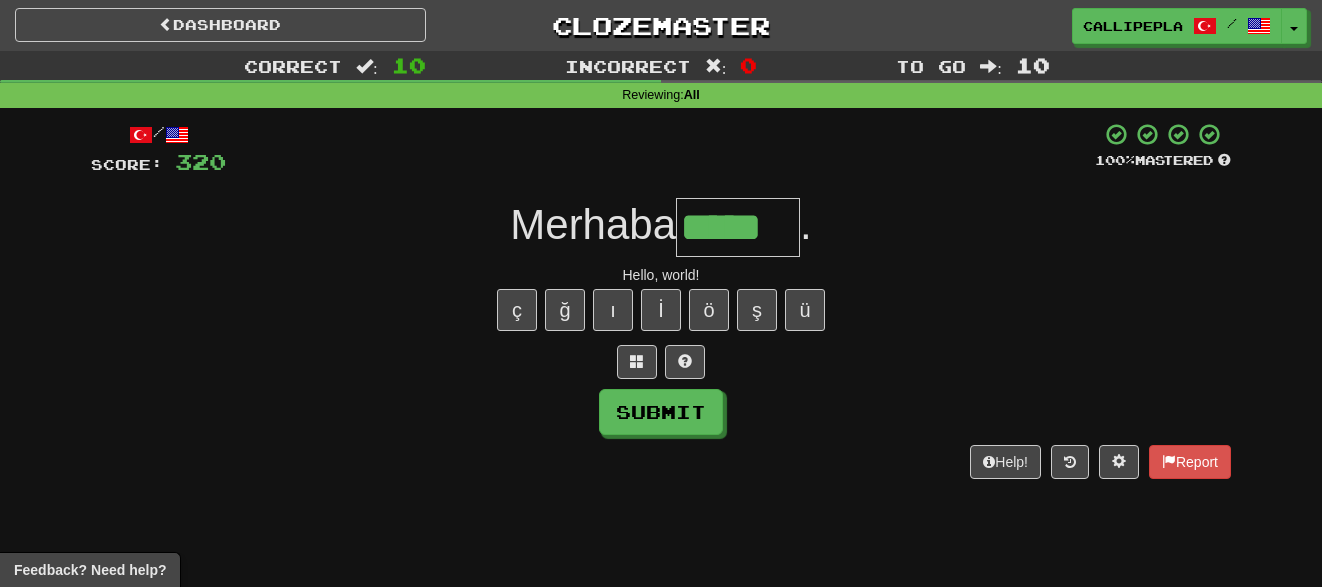type on "*****" 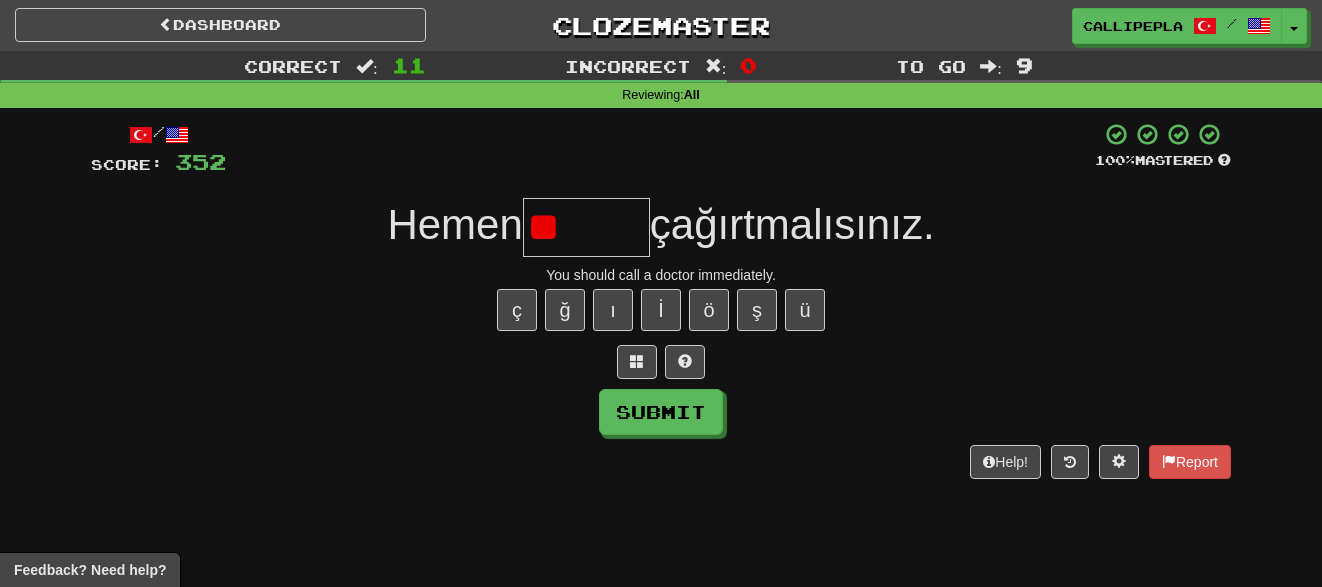 type on "*" 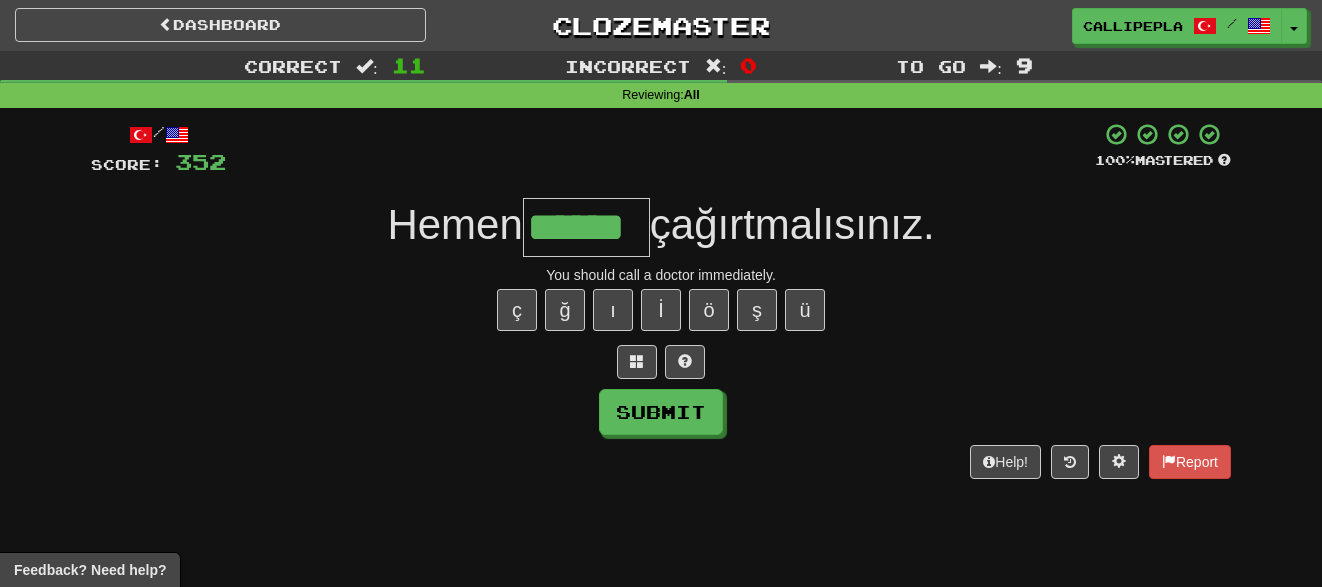 type on "******" 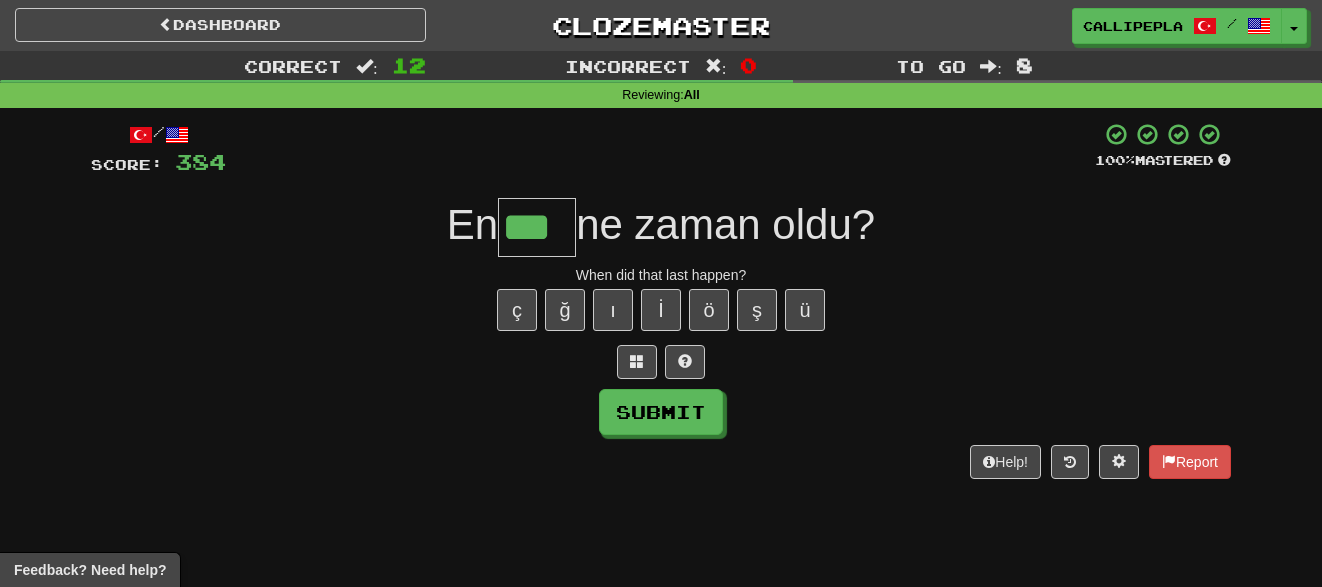 type on "***" 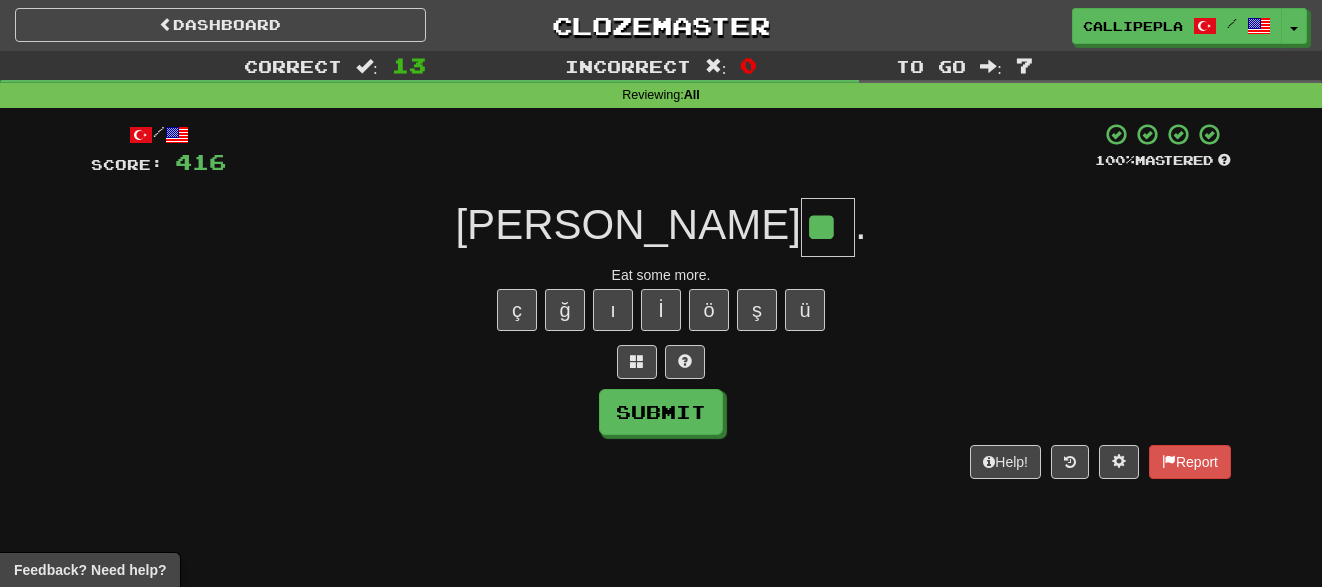 type on "**" 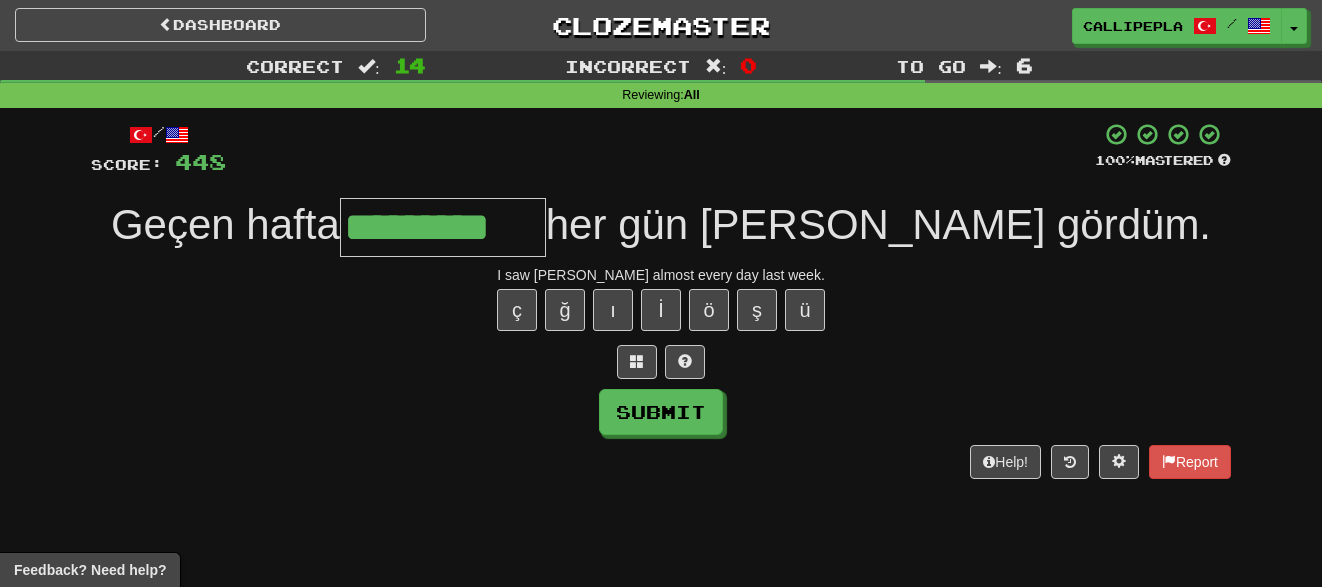 type on "*********" 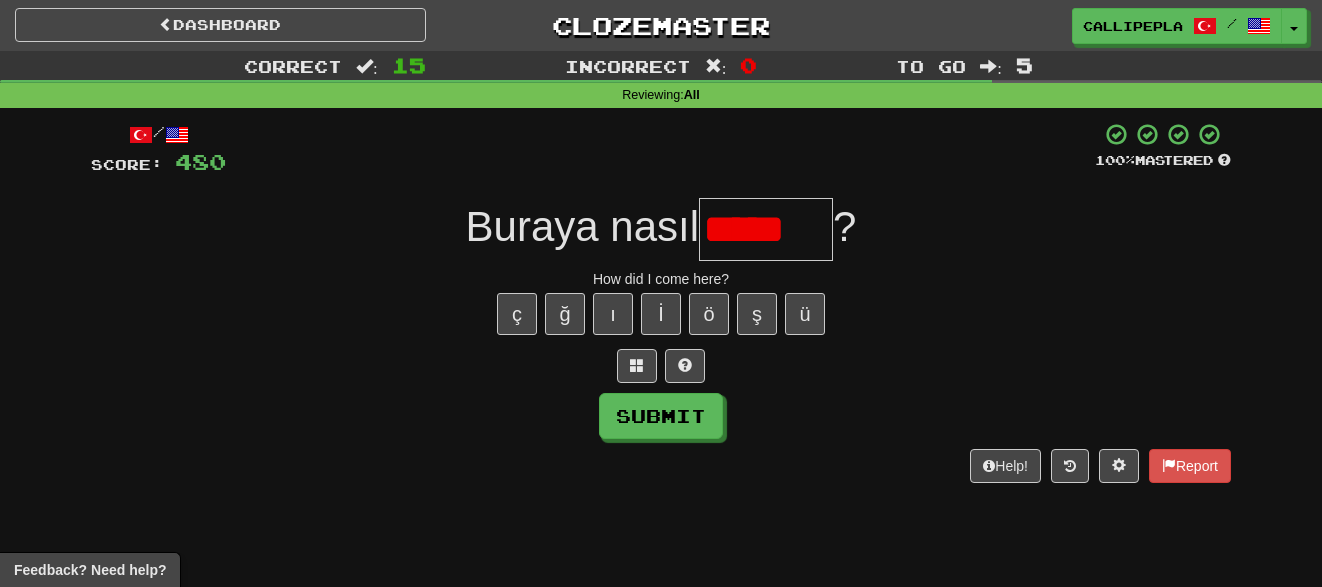 scroll, scrollTop: 0, scrollLeft: 0, axis: both 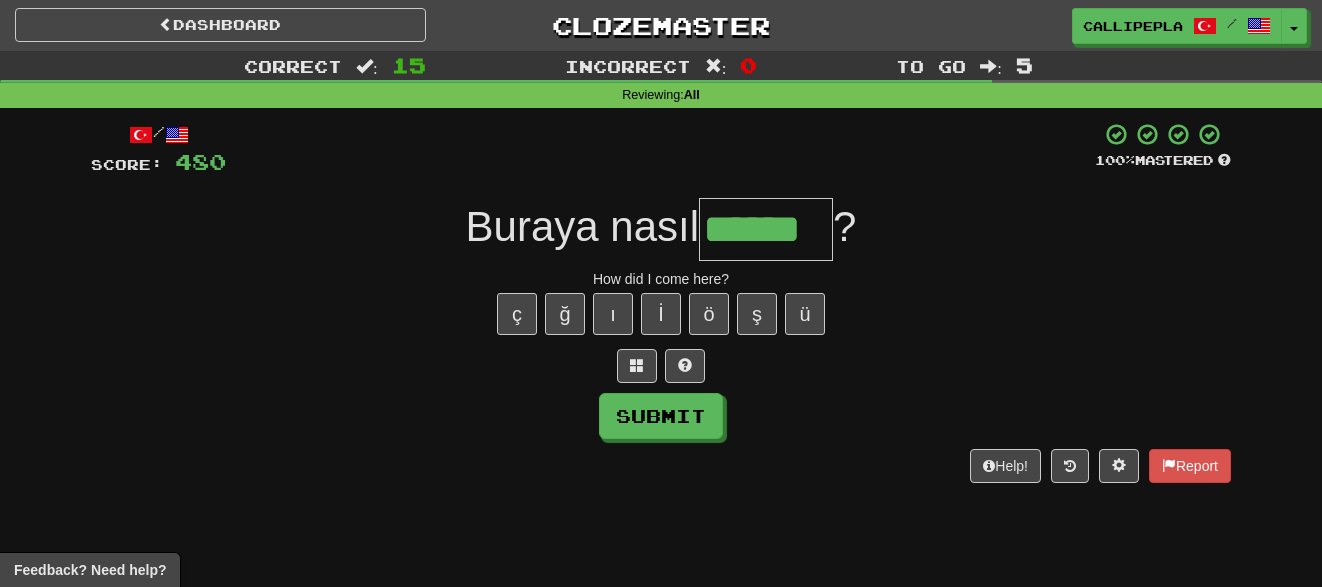 type on "******" 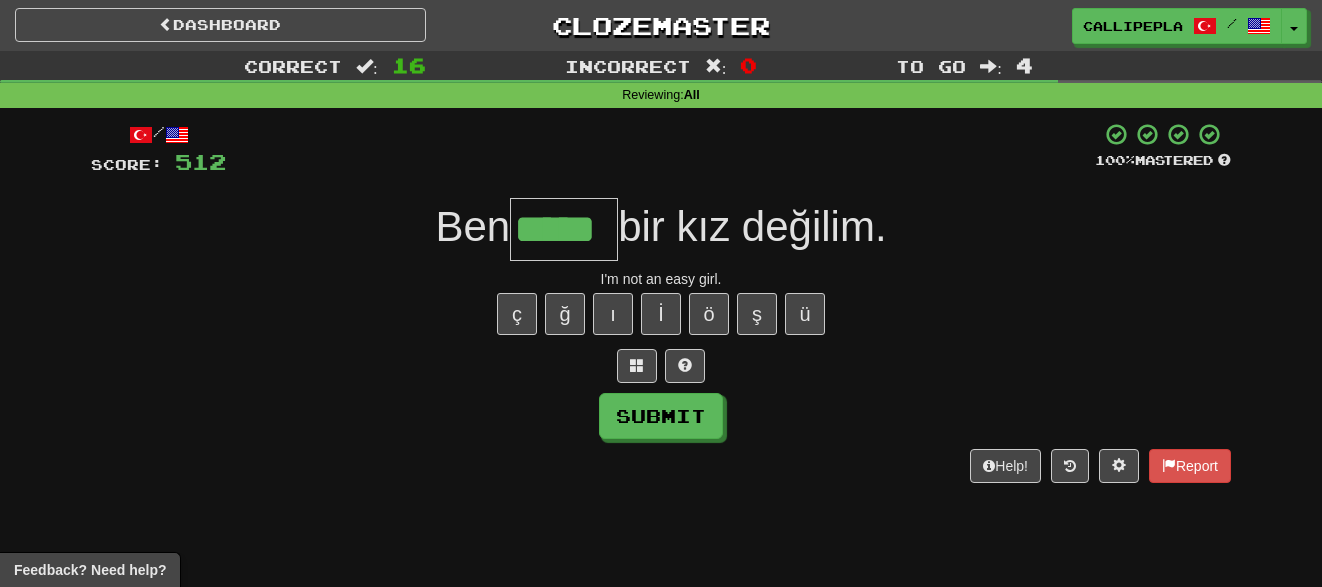 type on "*****" 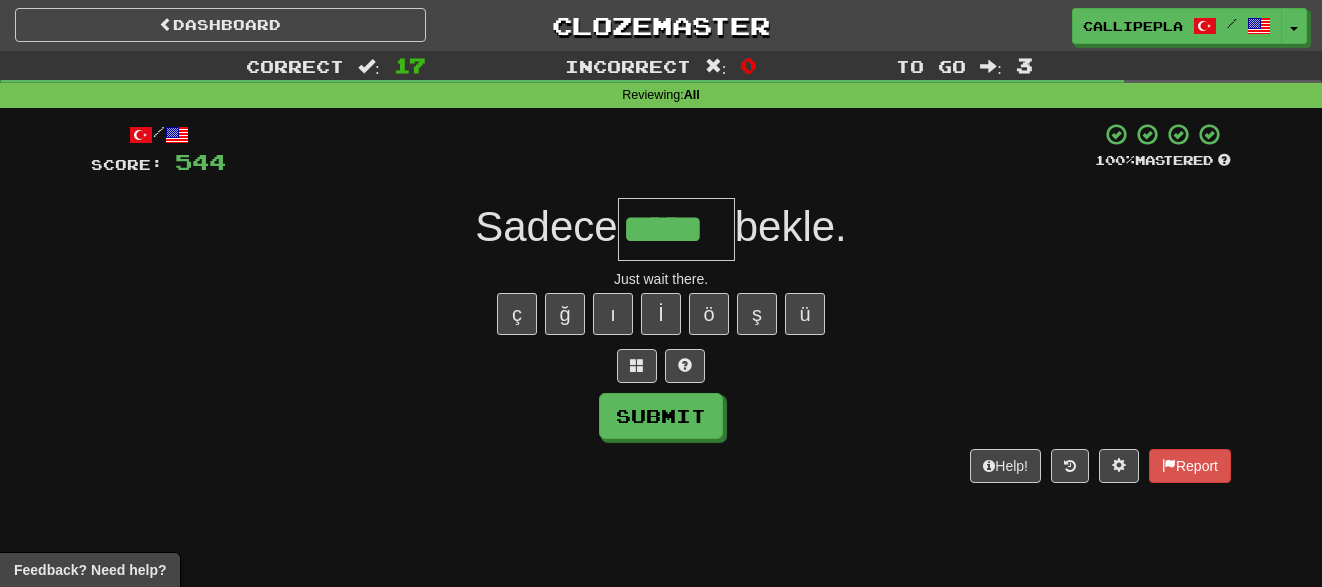 type on "*****" 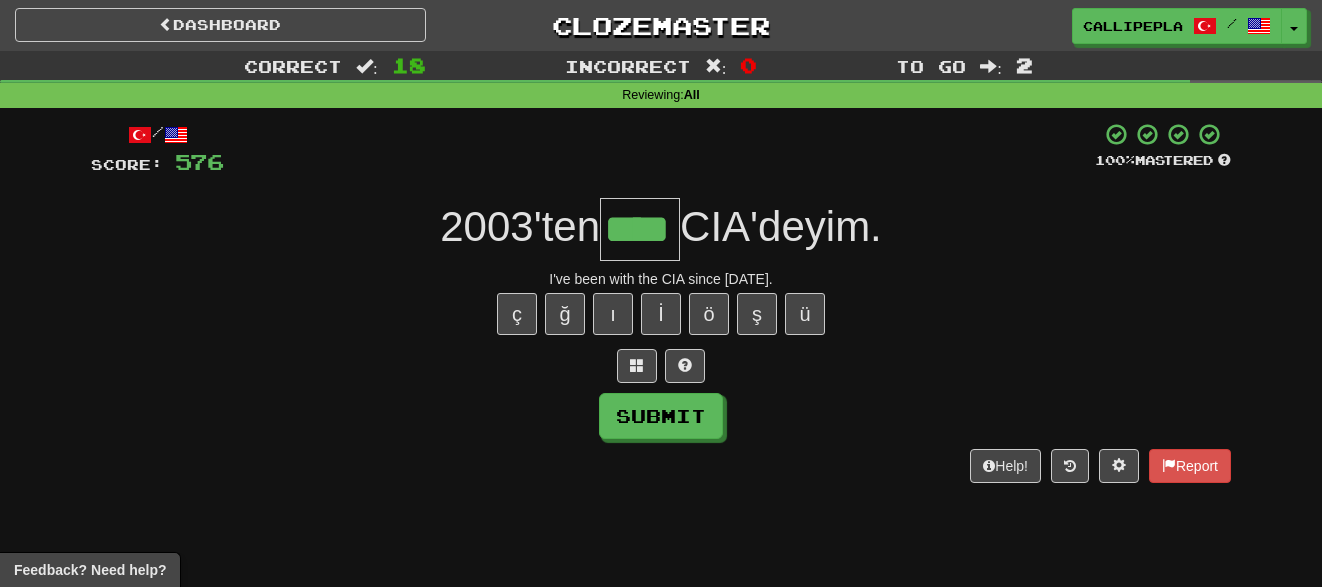 type on "****" 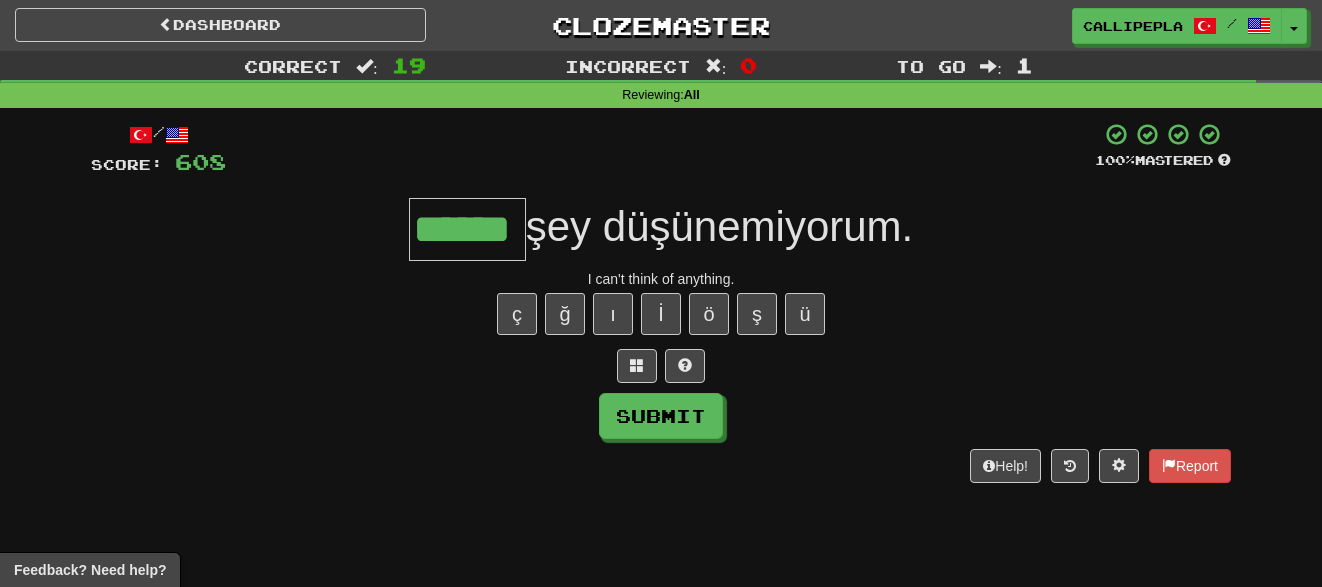 type on "******" 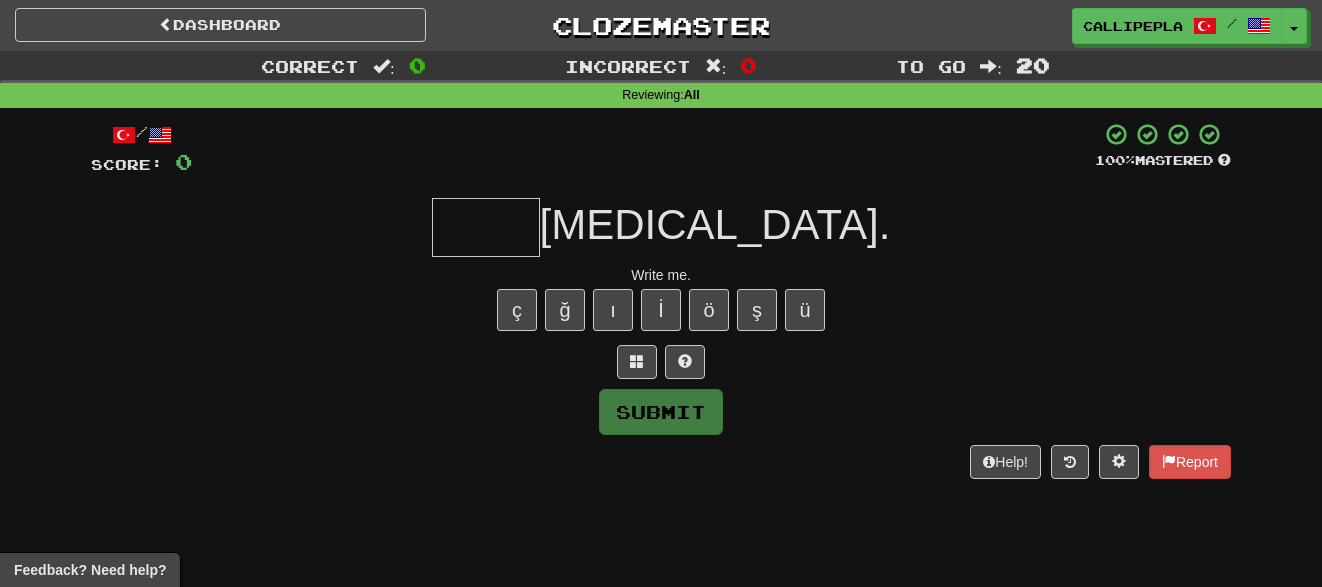 click at bounding box center (486, 227) 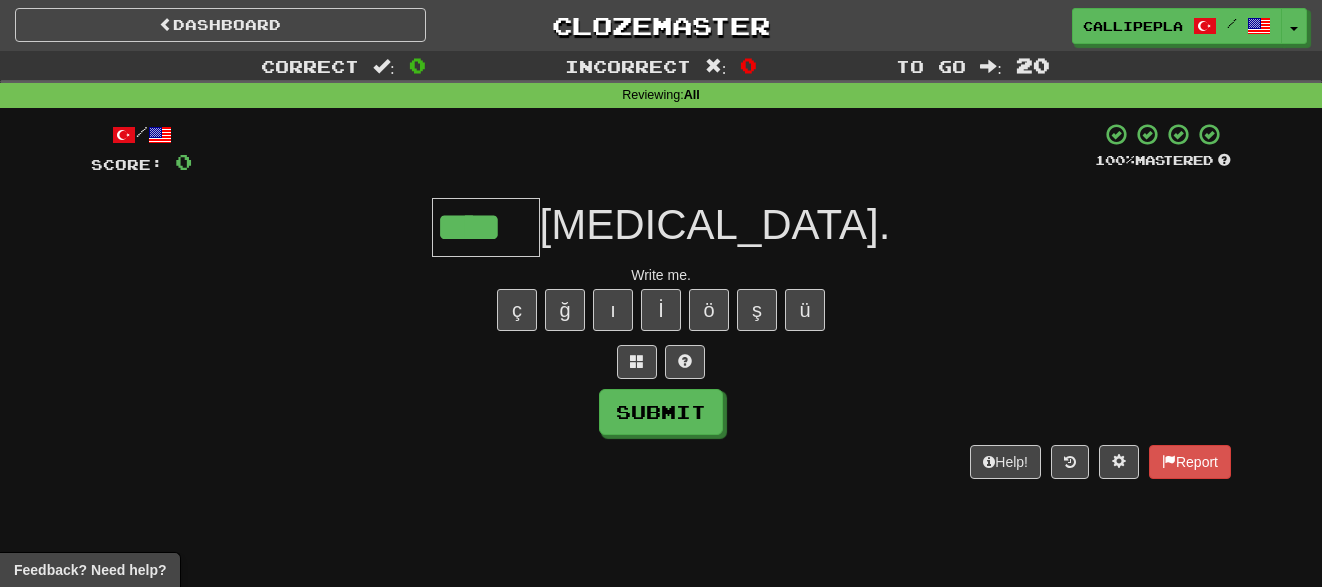 type on "****" 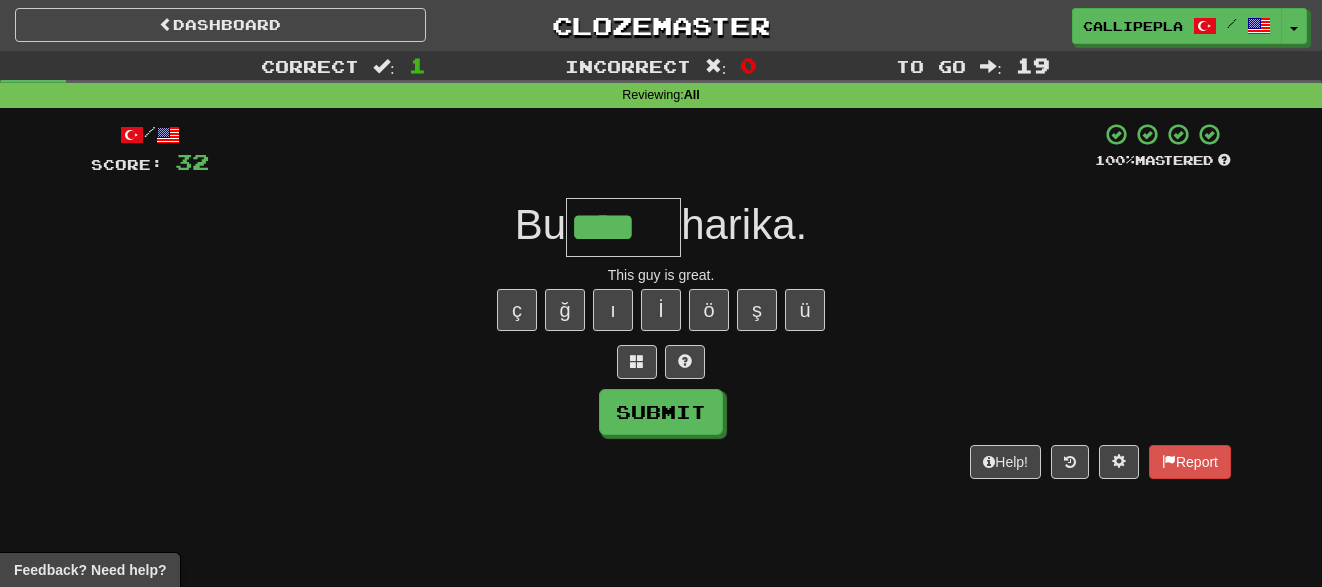 type on "****" 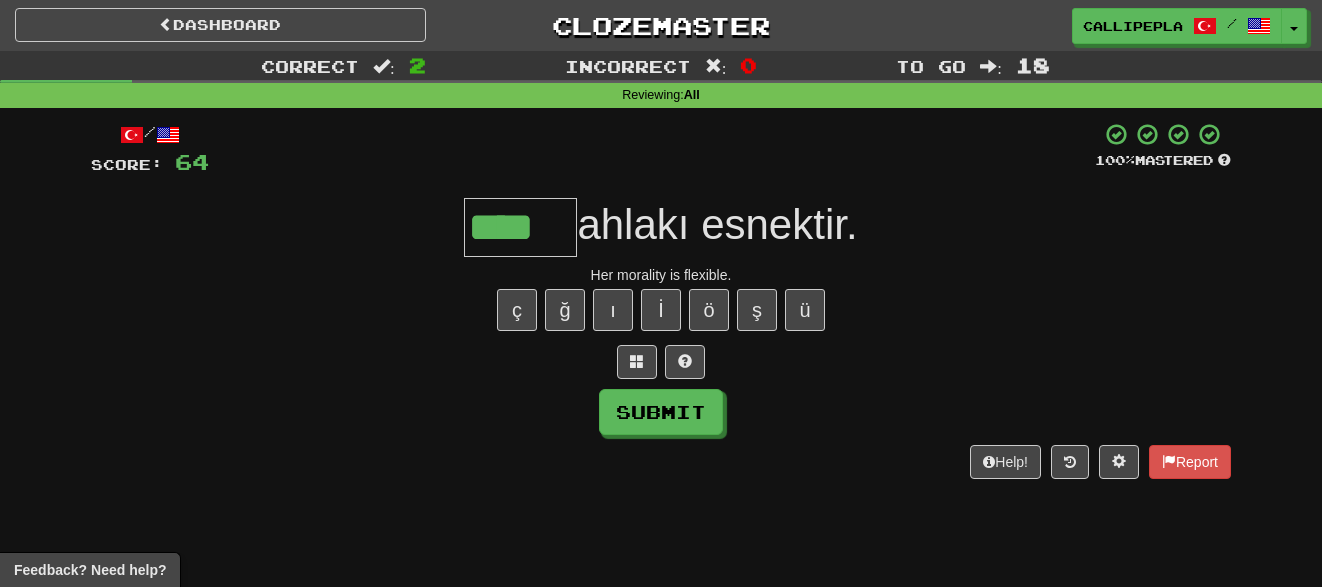 type on "****" 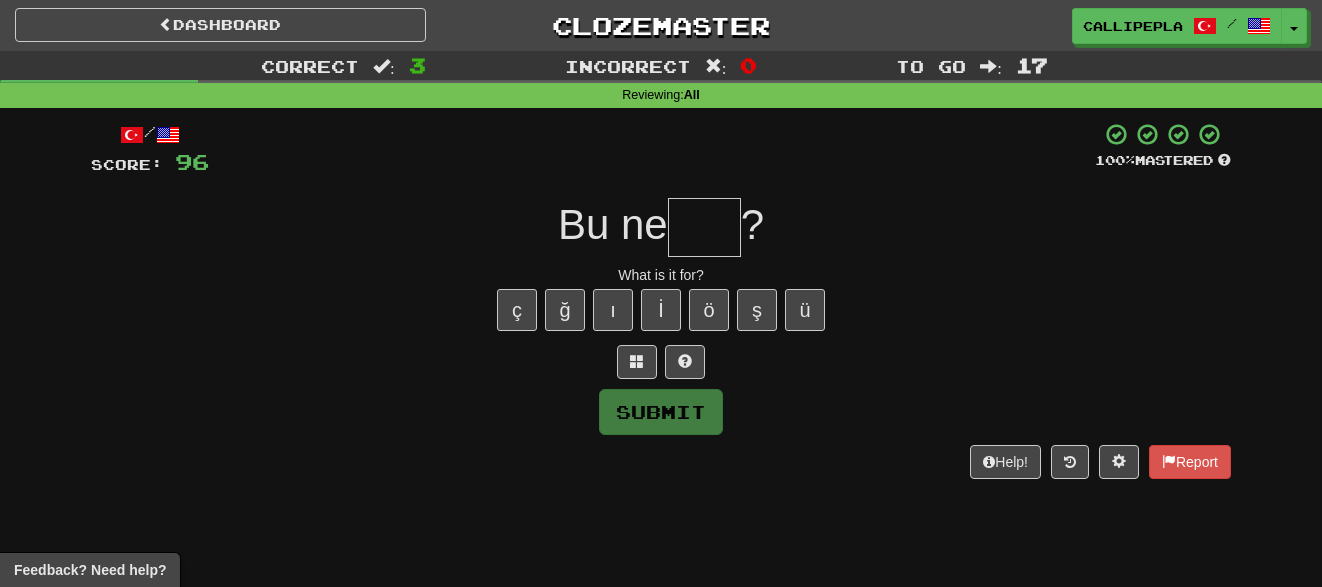 type on "*" 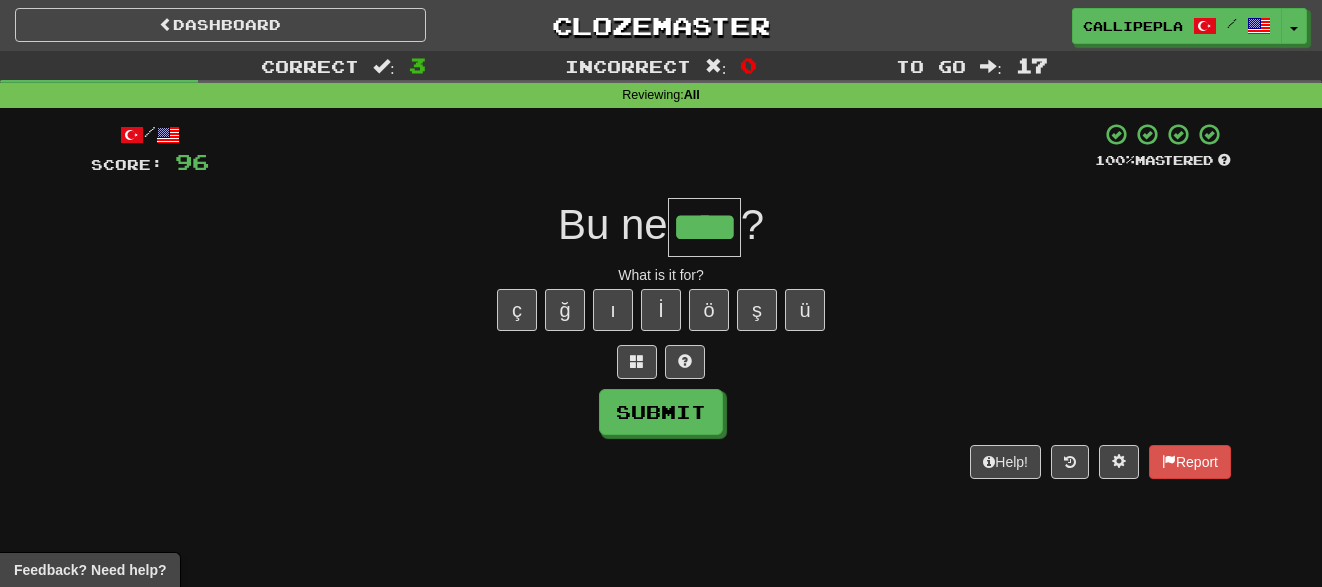 type on "****" 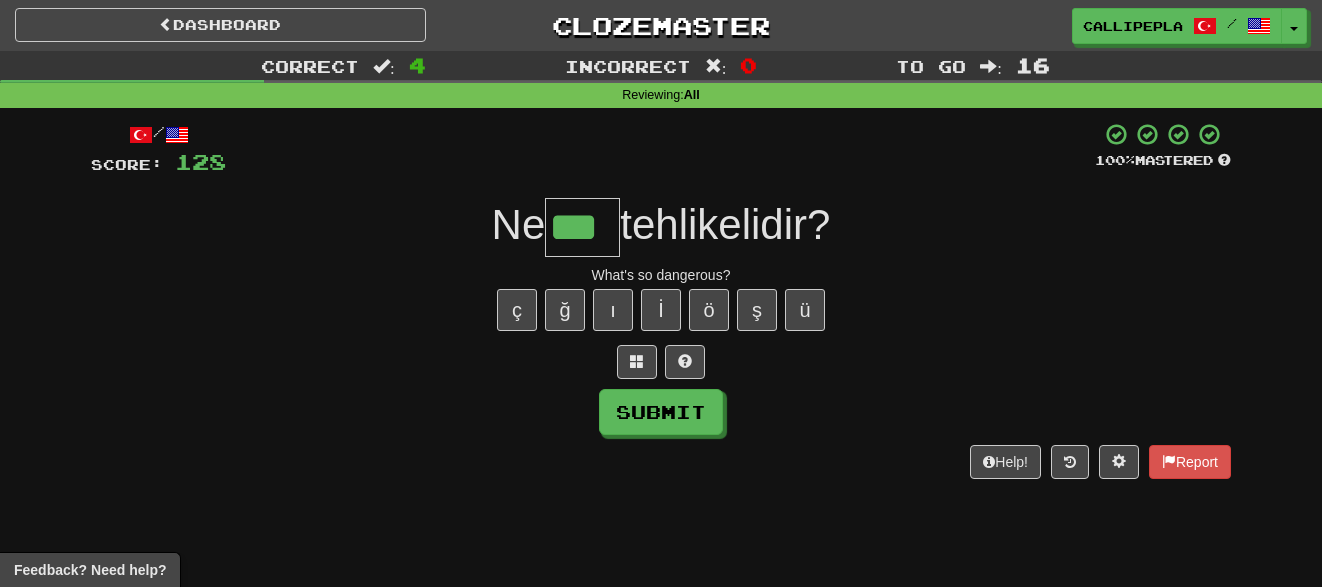 type on "***" 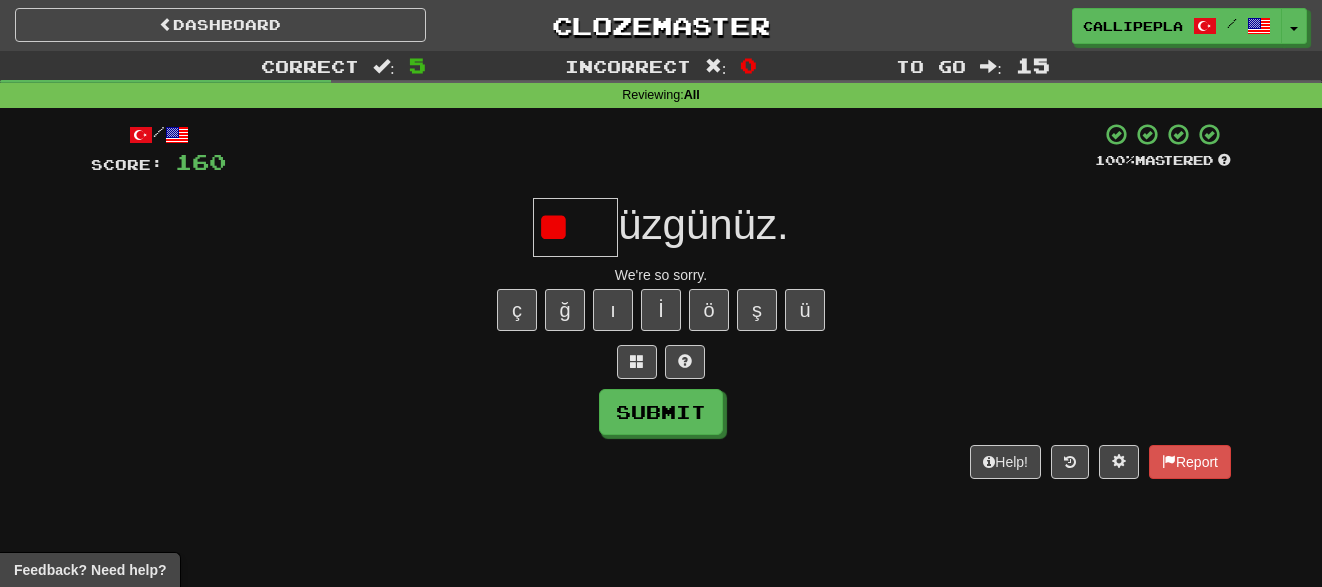 type on "*" 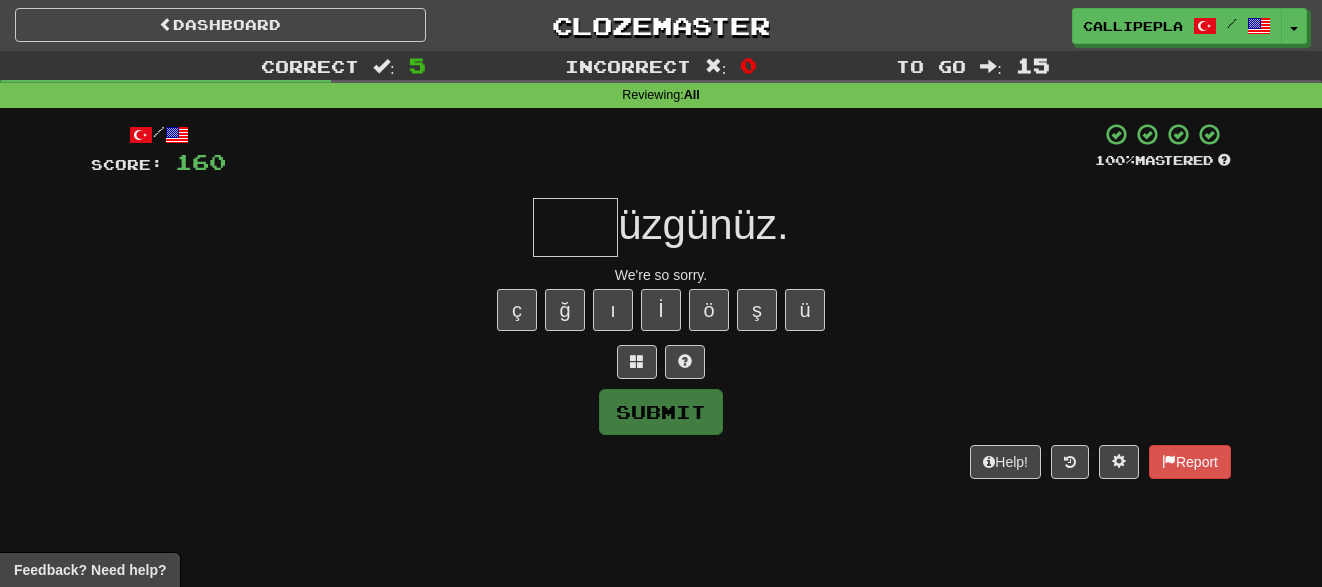 type on "*" 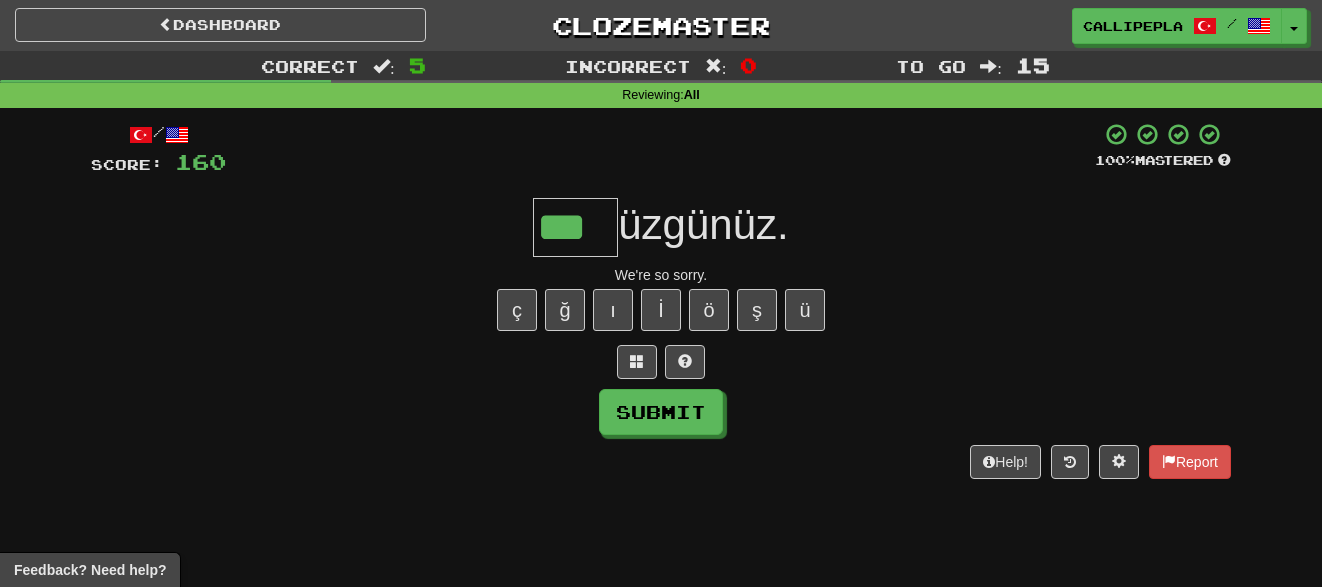 type on "***" 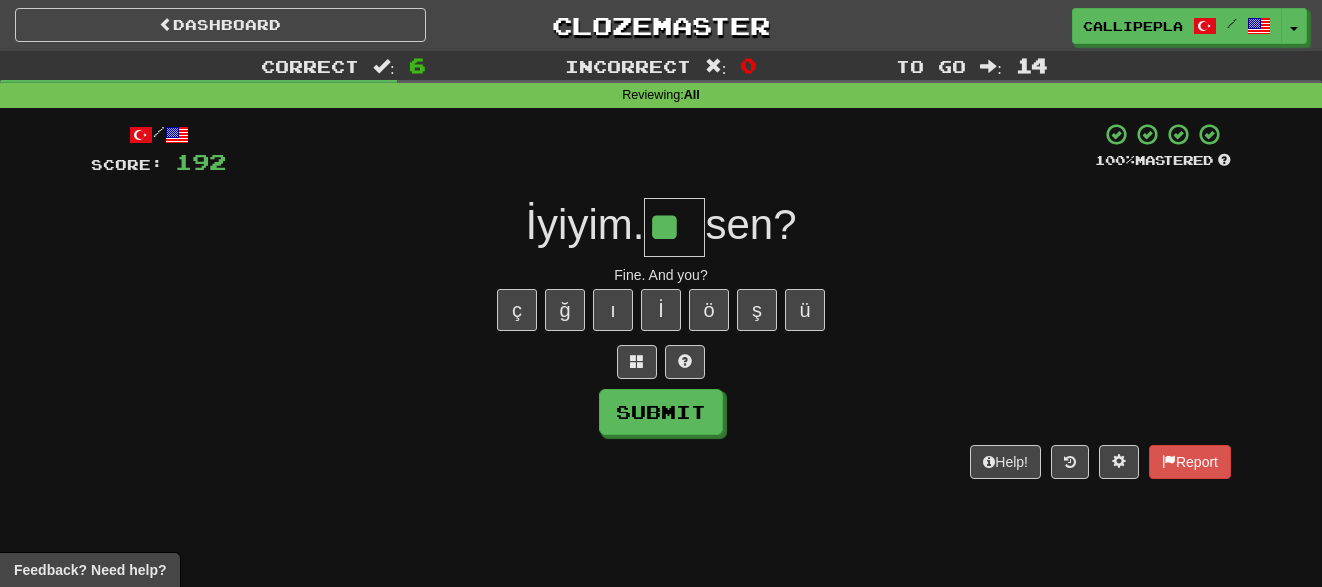 type on "**" 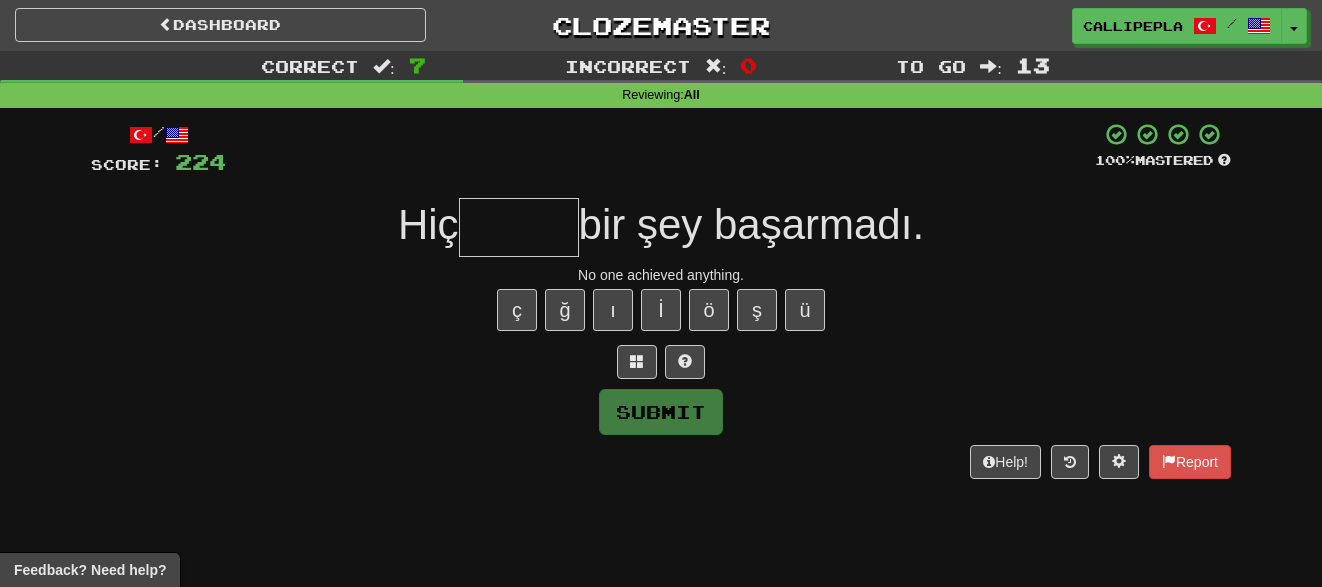 type on "*" 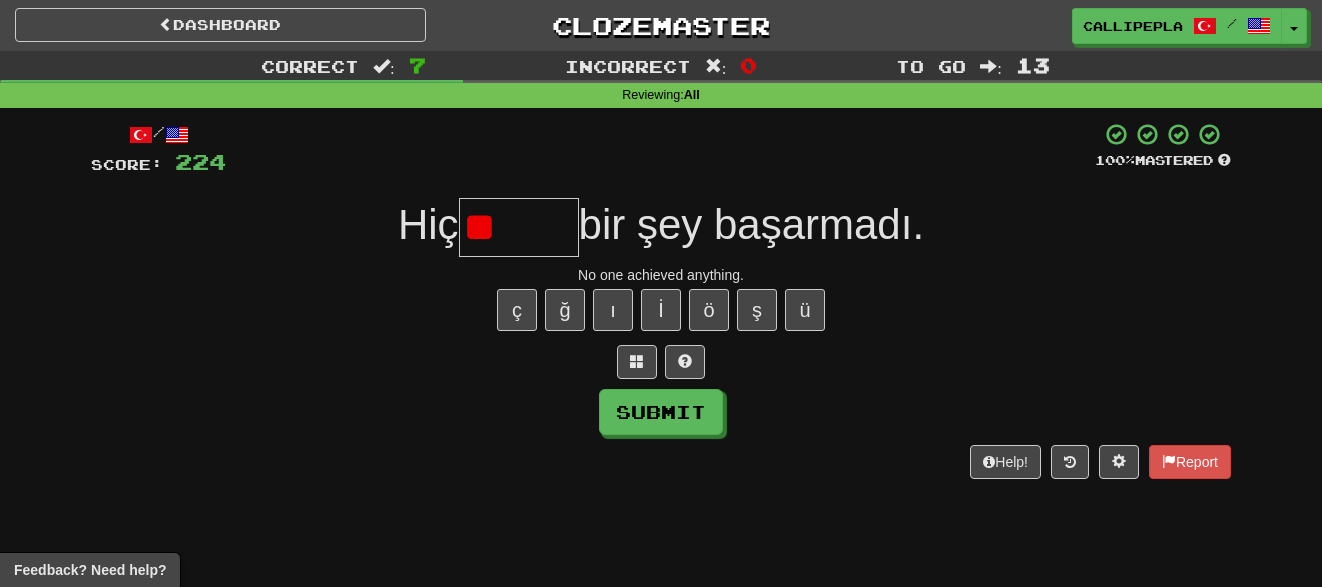 type on "*" 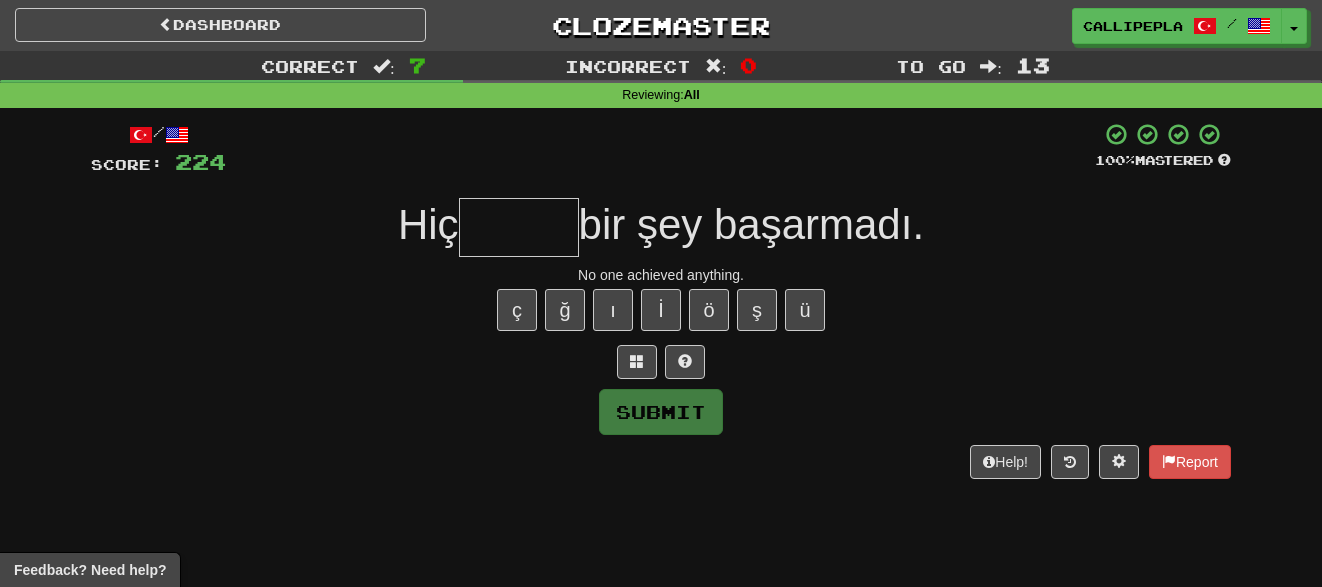 type on "*" 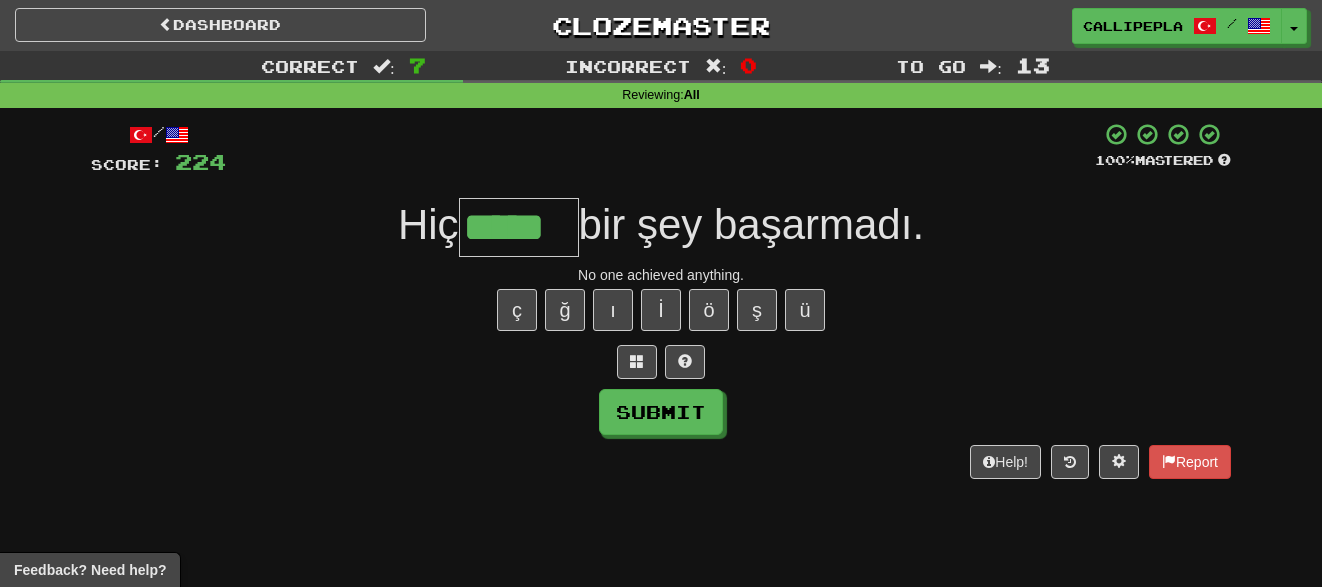 type on "*****" 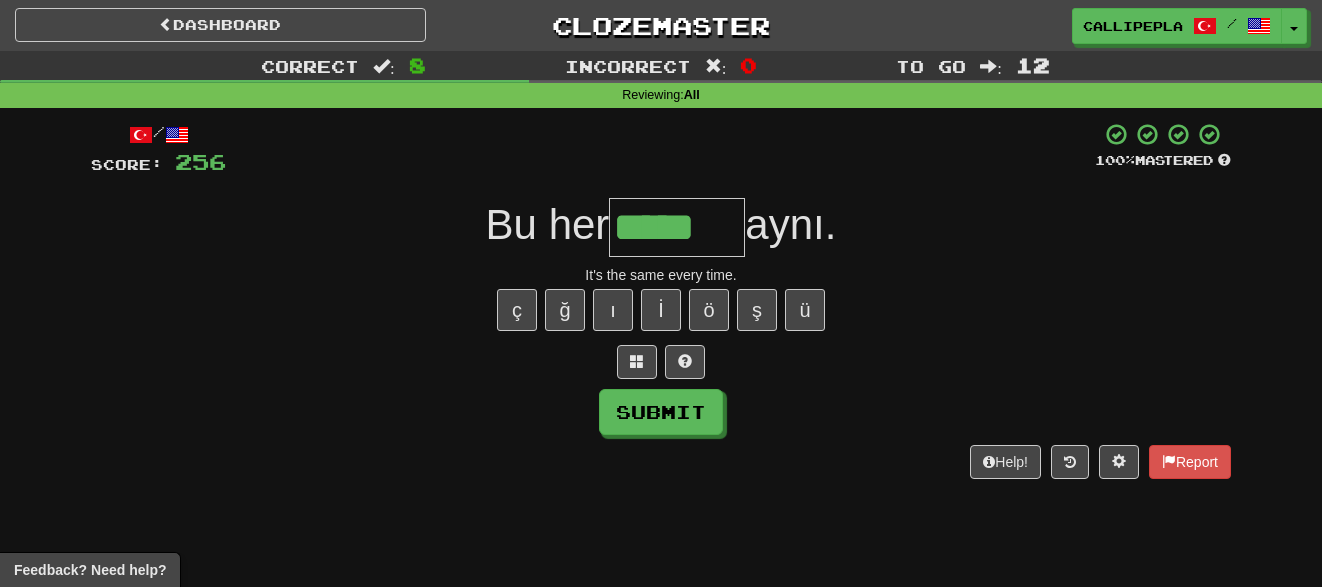 type on "*****" 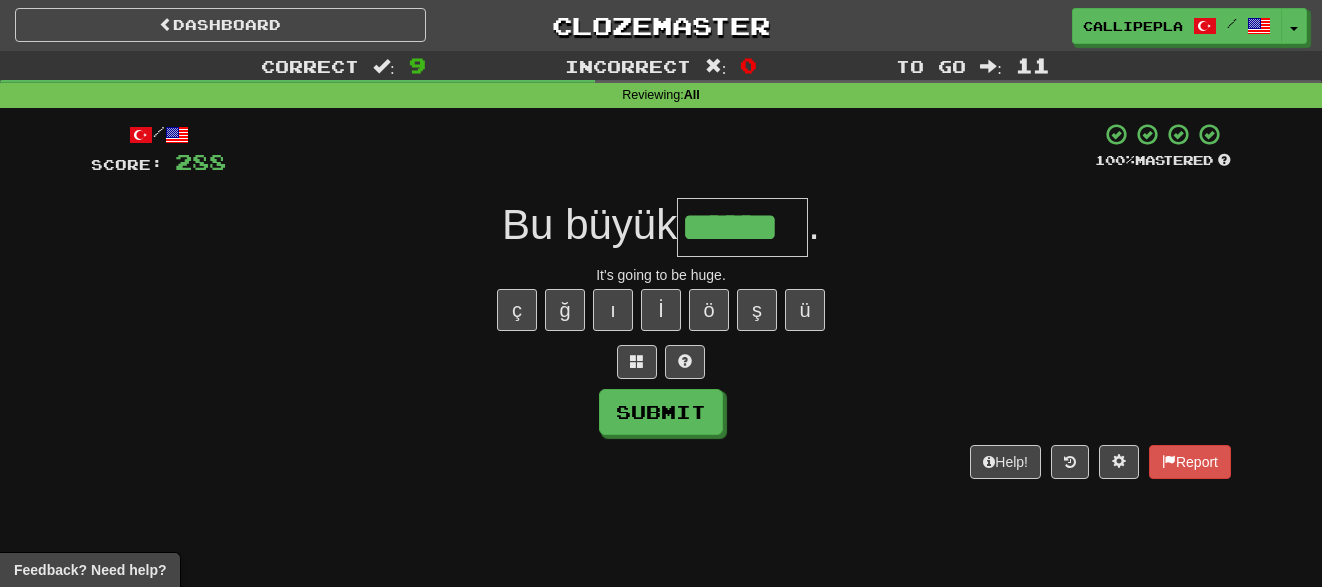type on "******" 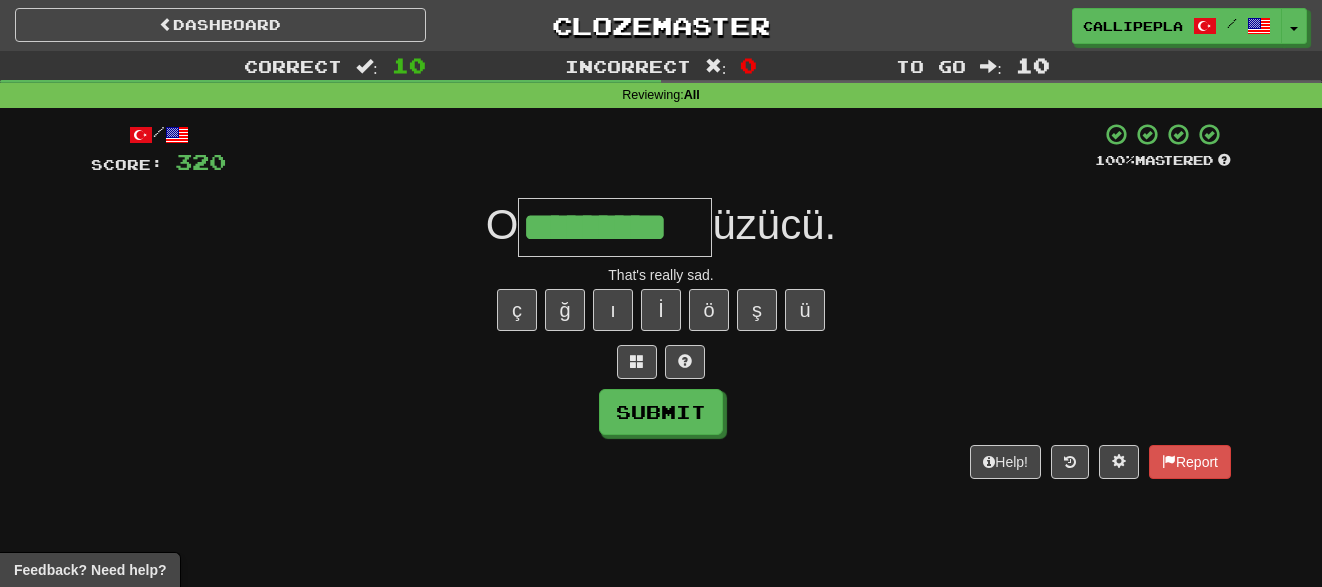 type on "*********" 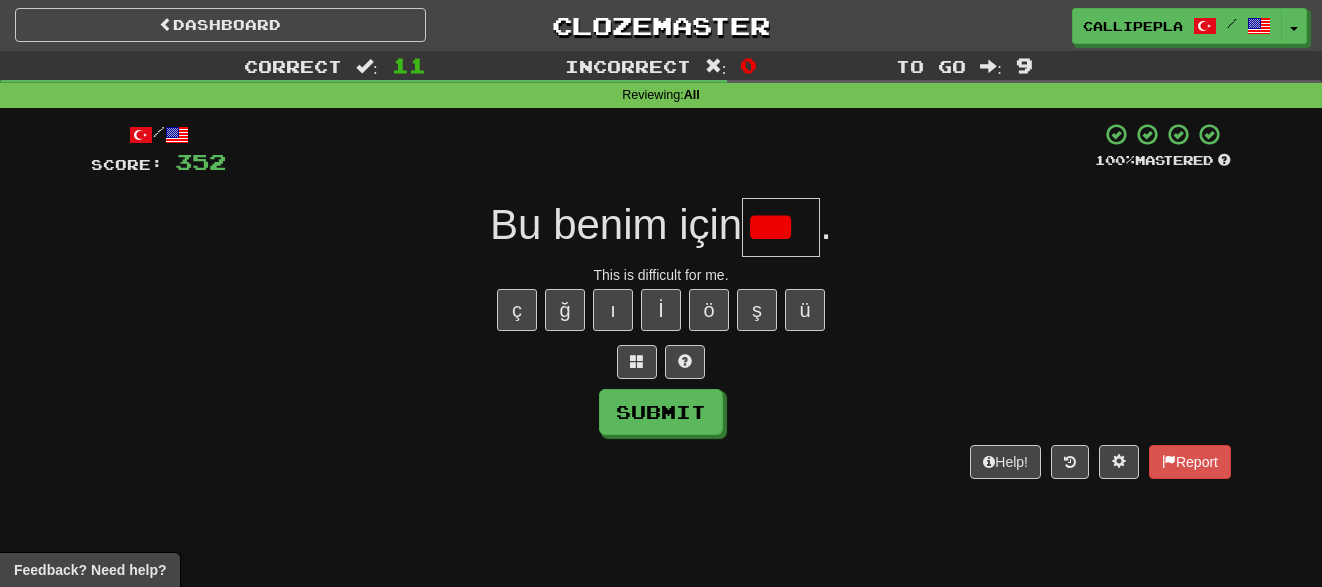 type on "***" 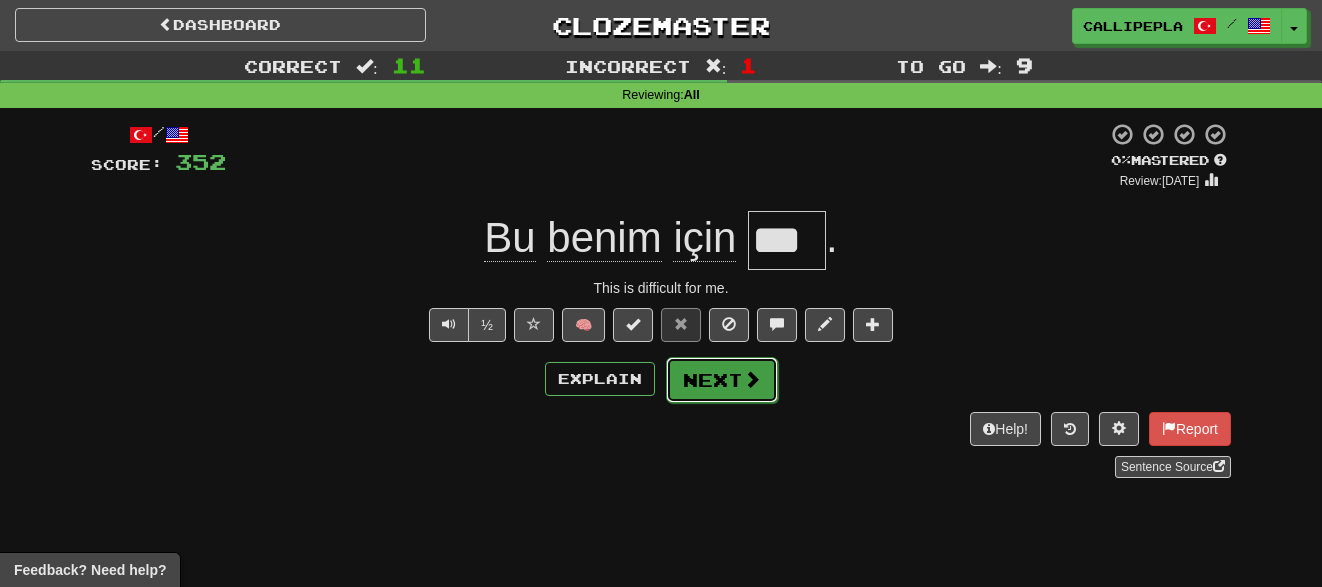 click on "Next" at bounding box center (722, 380) 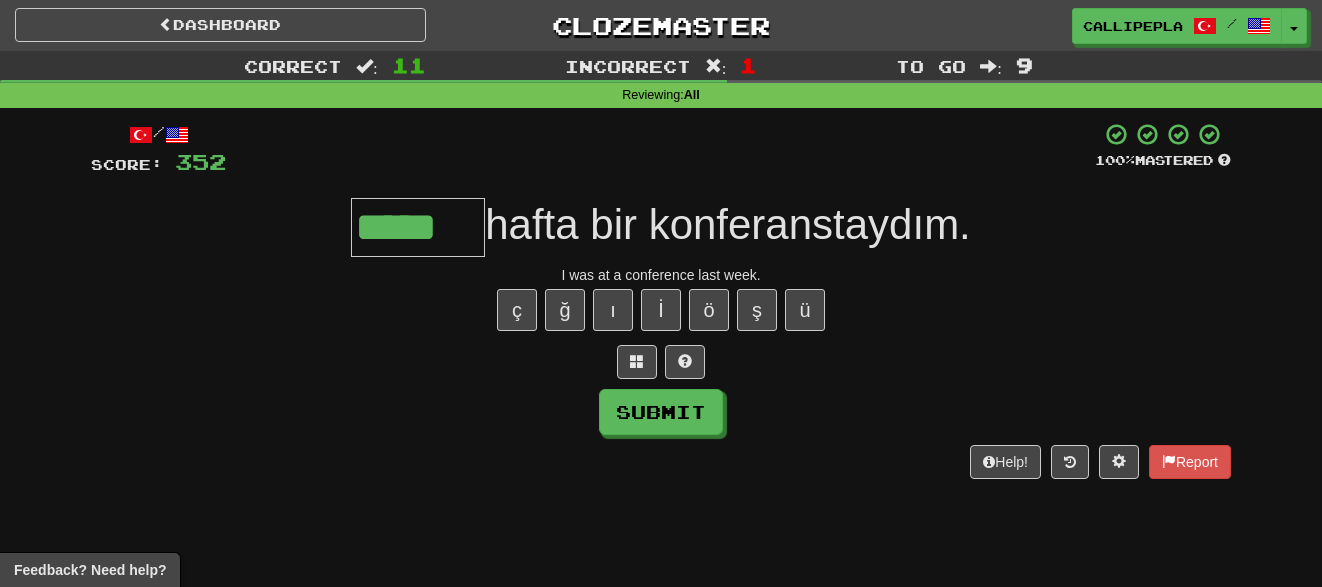 type on "*****" 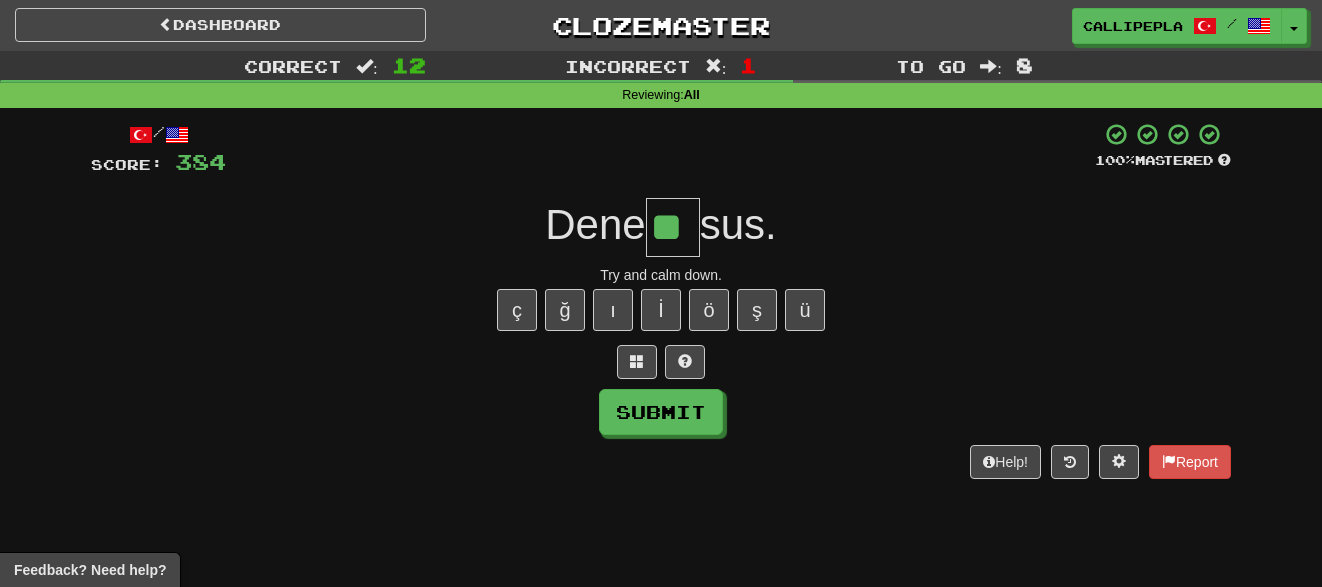 type on "**" 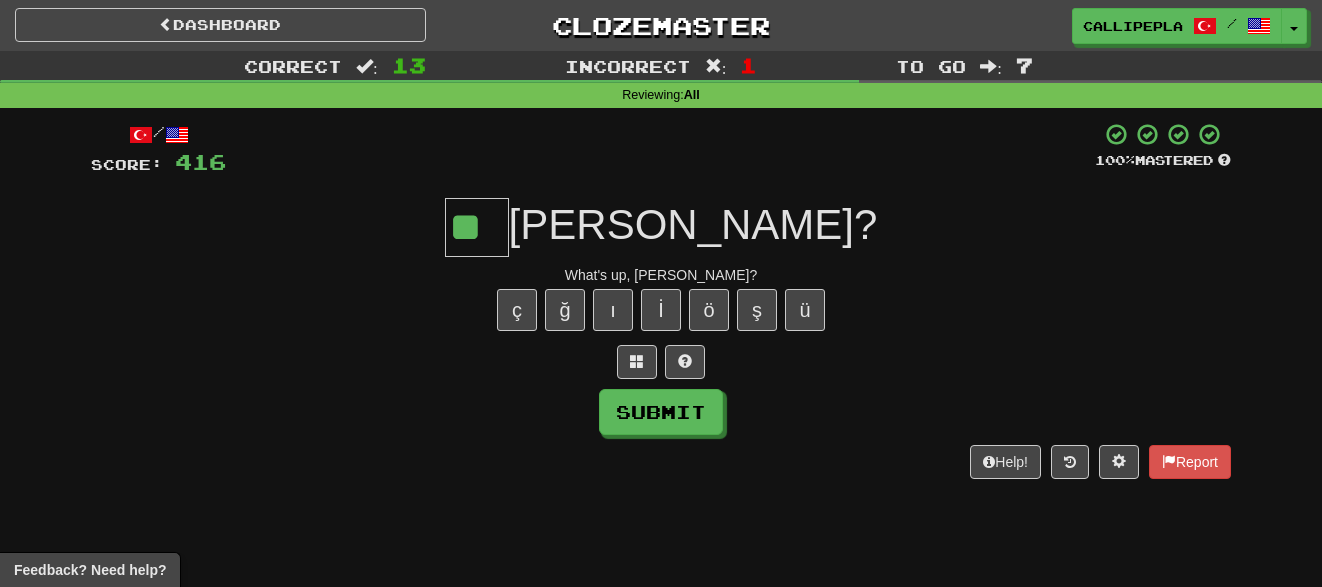 type on "**" 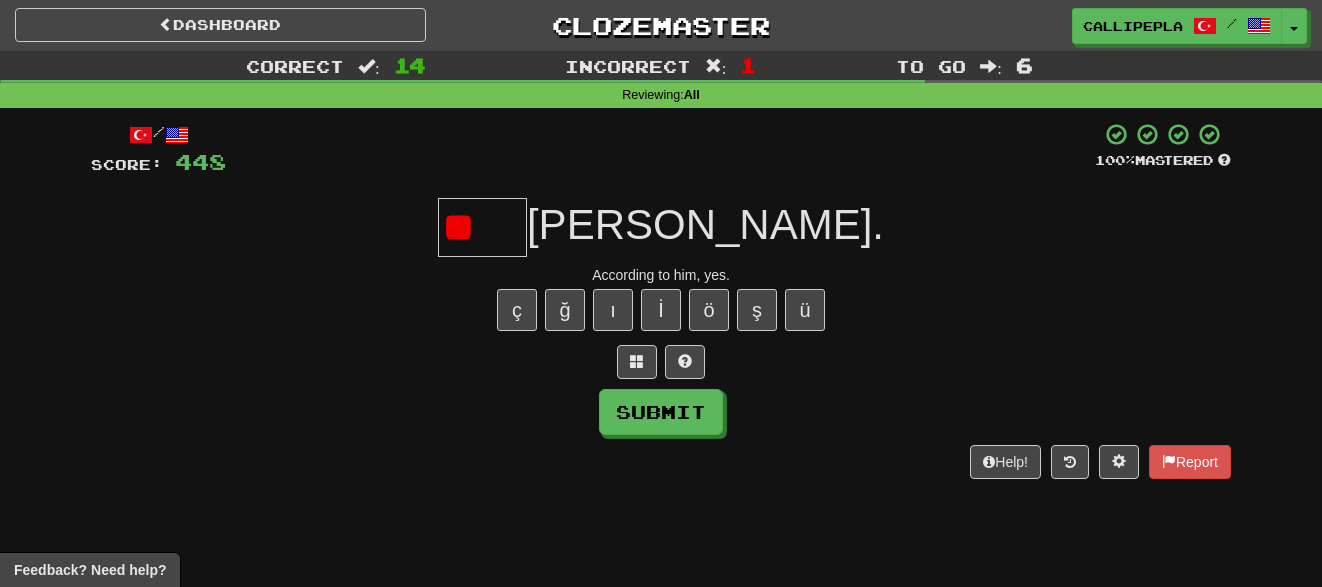type on "*" 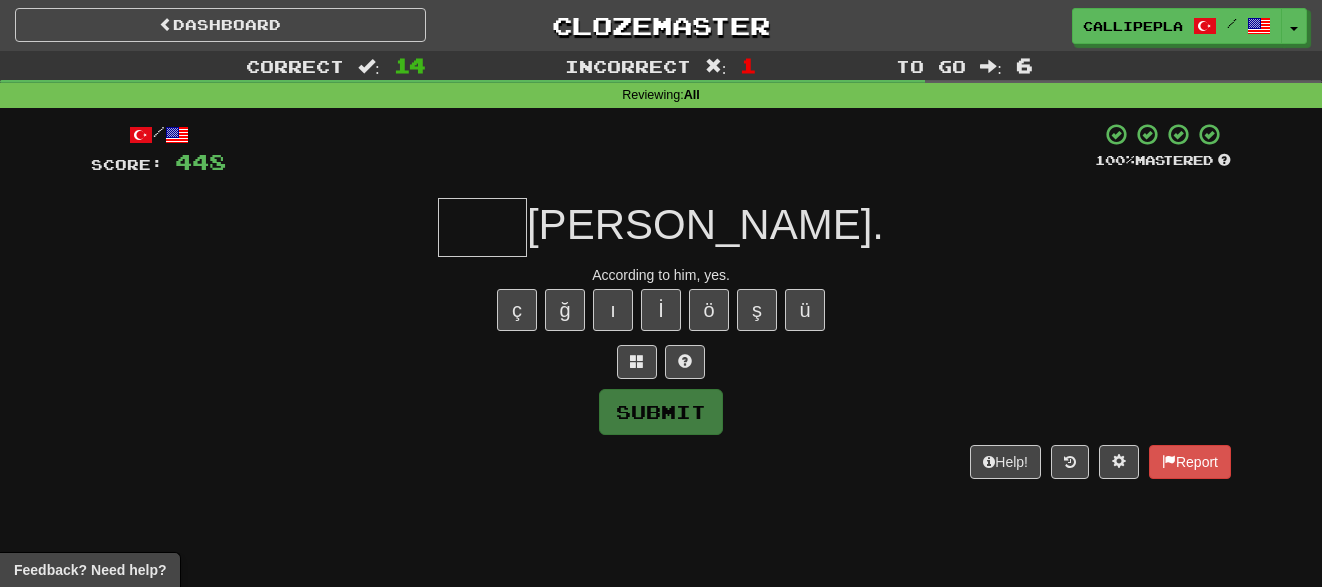 type on "*" 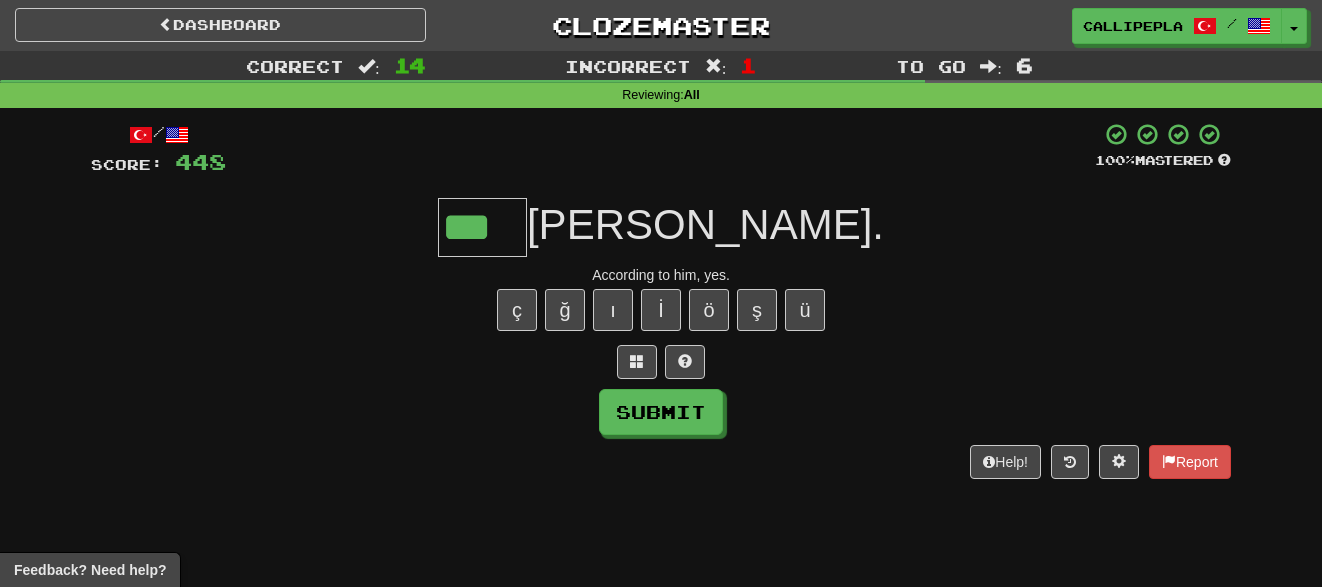 type on "***" 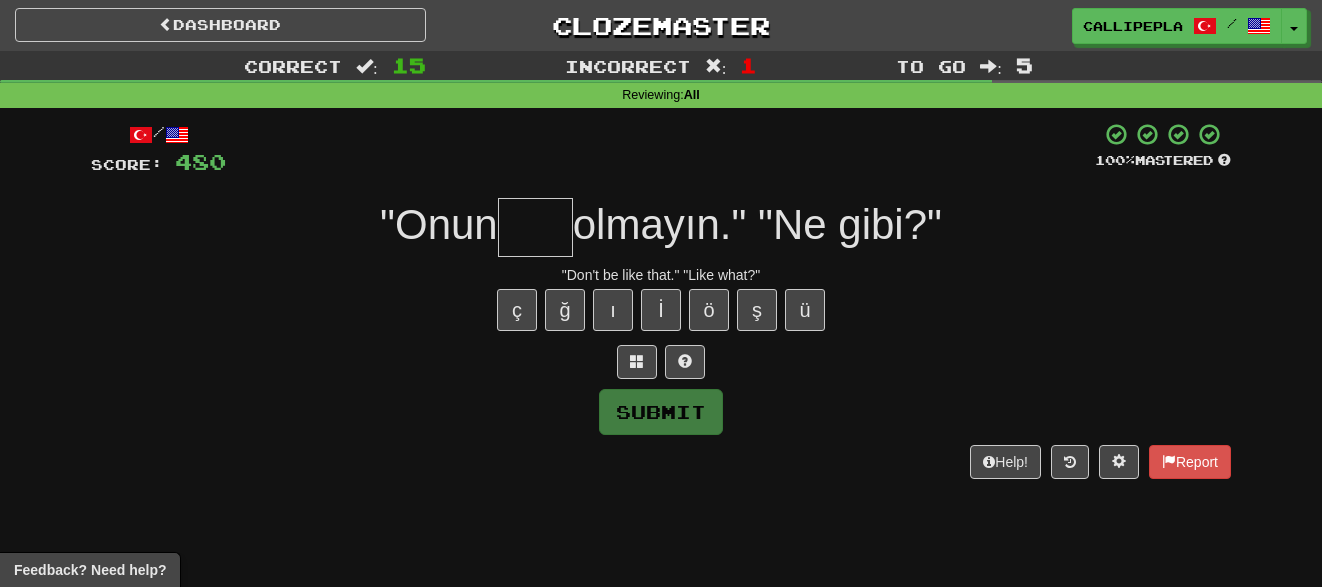 type on "*" 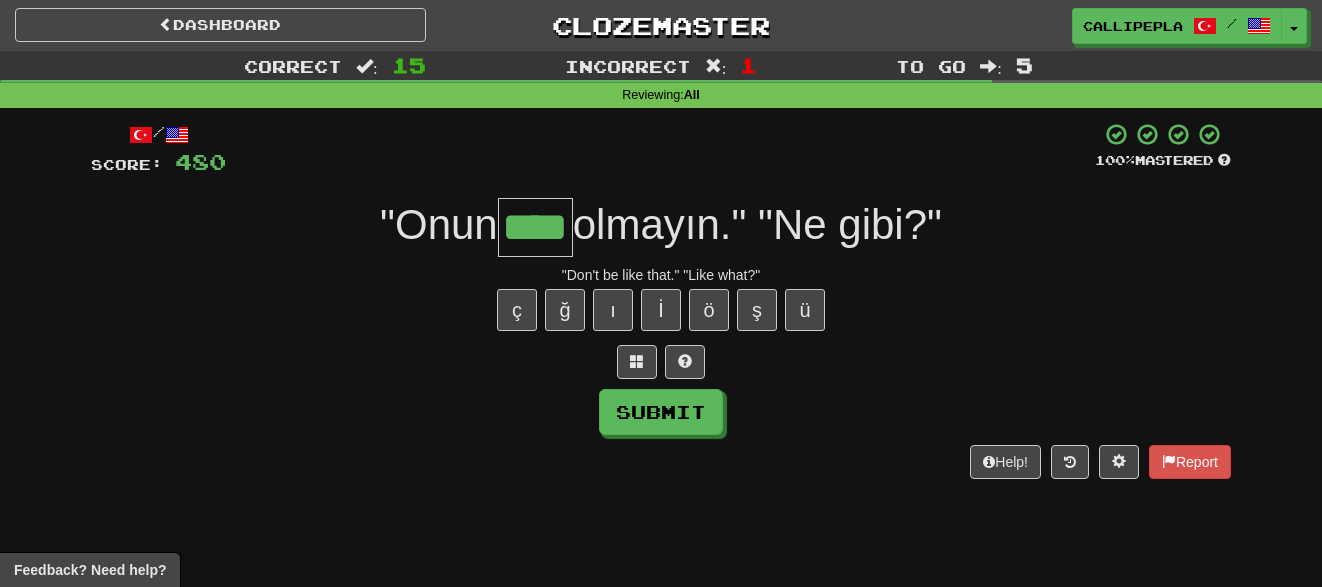 type on "****" 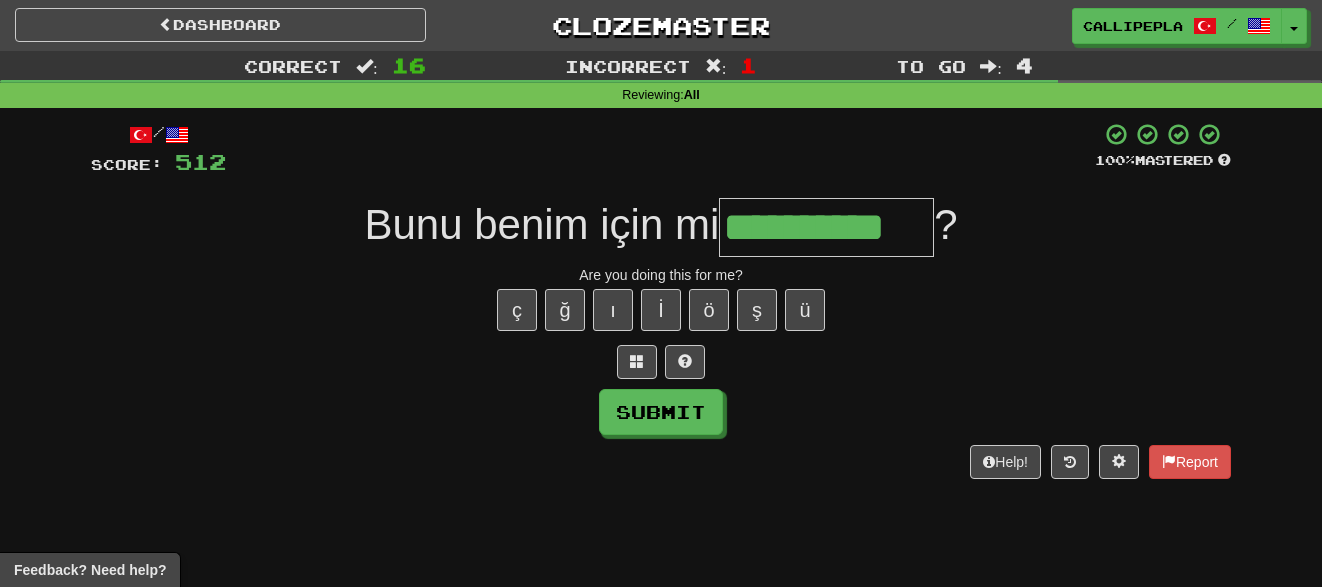 type on "**********" 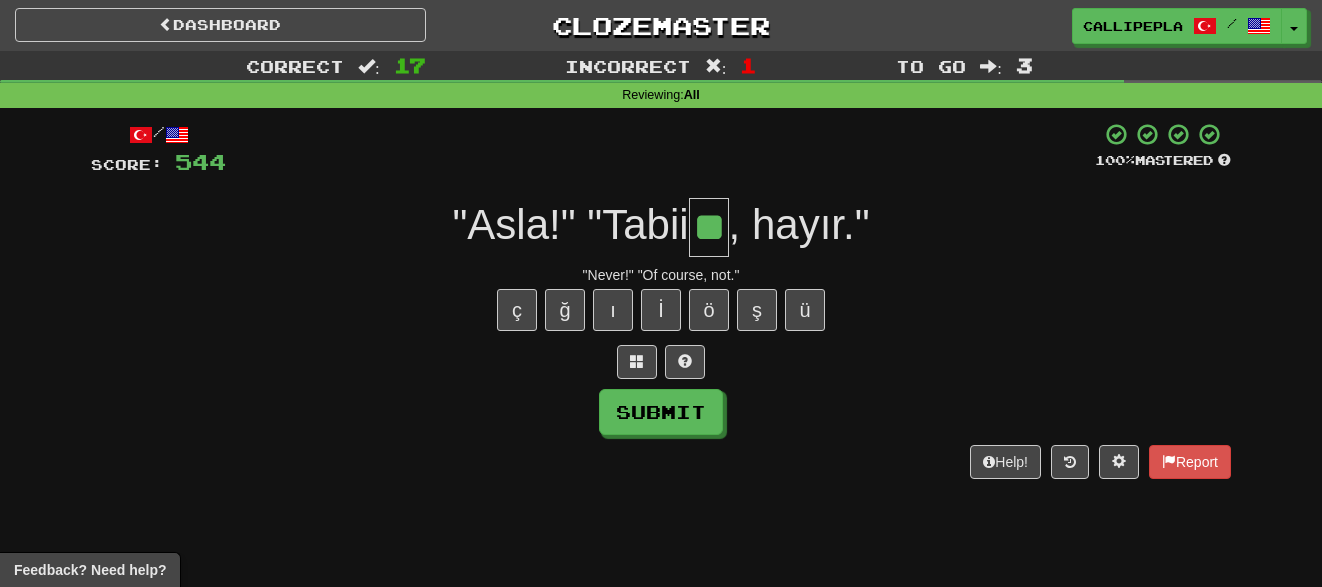 type on "**" 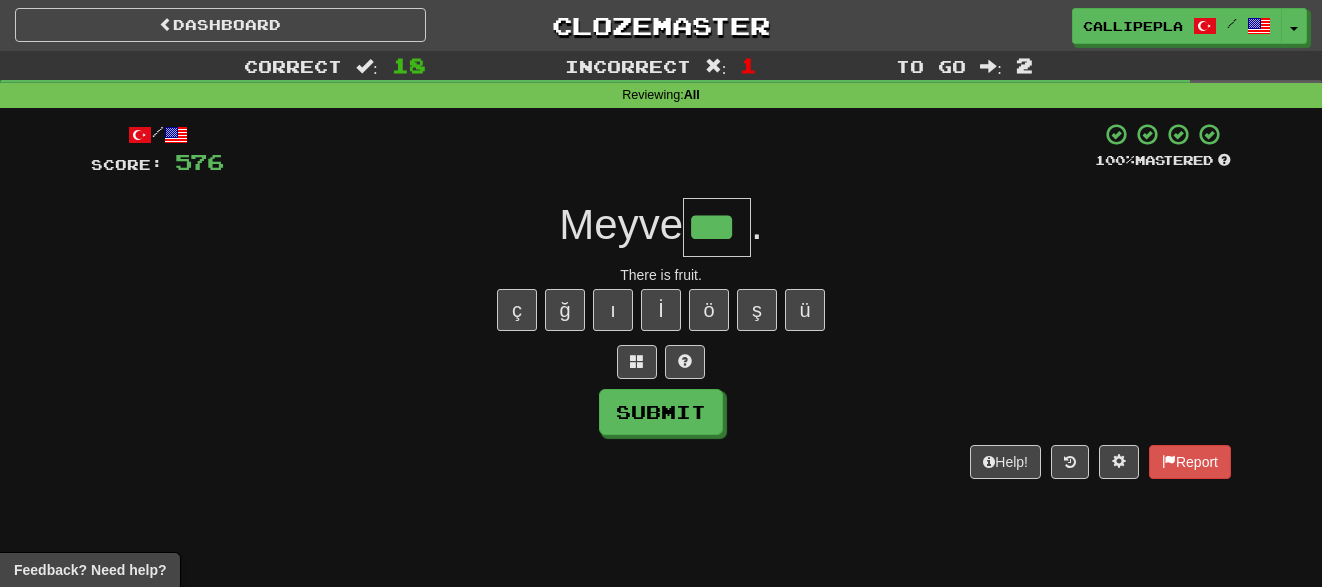 type on "***" 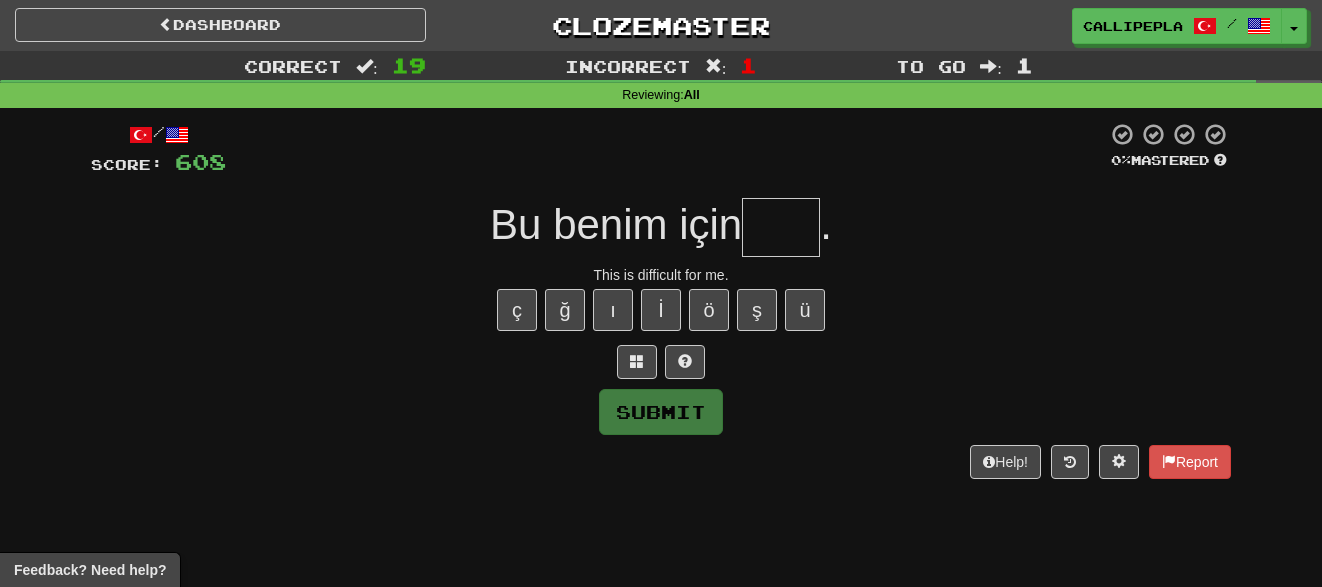 type on "*" 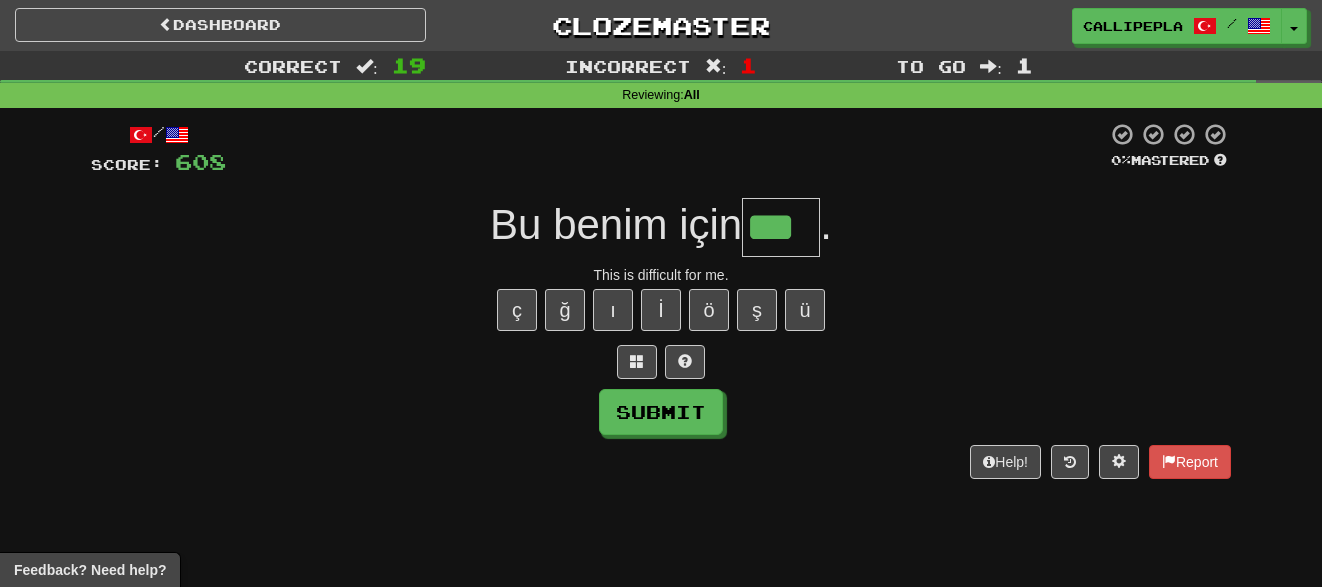 type on "***" 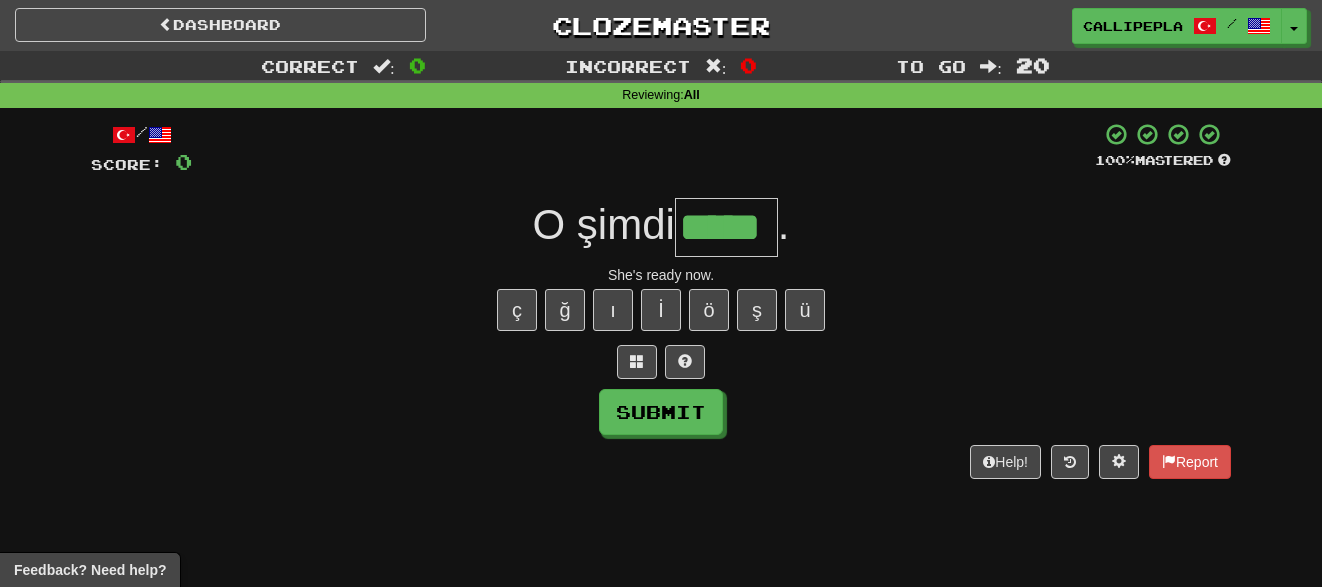 type on "*****" 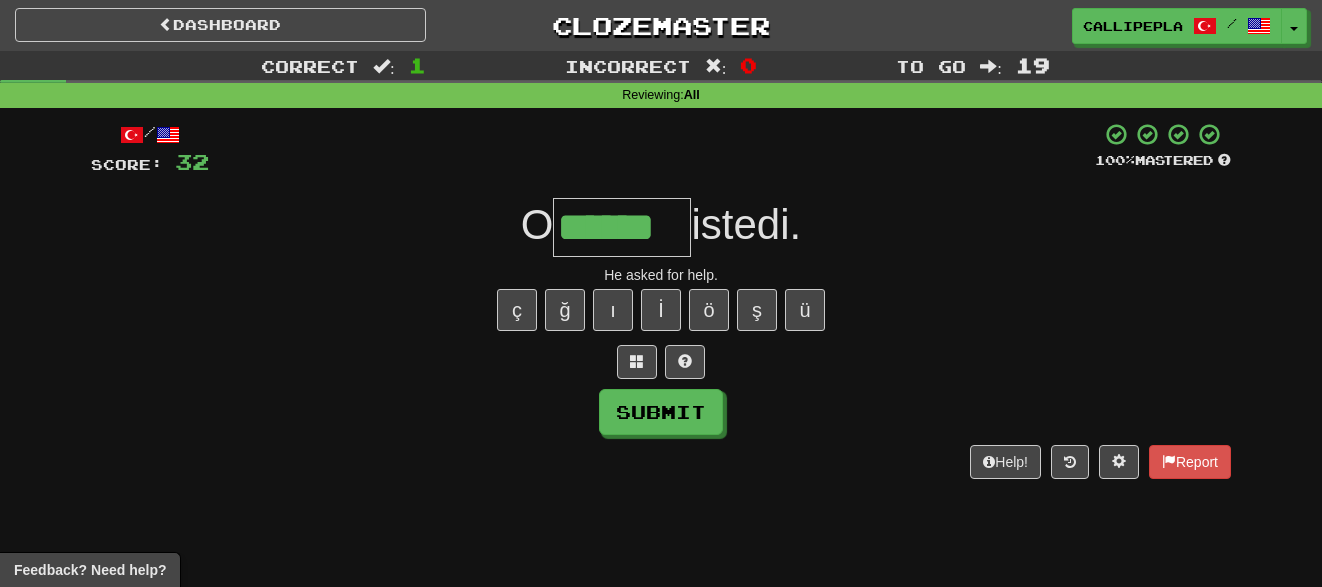 type on "******" 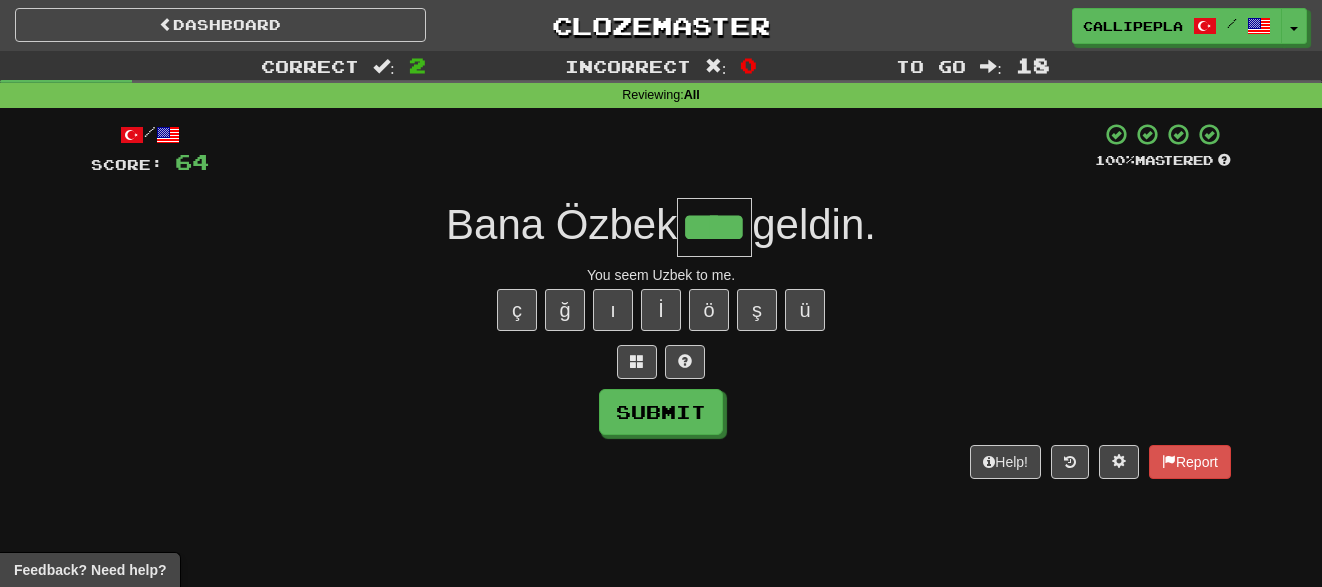 type on "****" 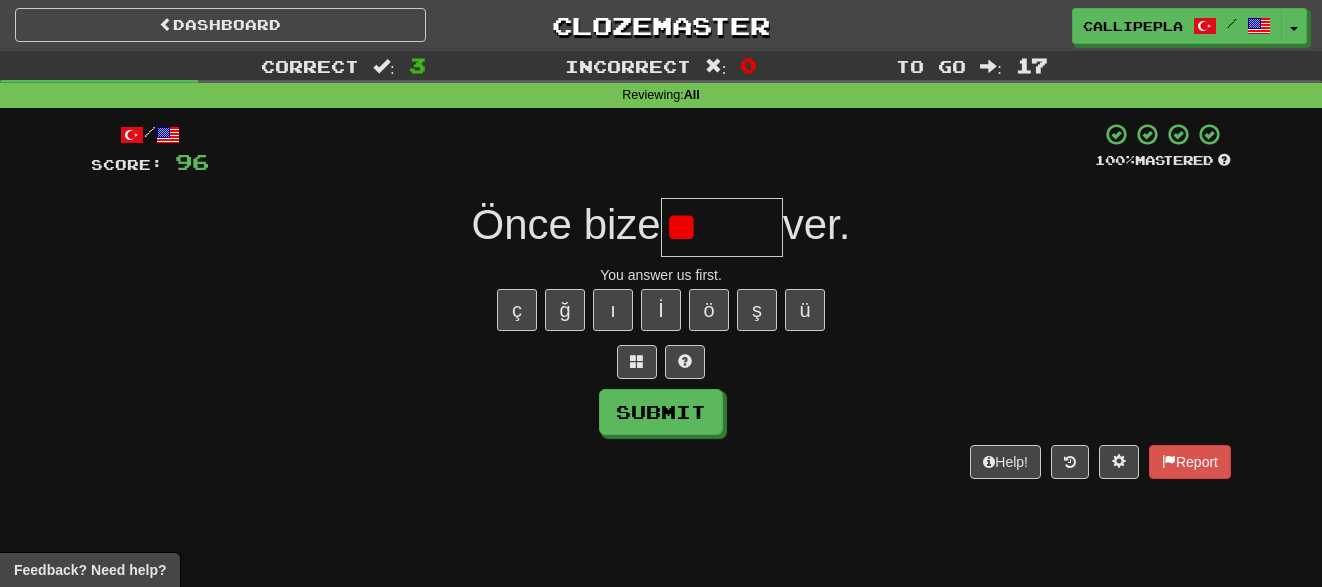 type on "*" 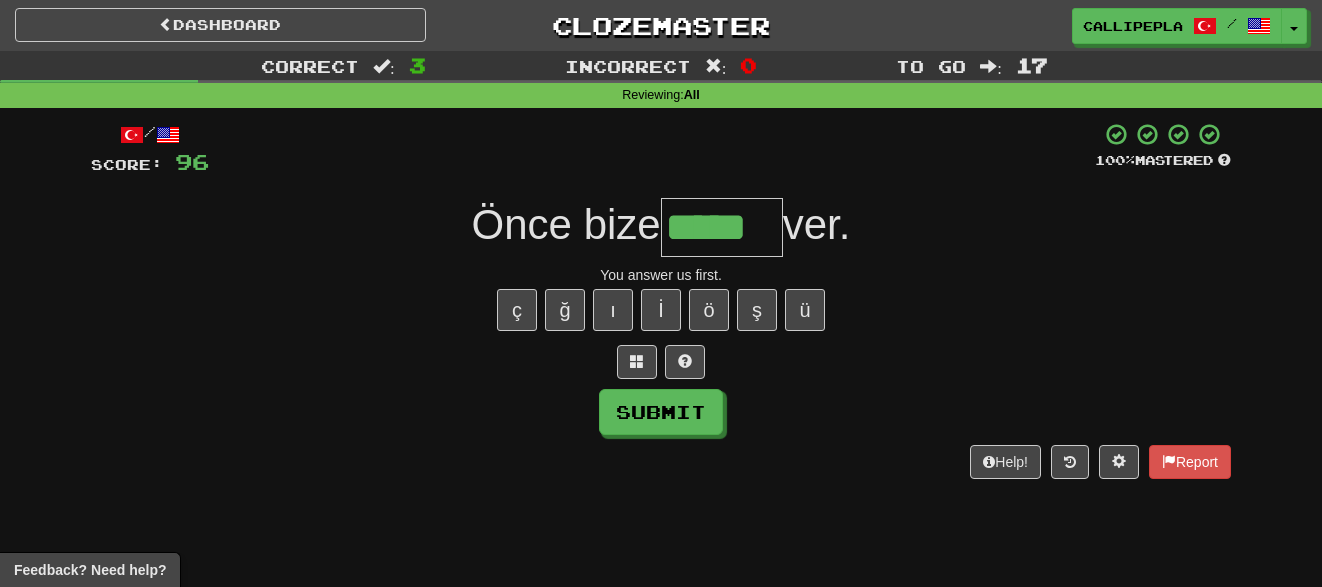 type on "*****" 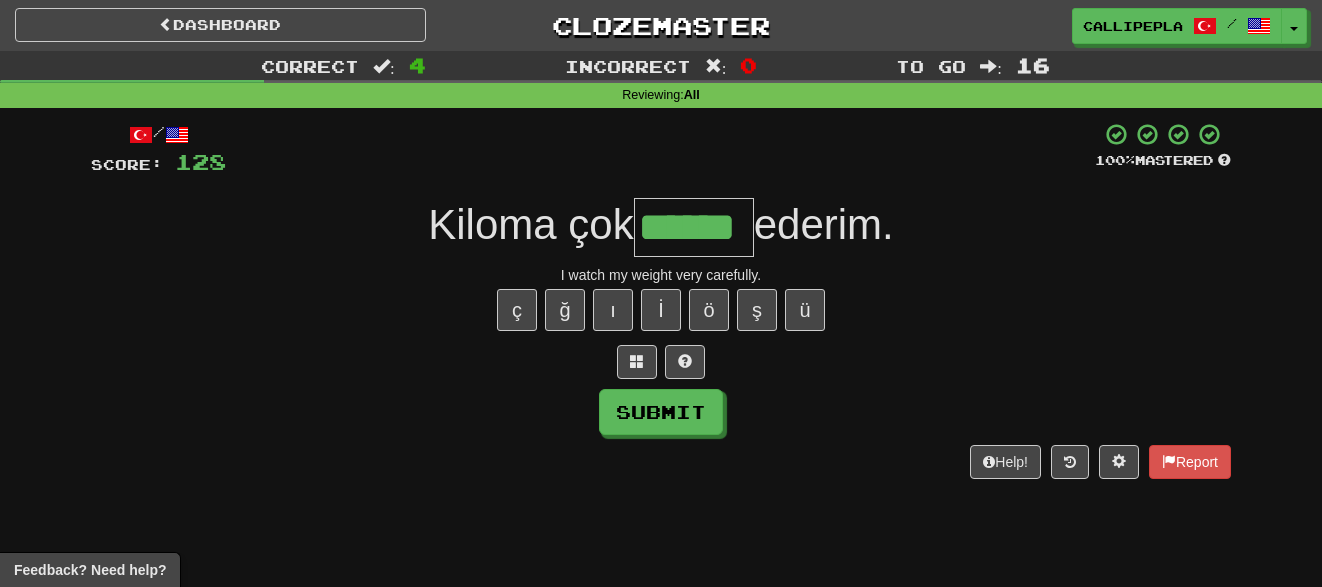 type on "******" 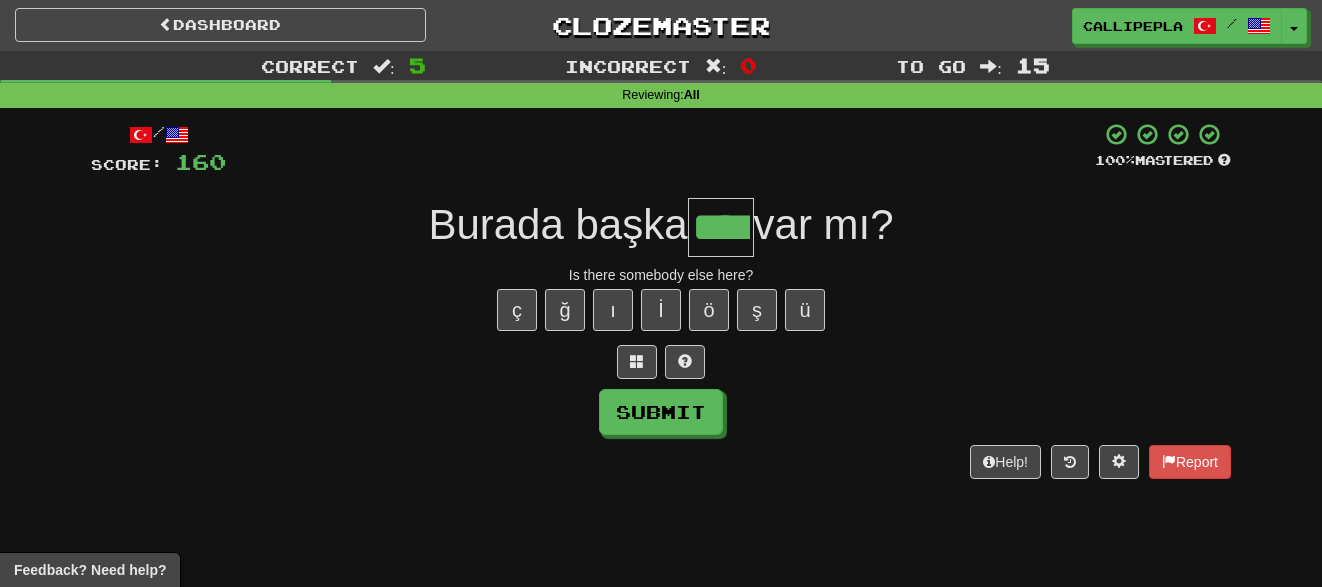 type on "****" 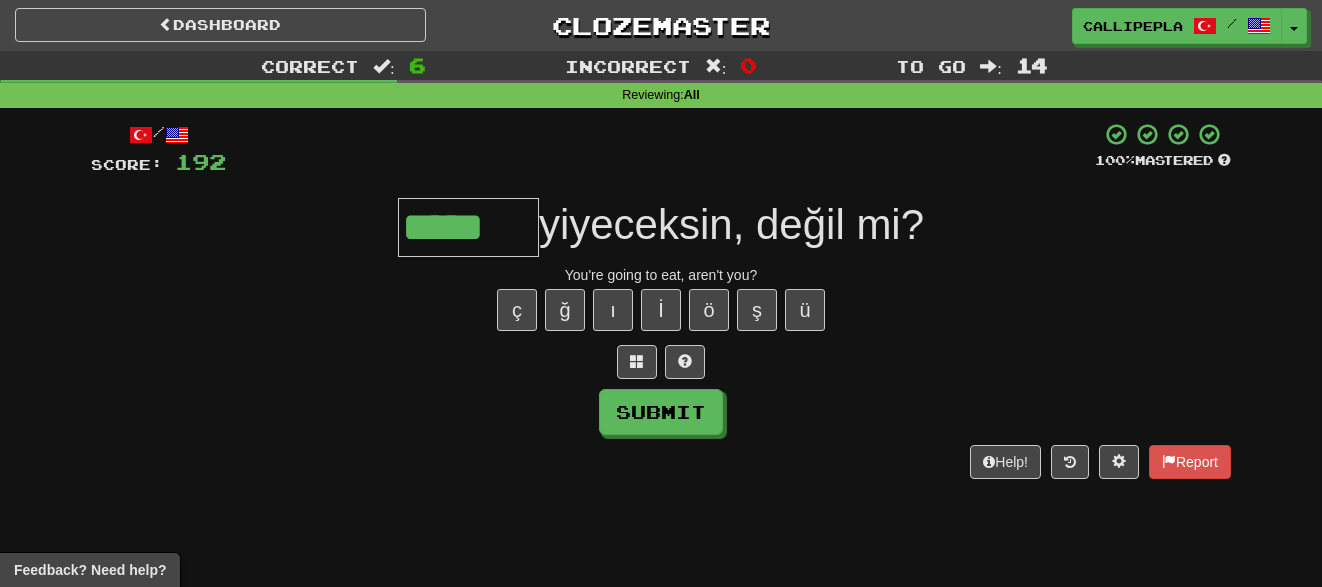 type on "*****" 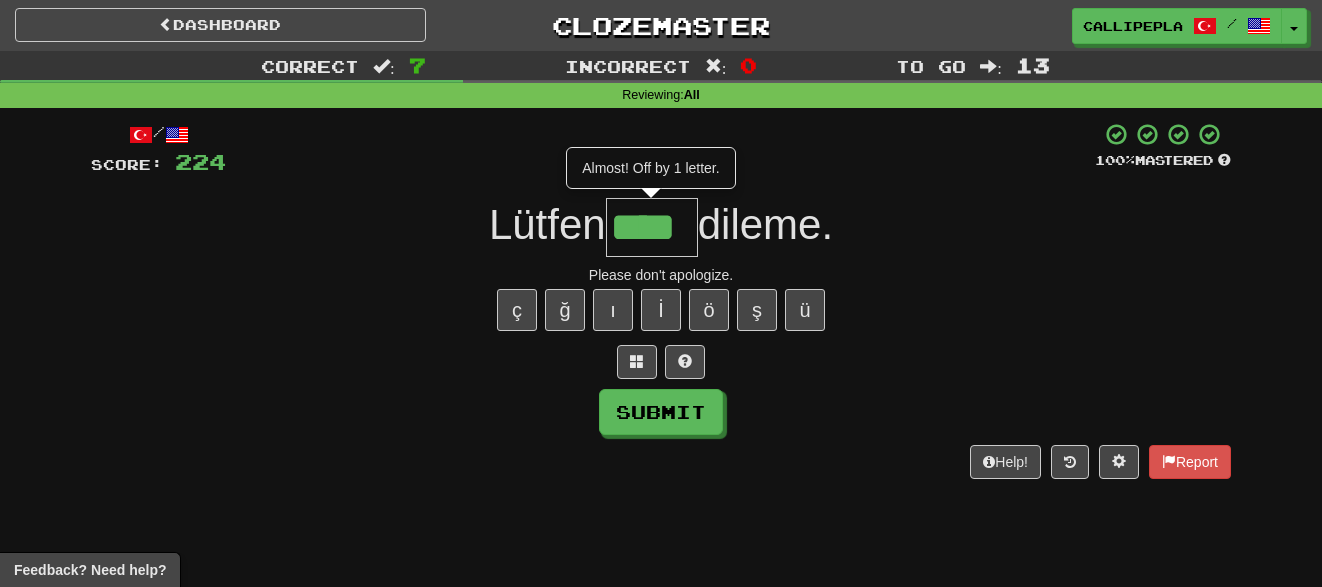 type on "****" 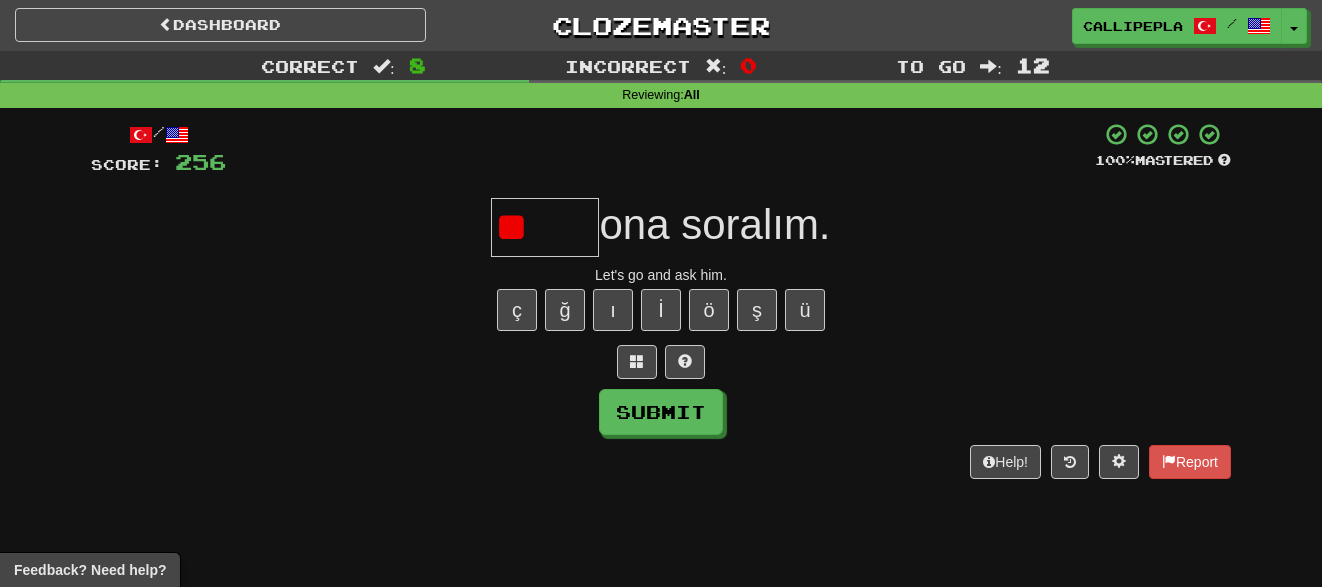 type on "*" 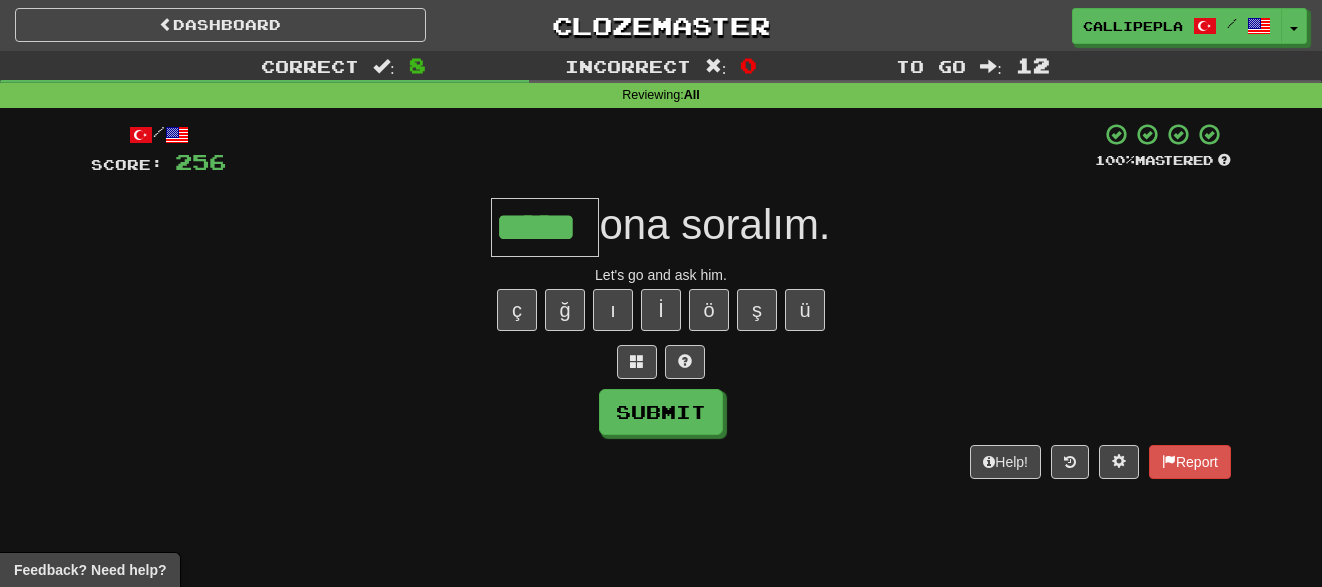 type on "*****" 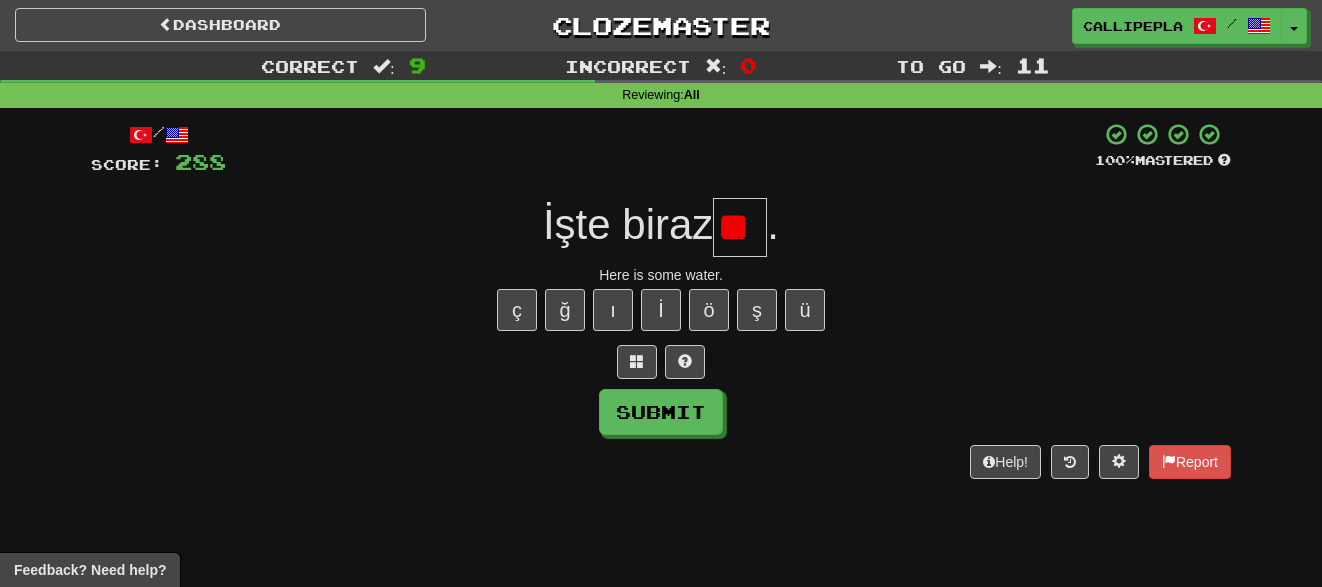 type on "*" 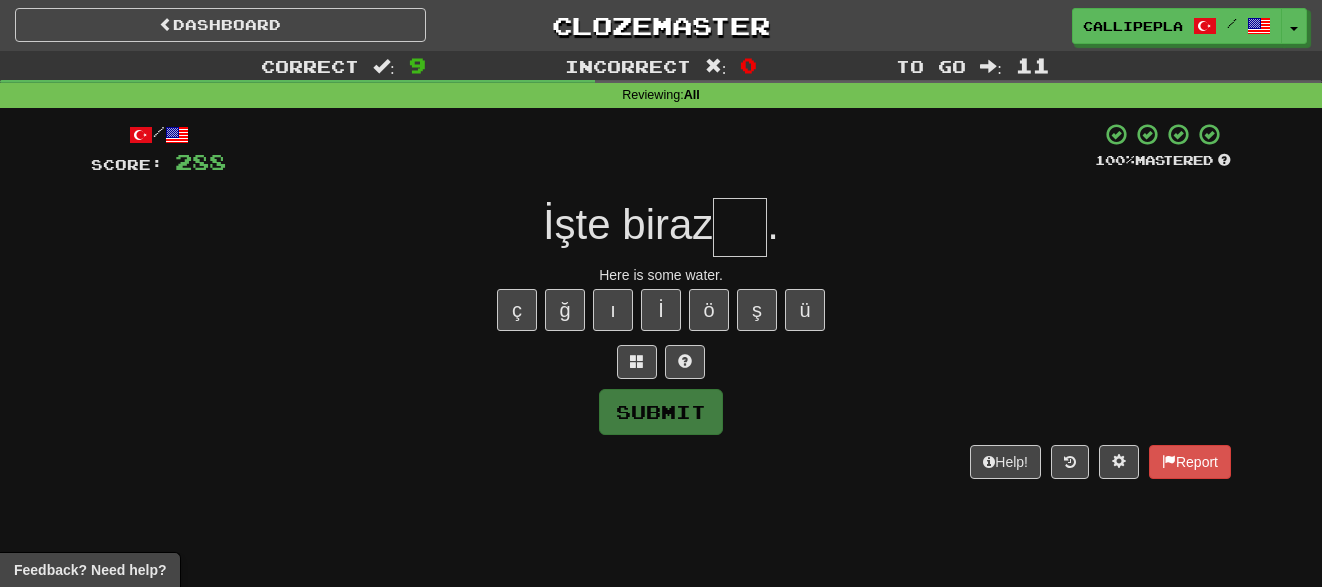 type on "*" 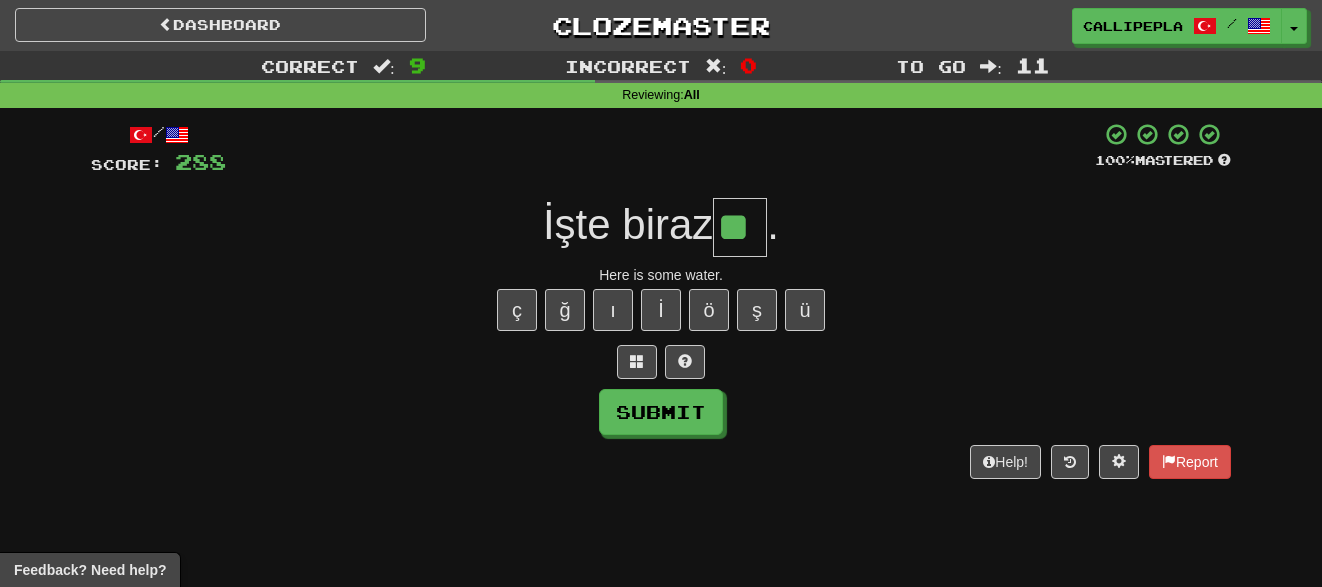 type on "**" 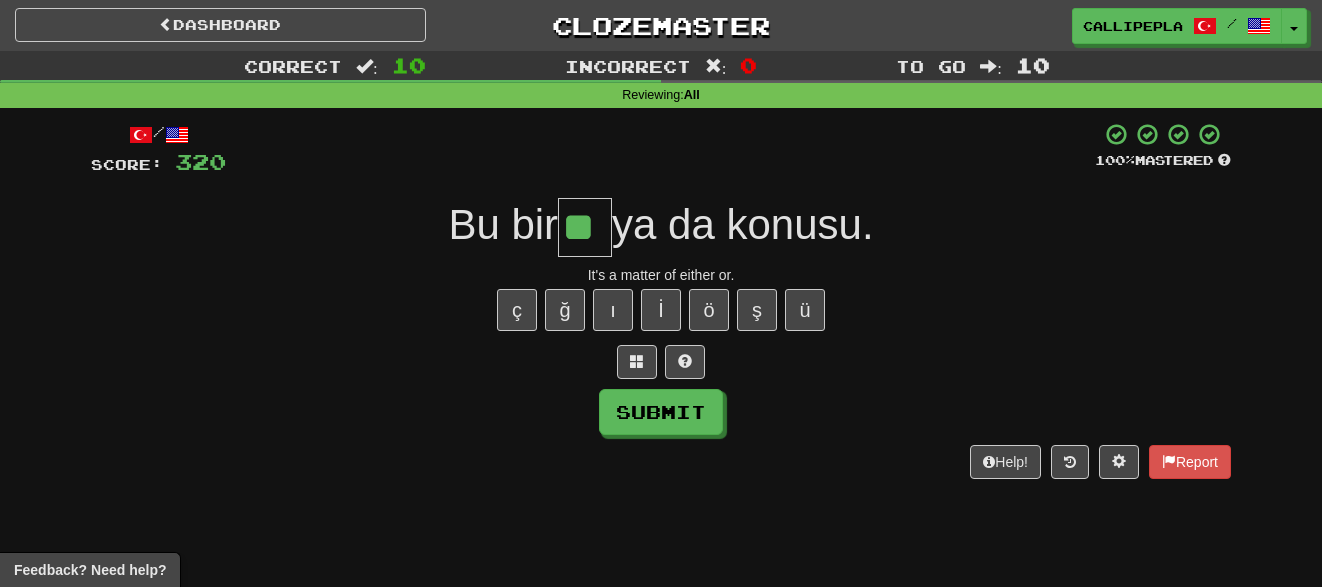 type on "**" 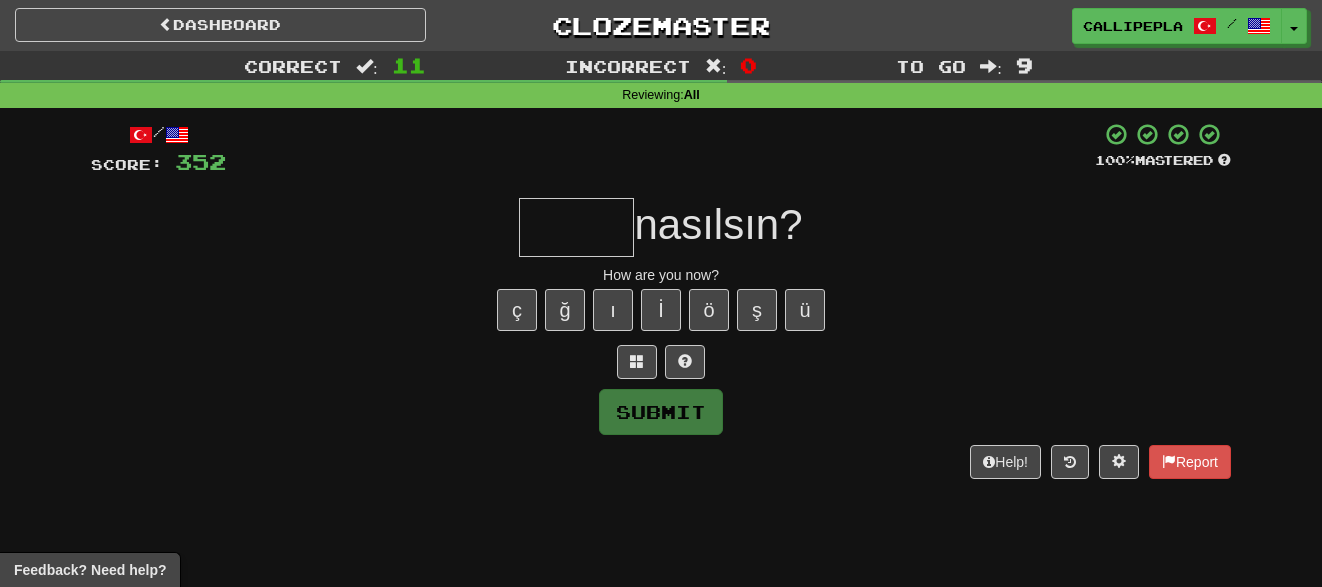 type on "*" 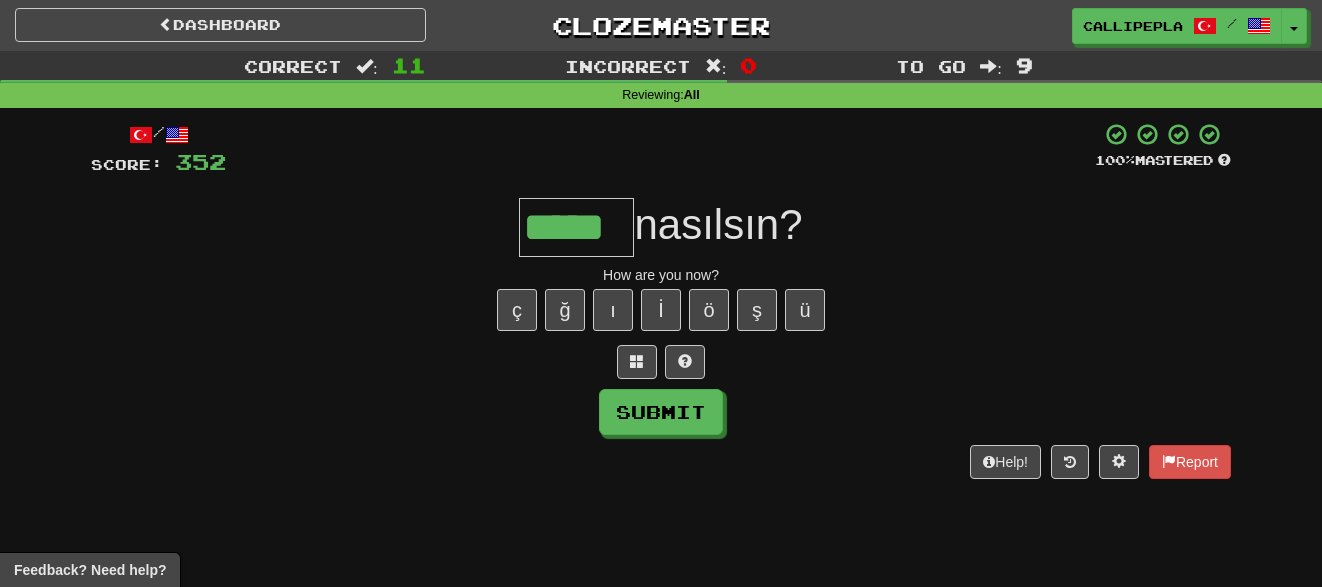 type on "*****" 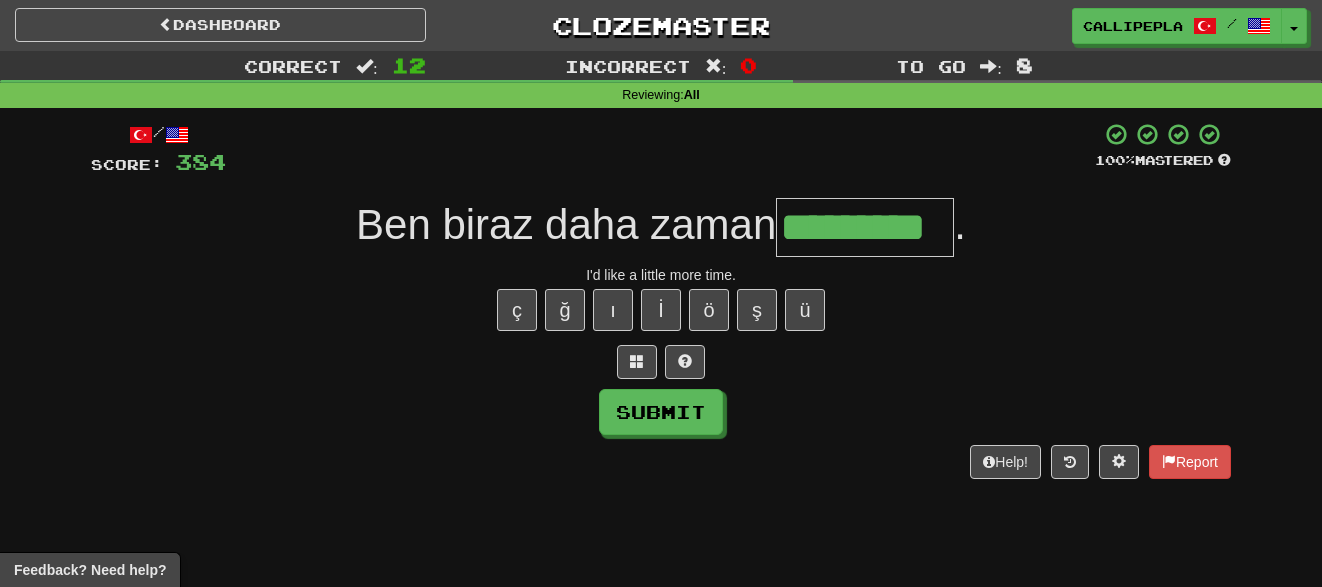 type on "*********" 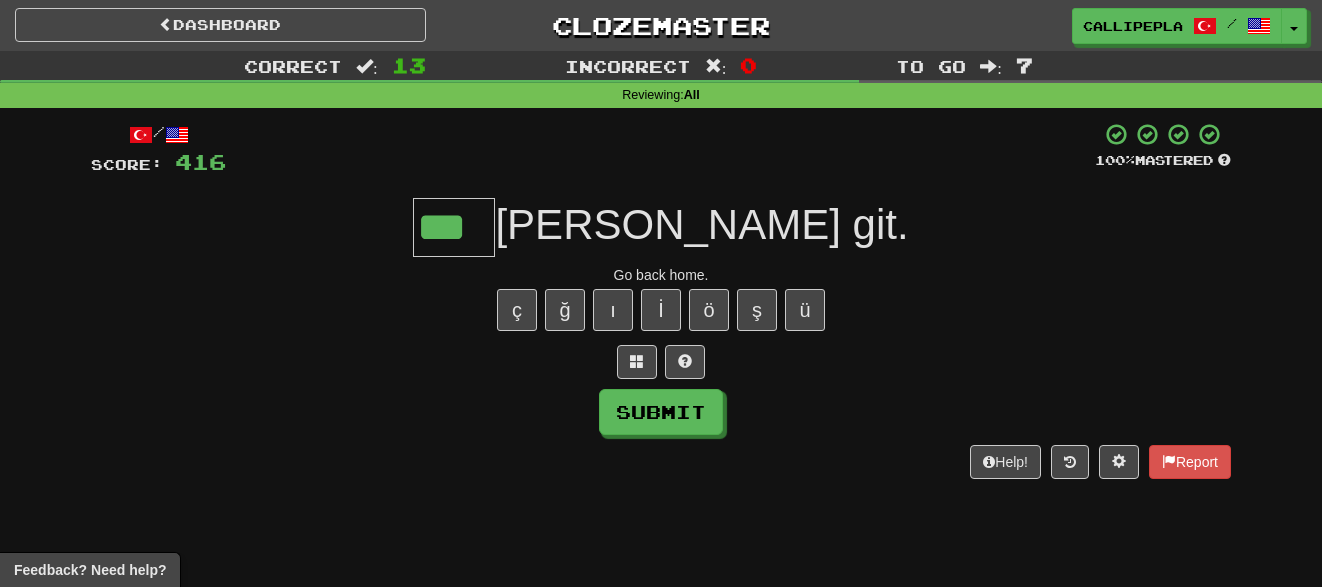 type on "***" 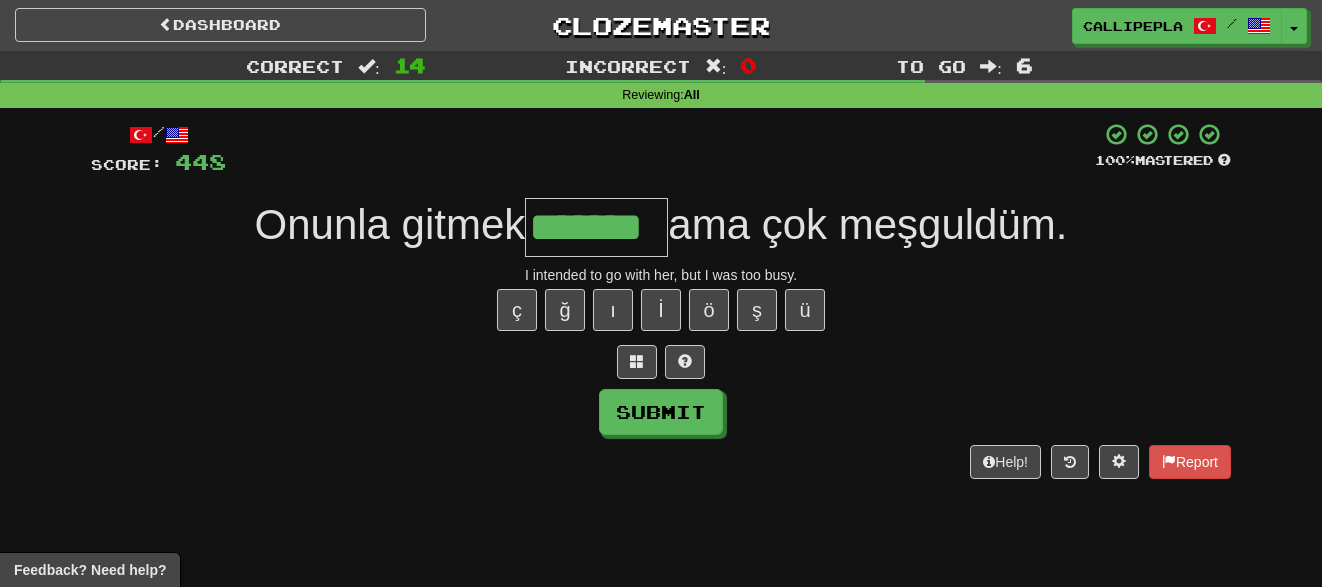 type on "*******" 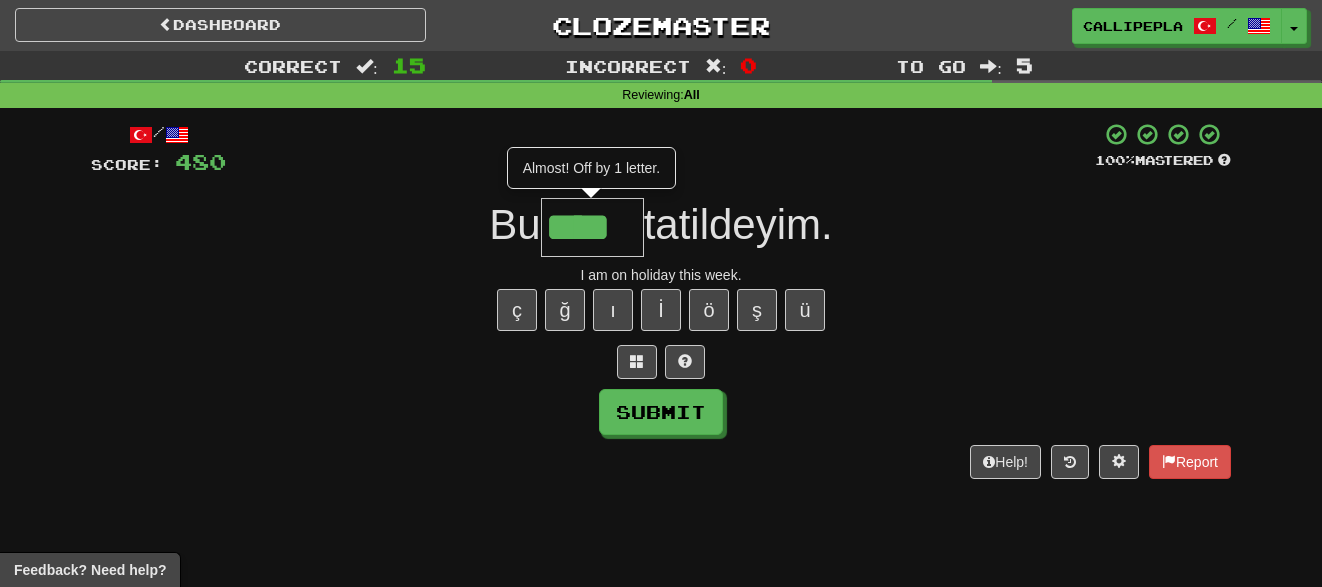 type on "*****" 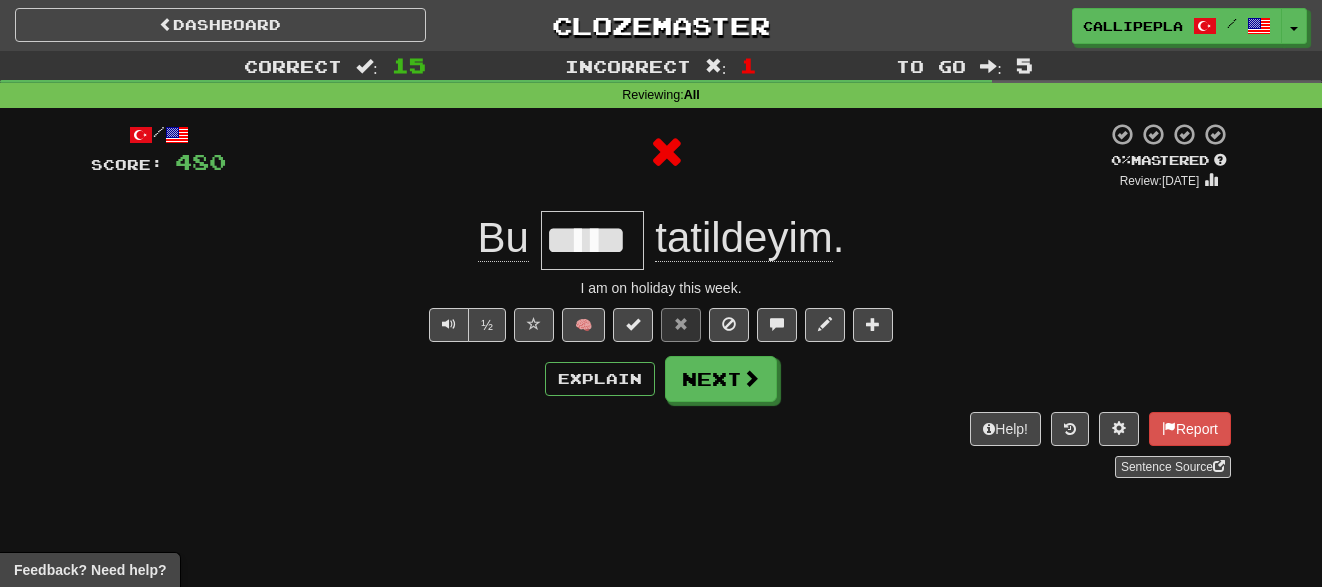 click on "I am on holiday this week." at bounding box center (661, 288) 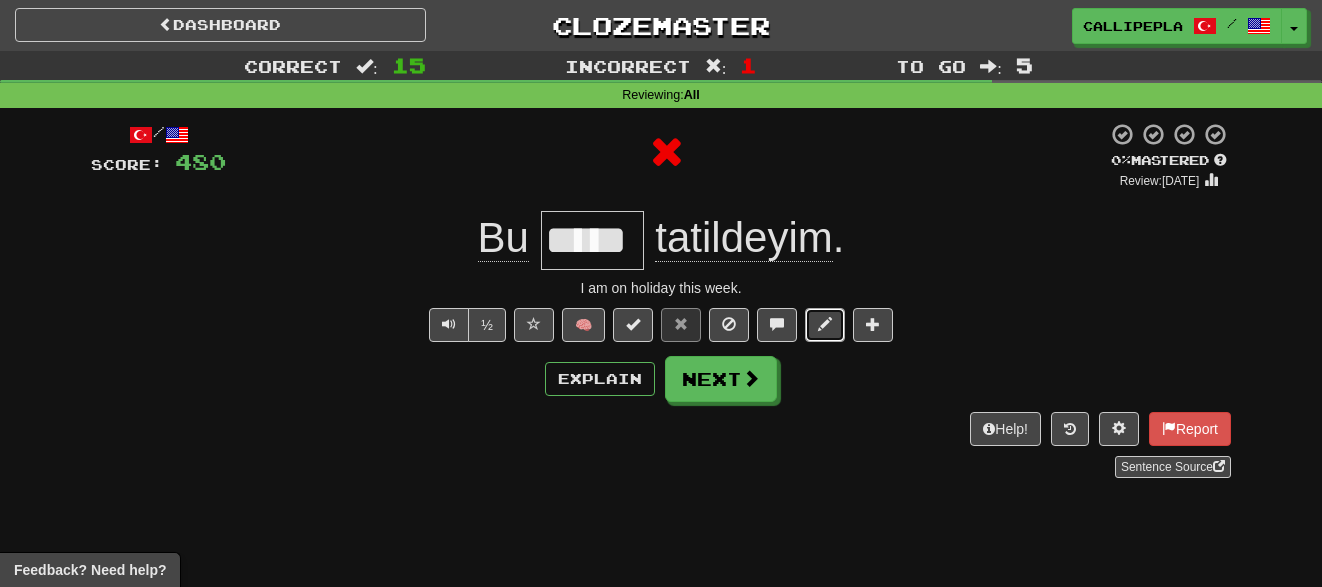 click at bounding box center [825, 325] 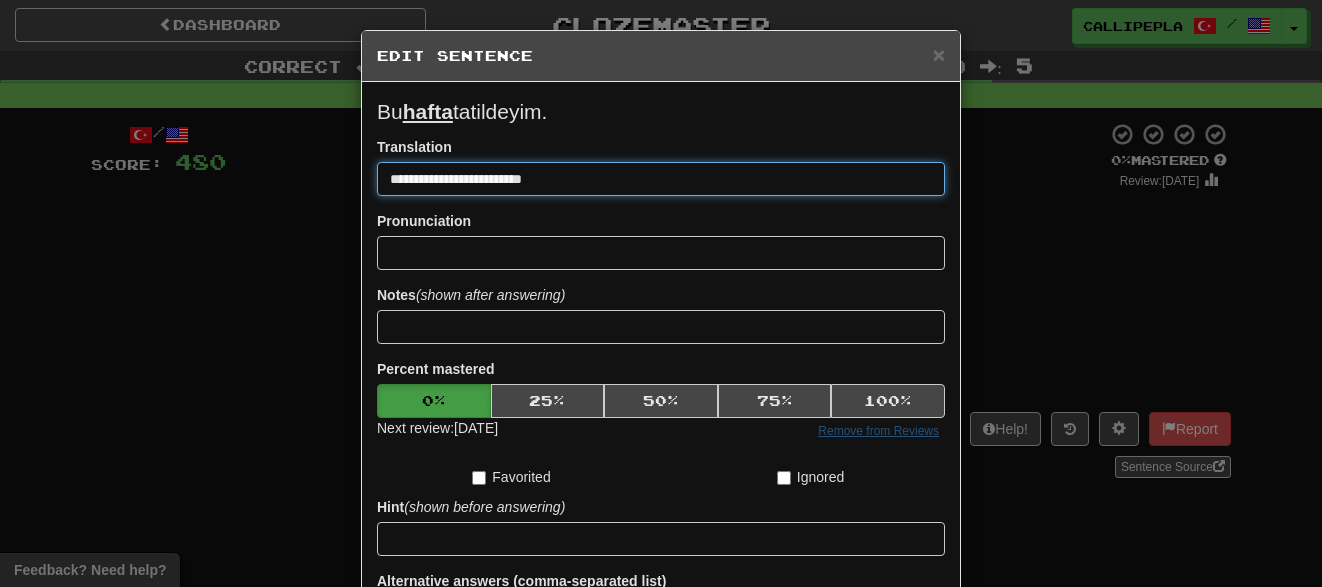scroll, scrollTop: 218, scrollLeft: 0, axis: vertical 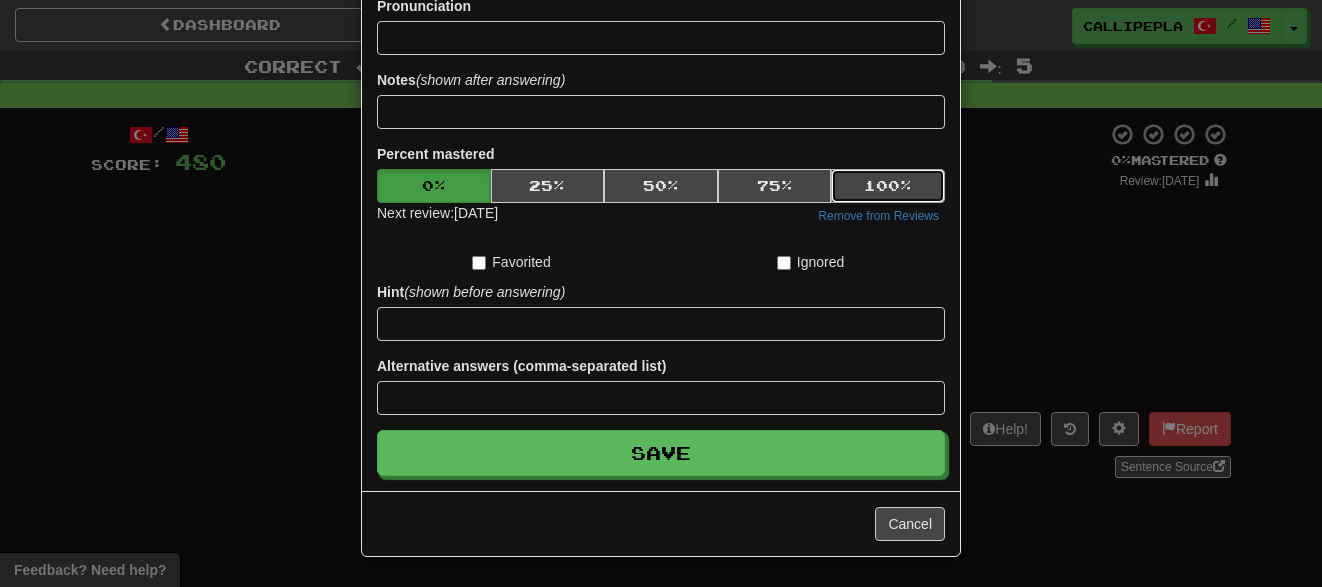 click on "100 %" at bounding box center [888, 186] 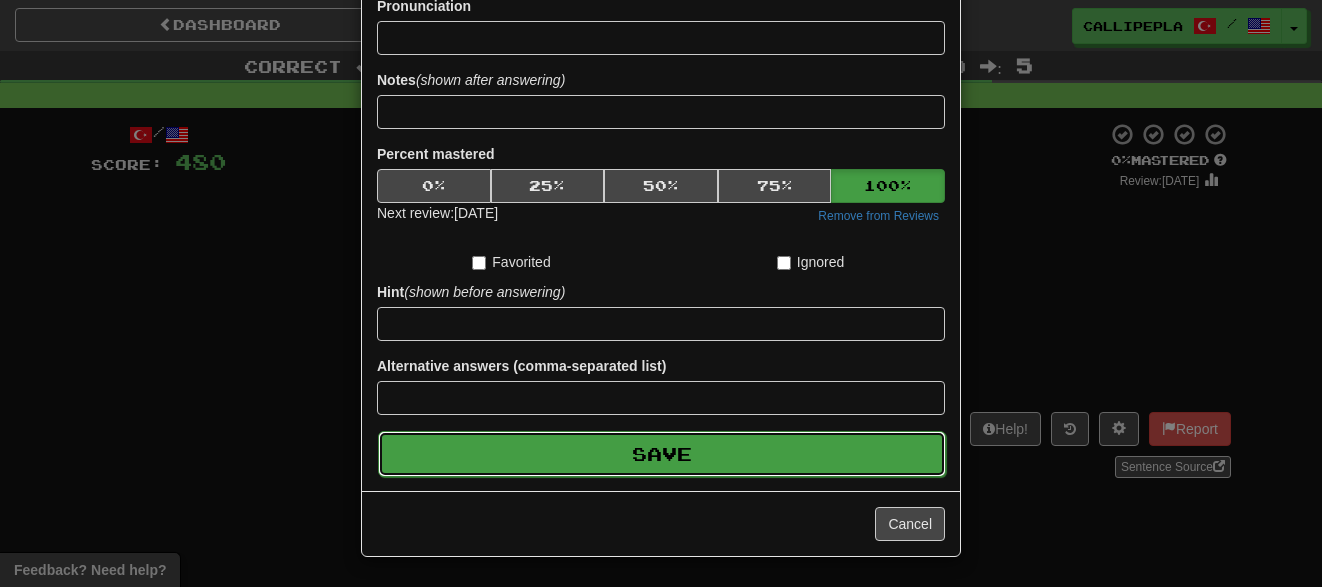 click on "Save" at bounding box center (662, 454) 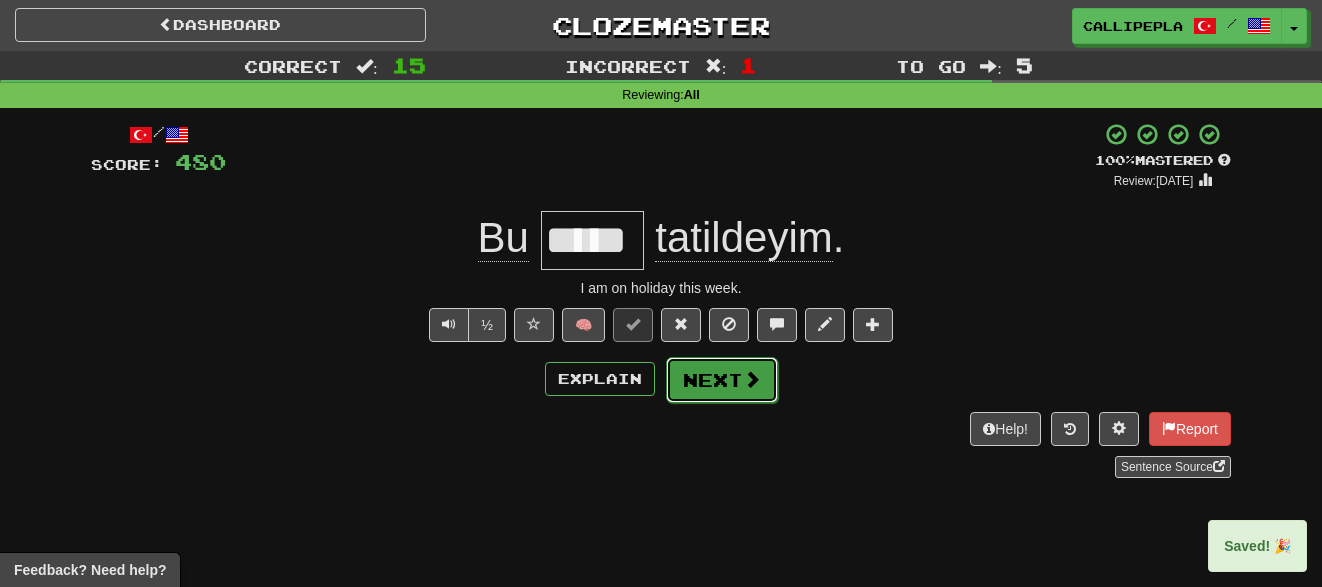 click on "Next" at bounding box center [722, 380] 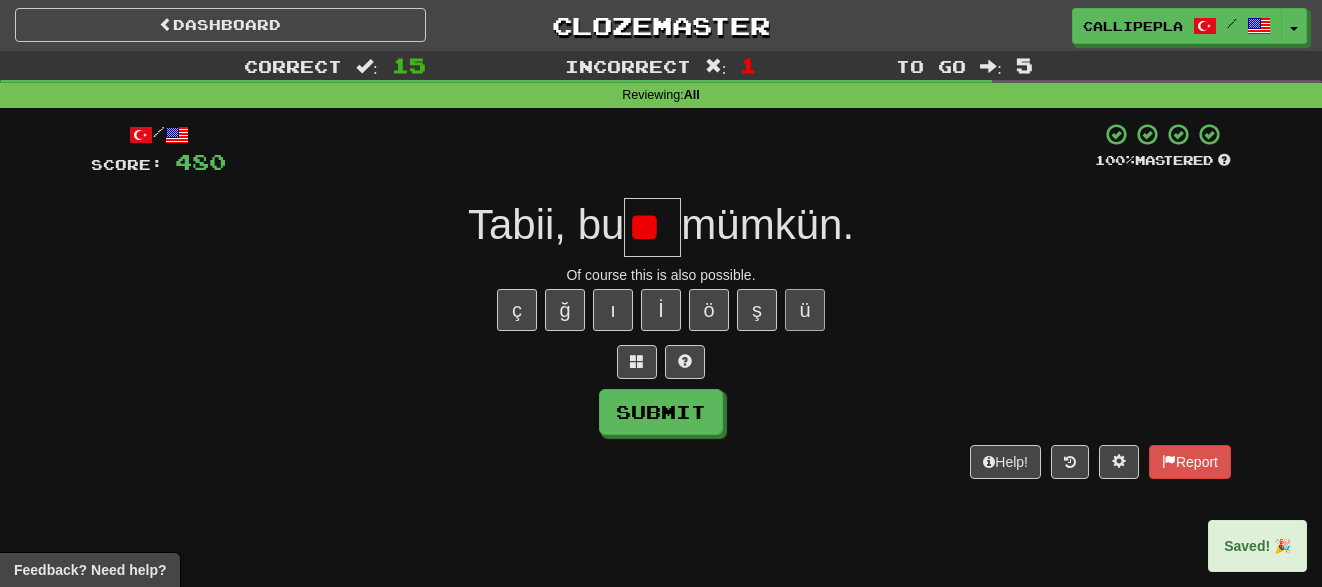 type on "*" 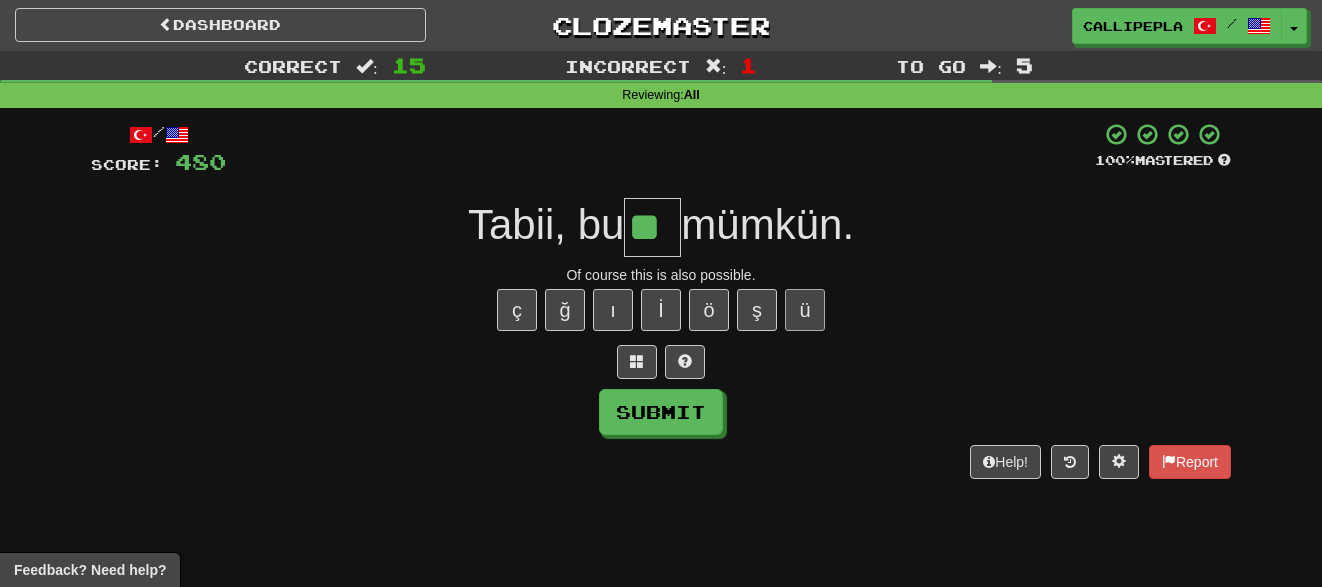 type on "**" 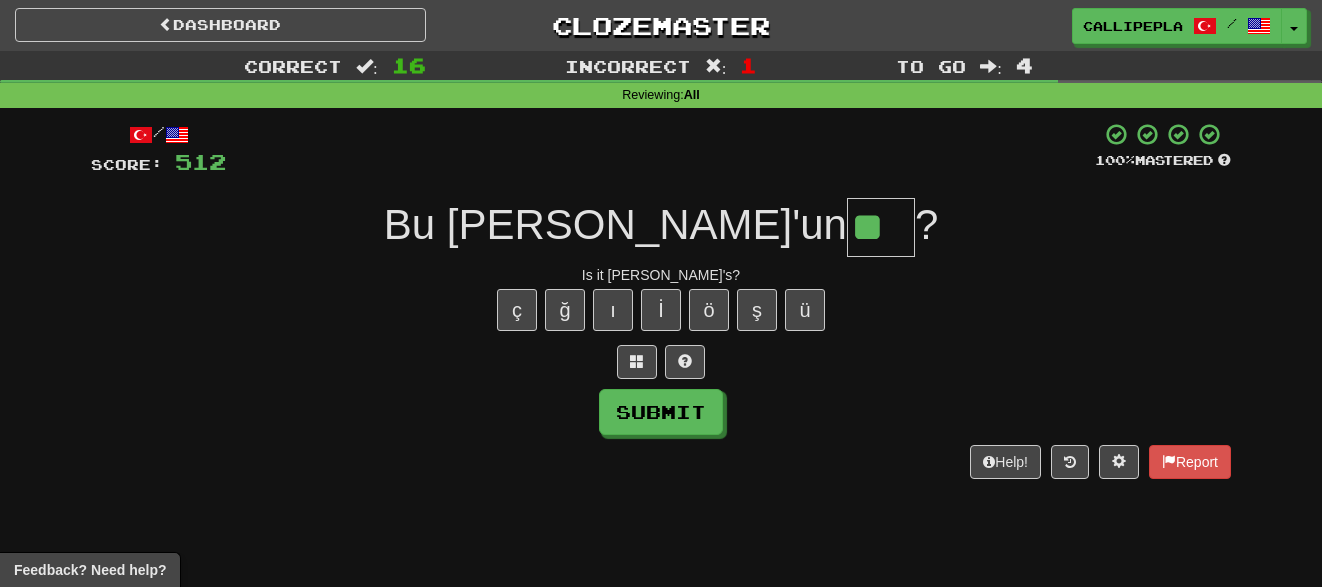 type on "**" 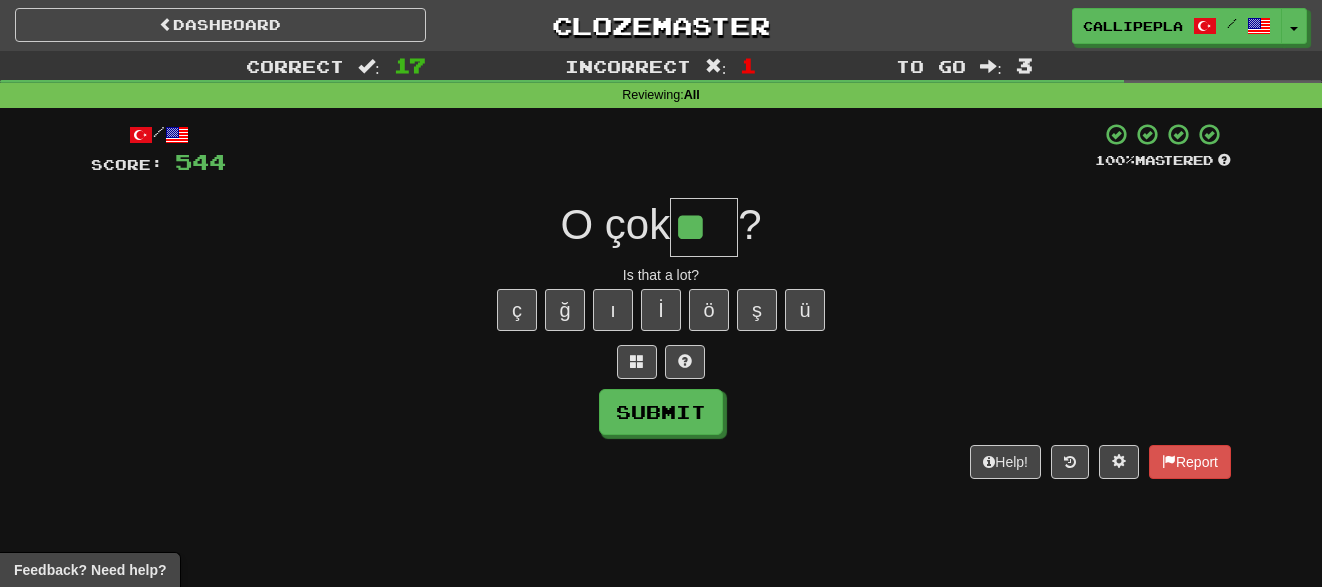 type on "**" 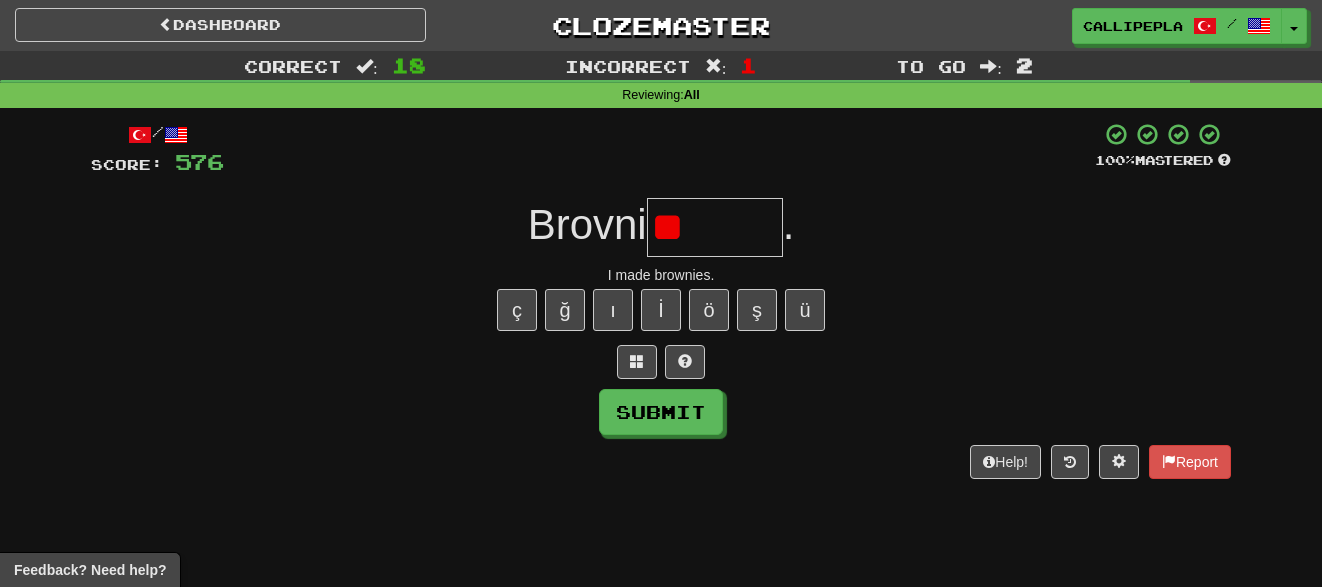 type on "*" 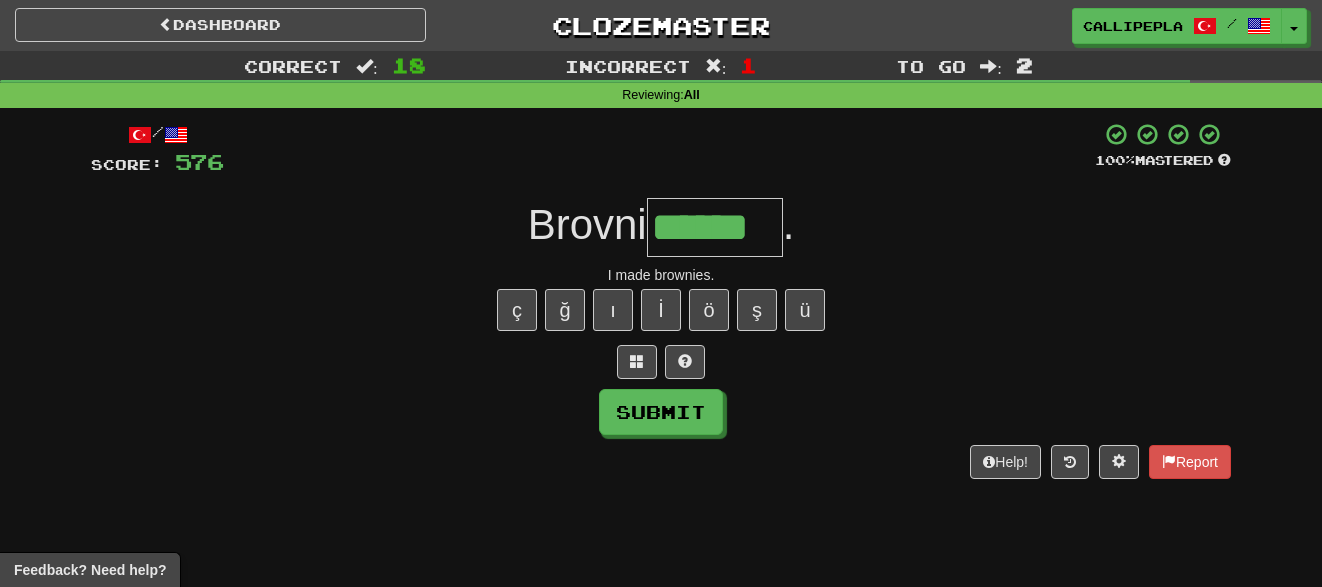 type on "******" 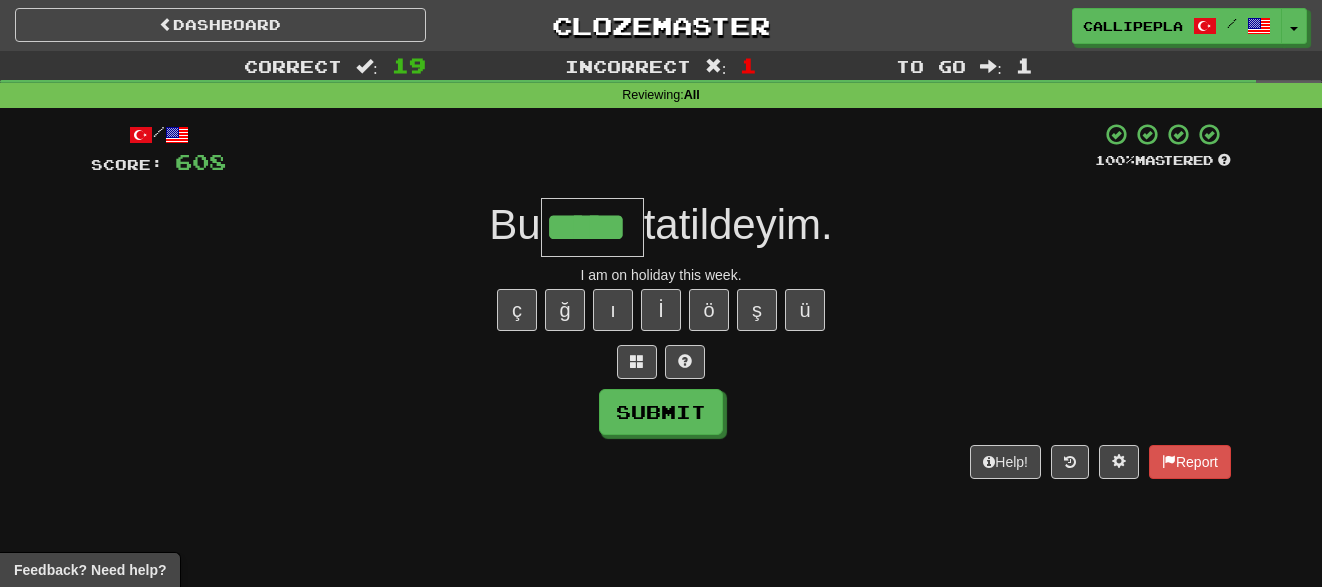type on "*****" 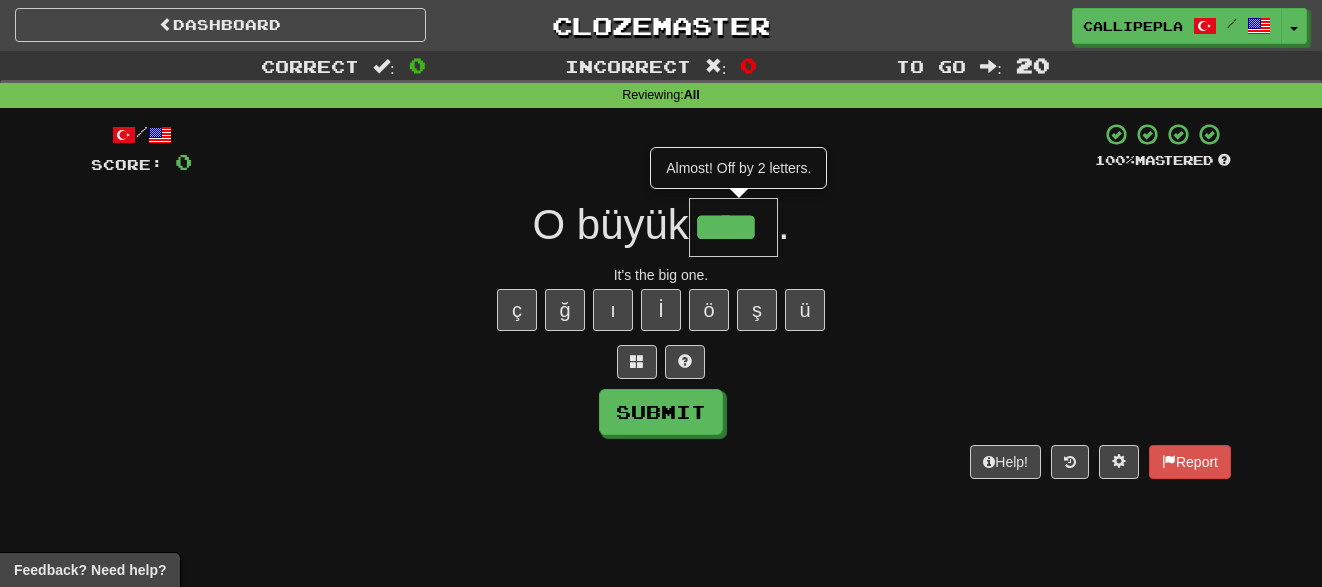 type on "****" 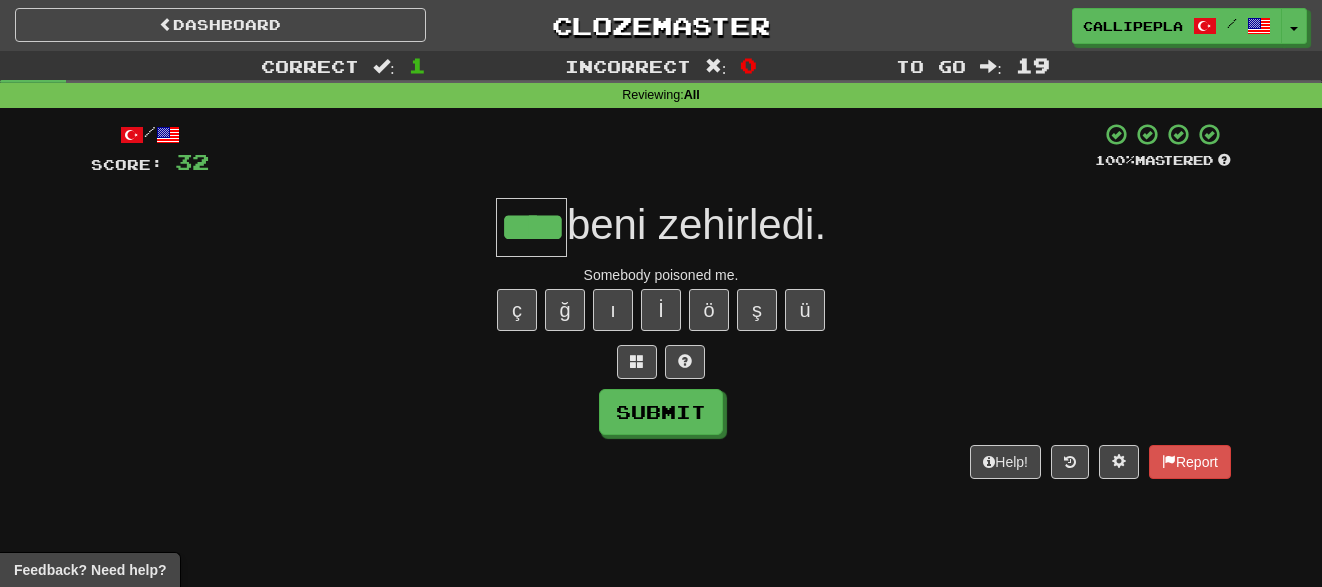 type on "****" 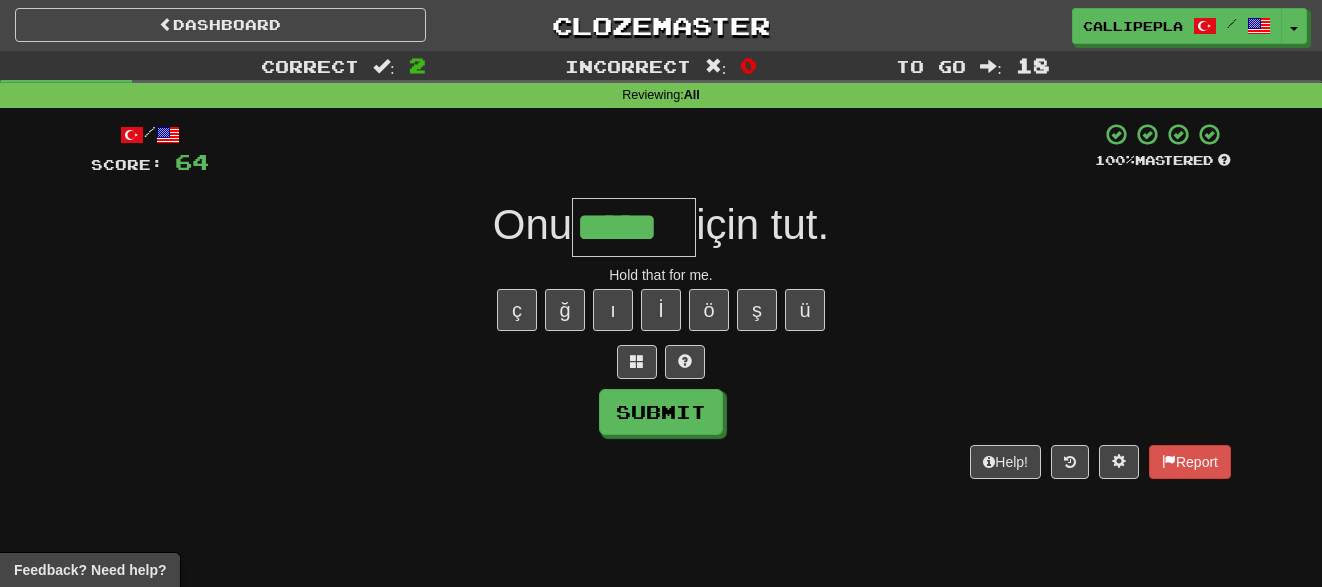 type on "*****" 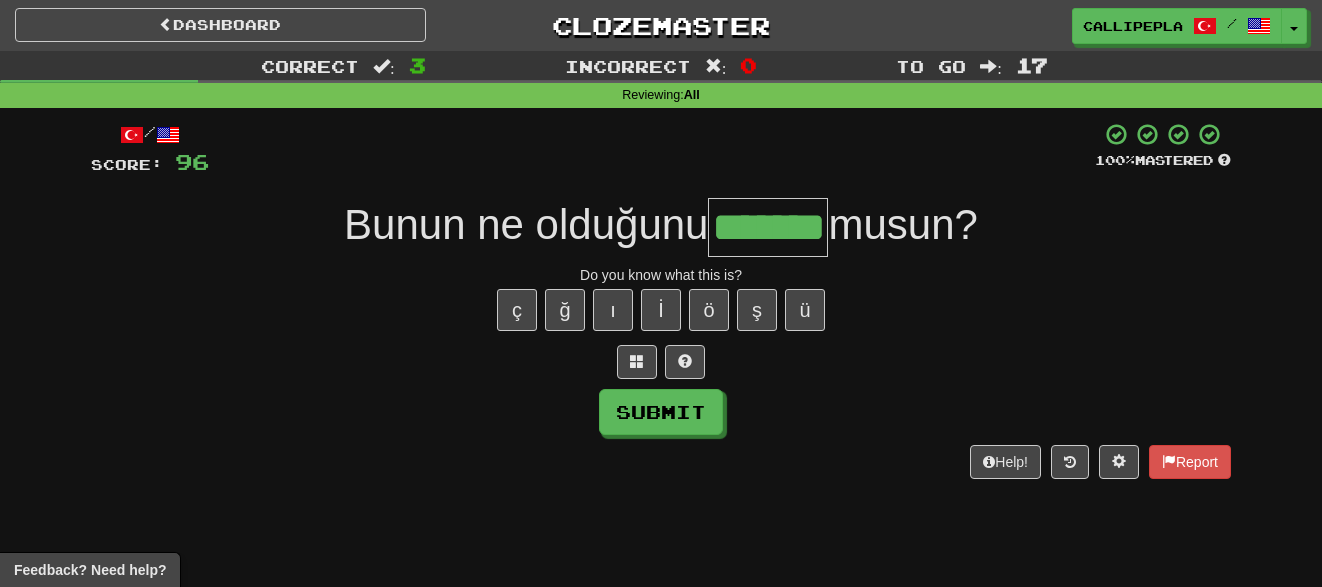 type on "*******" 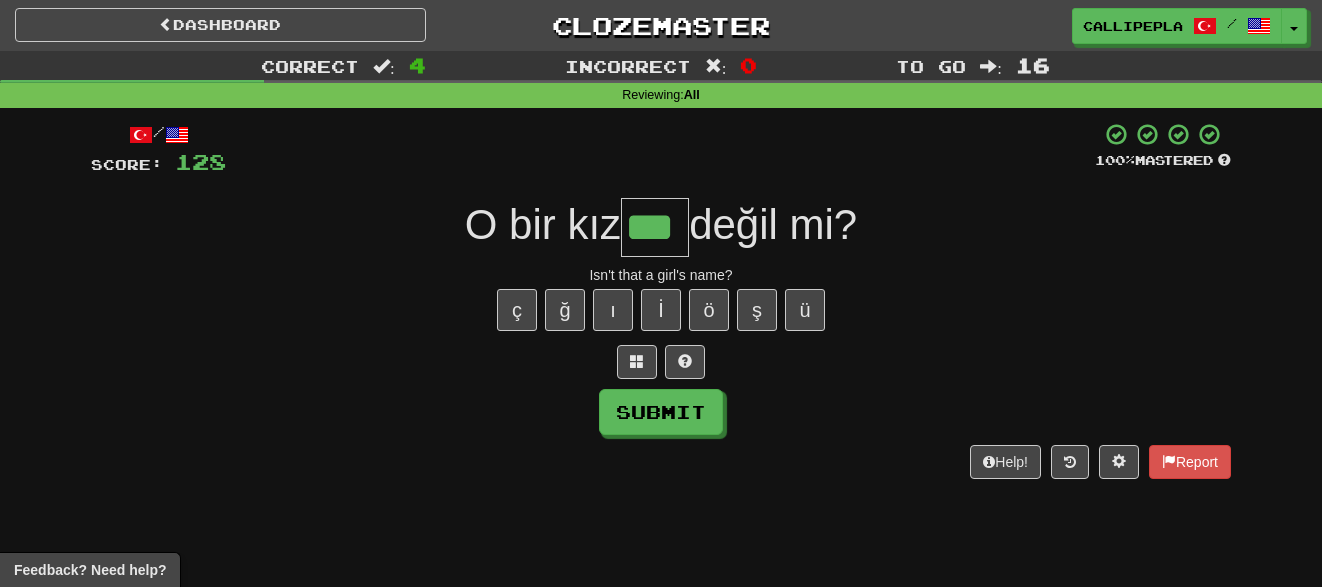type on "***" 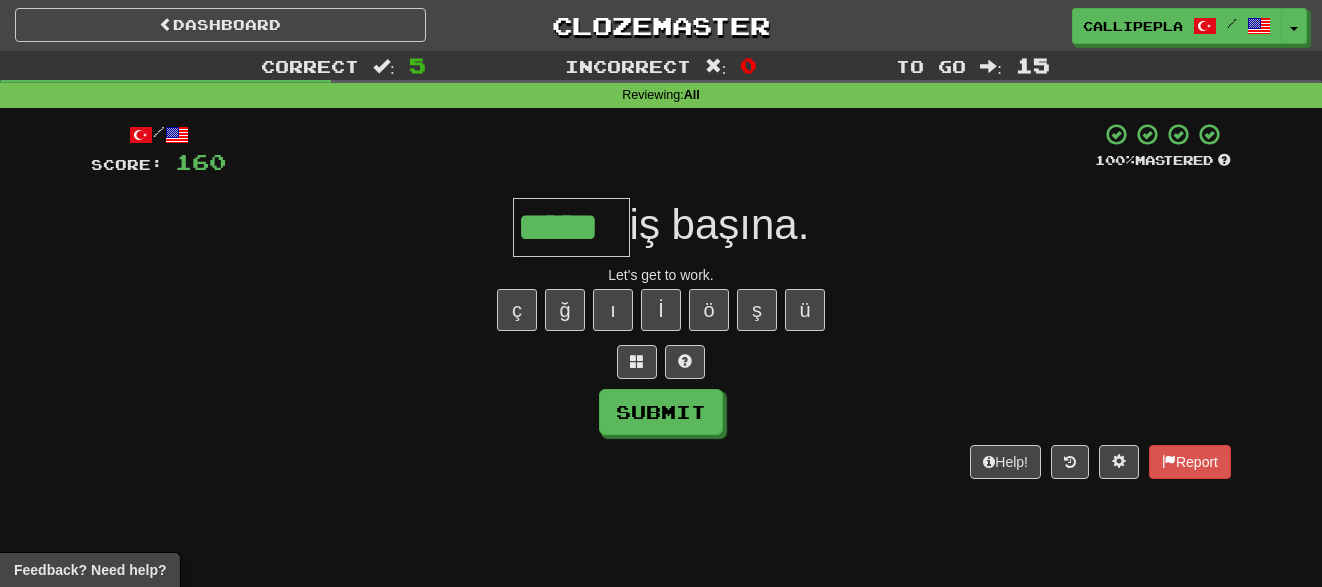 type on "*****" 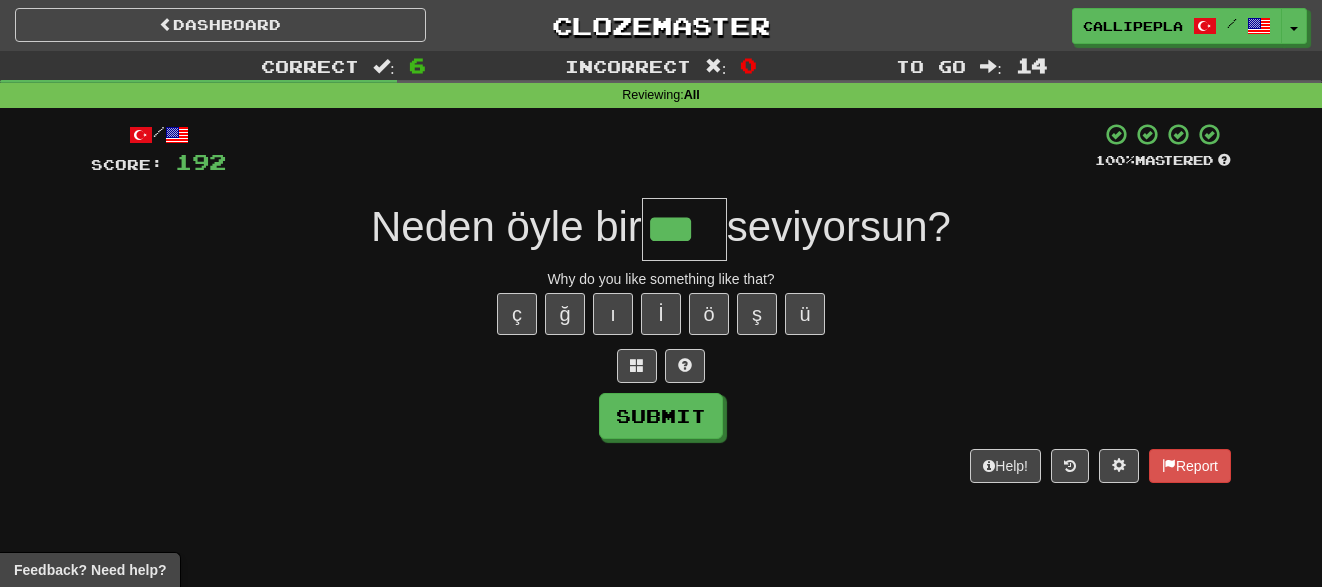 scroll, scrollTop: 0, scrollLeft: 0, axis: both 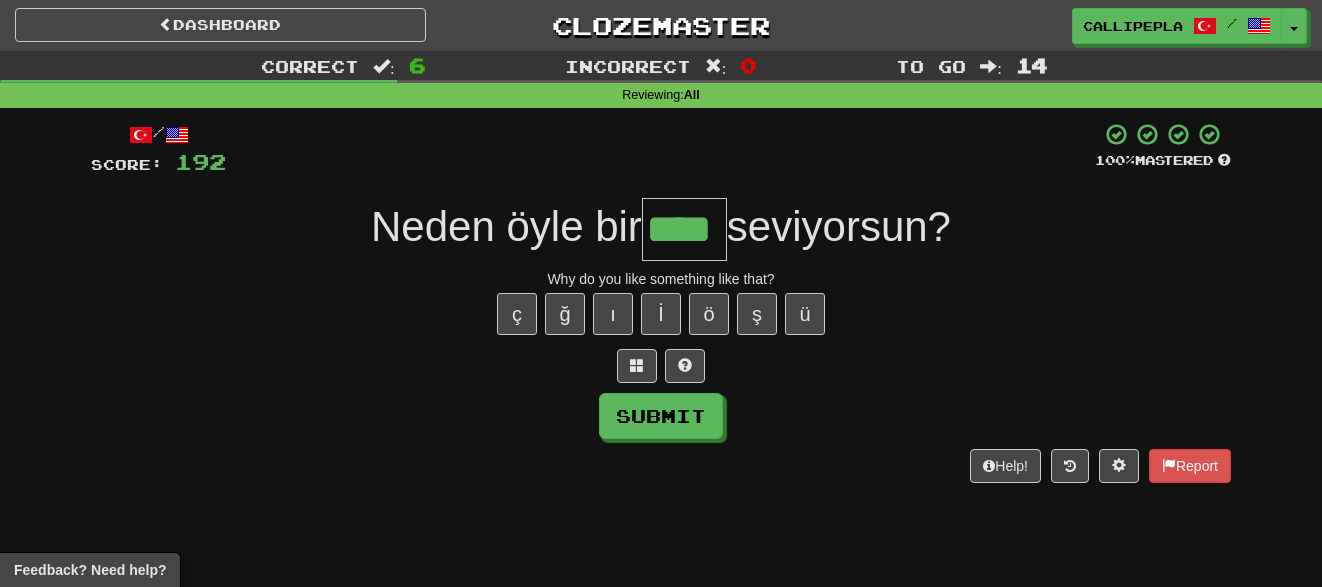 type on "****" 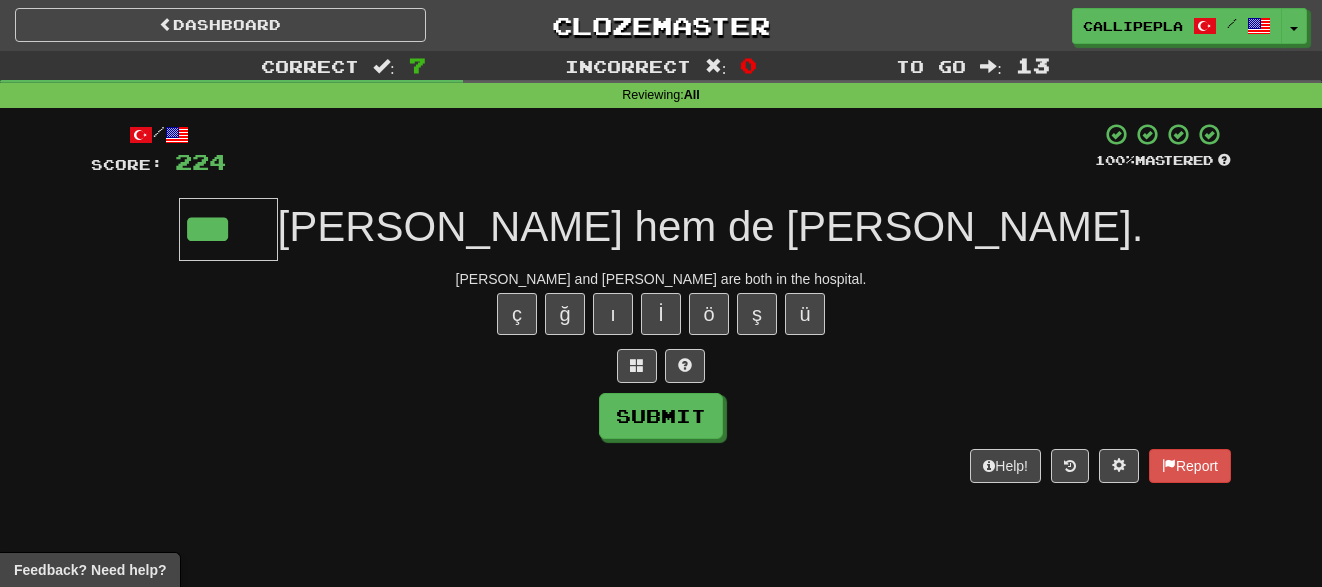 type on "***" 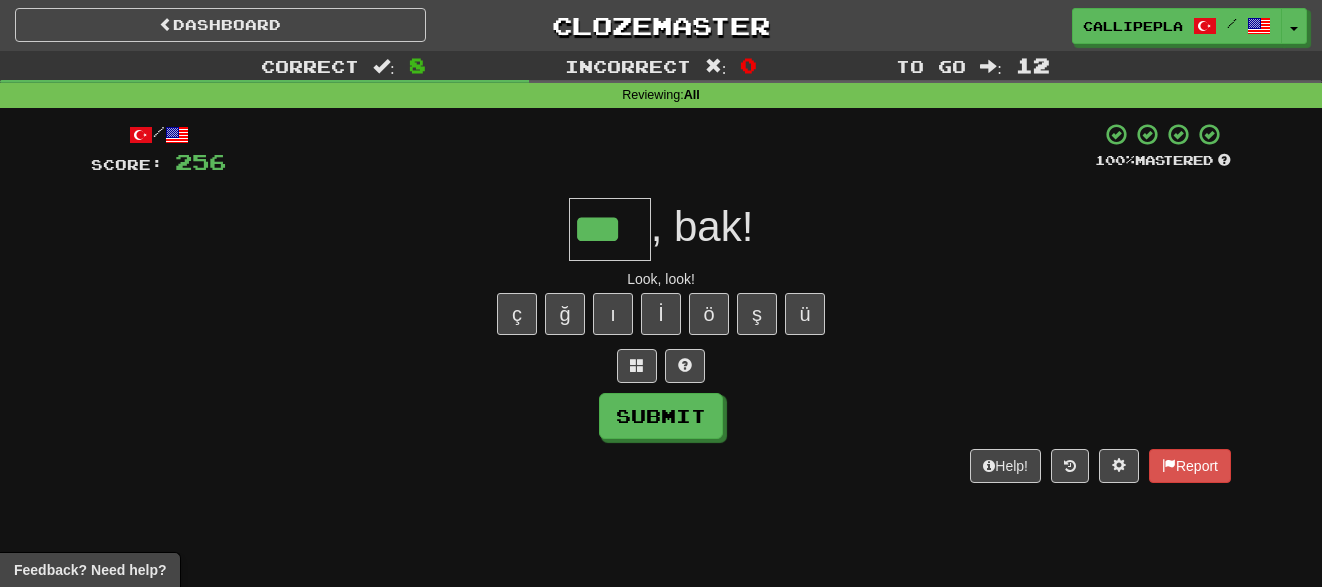 type on "***" 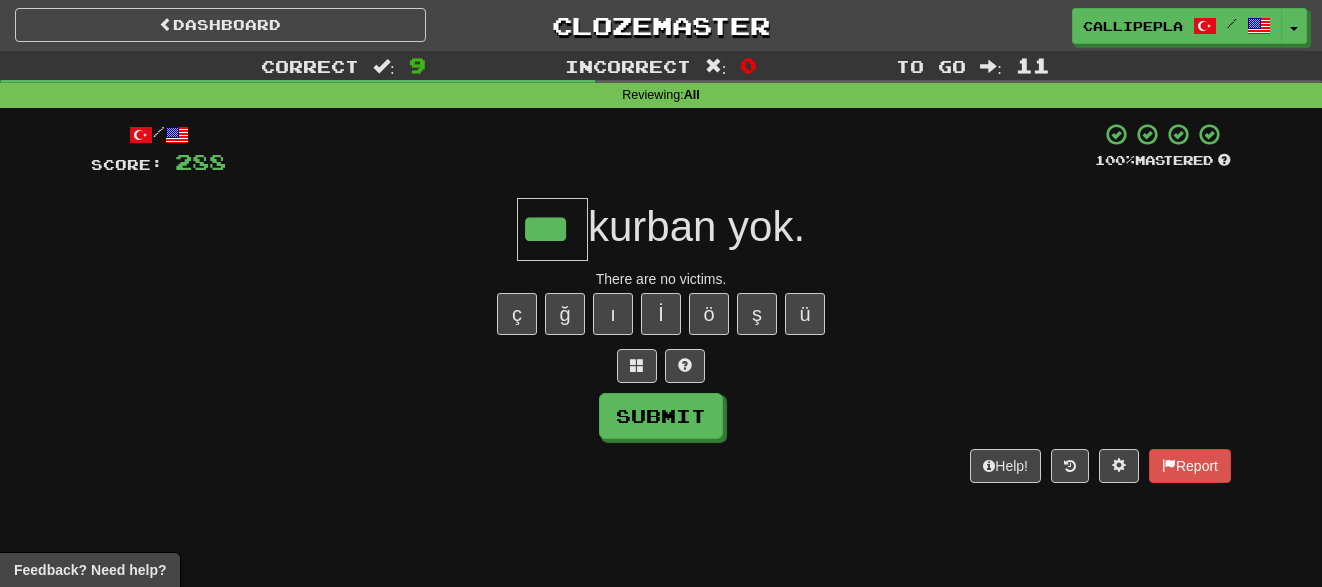 type on "***" 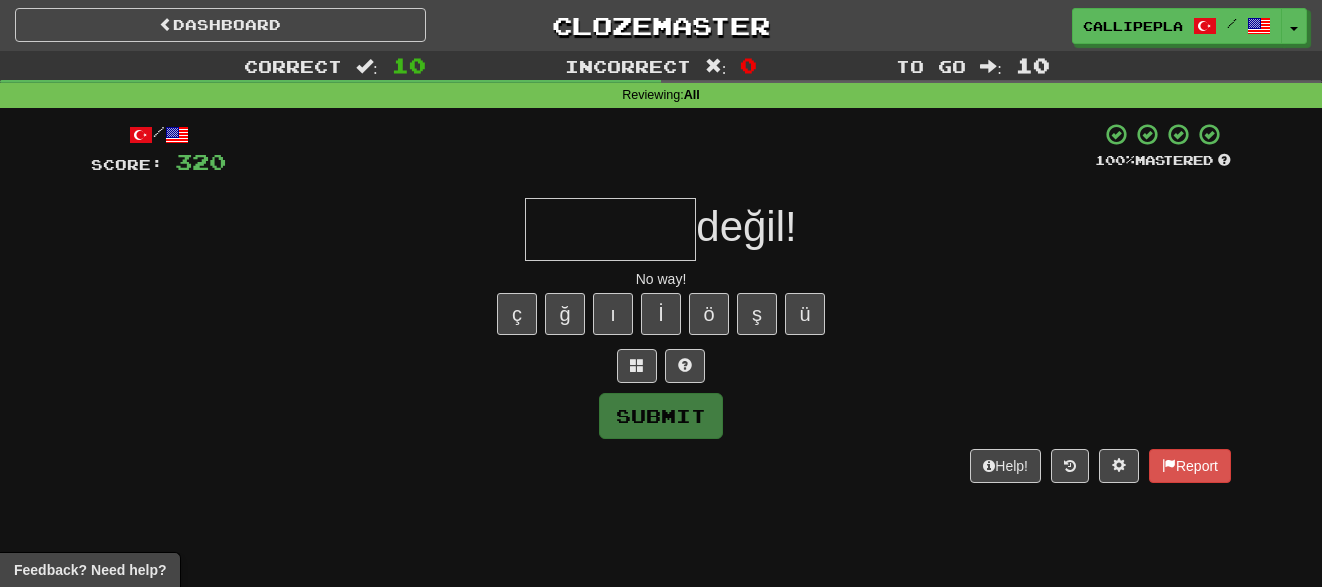 type on "*" 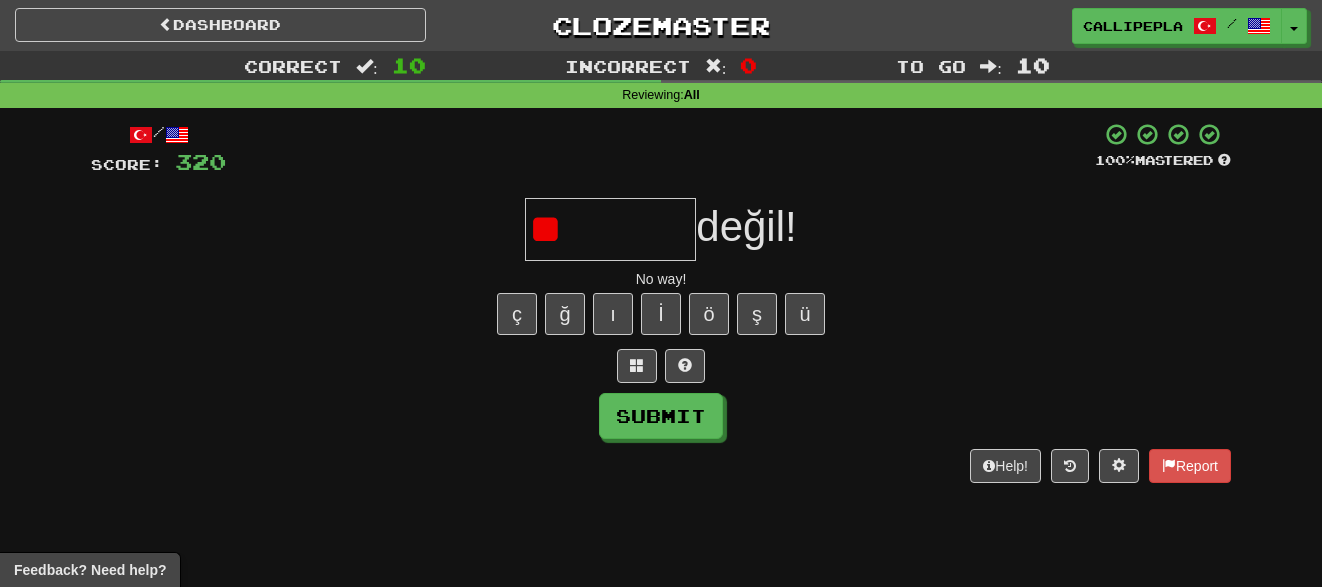 type on "*" 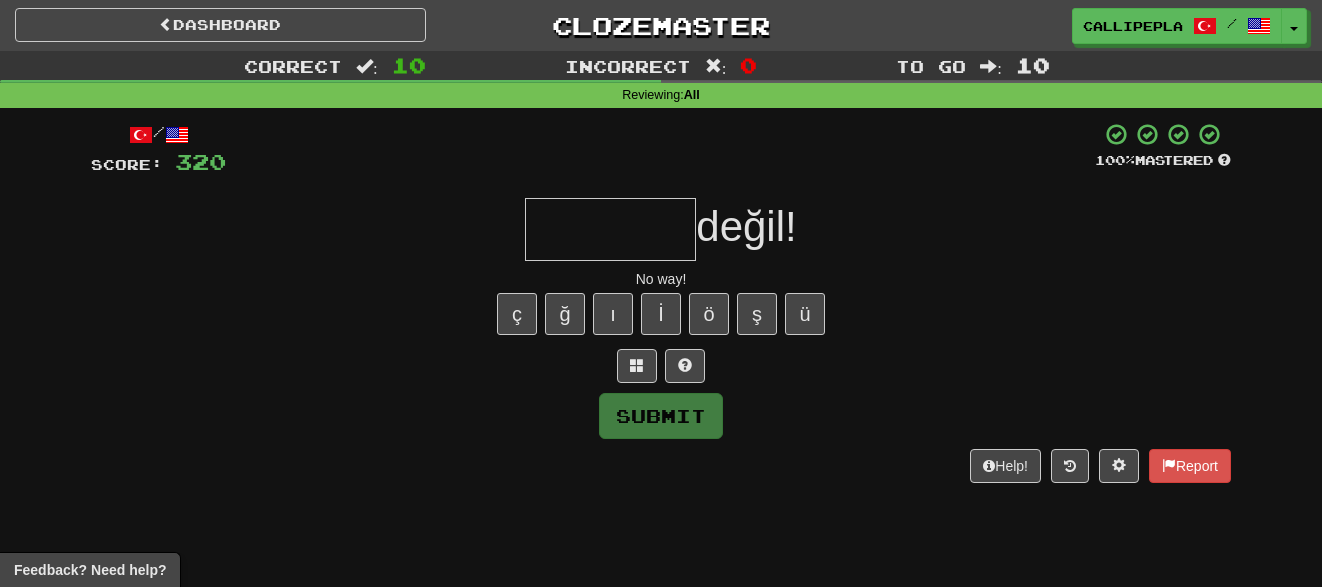 type on "*" 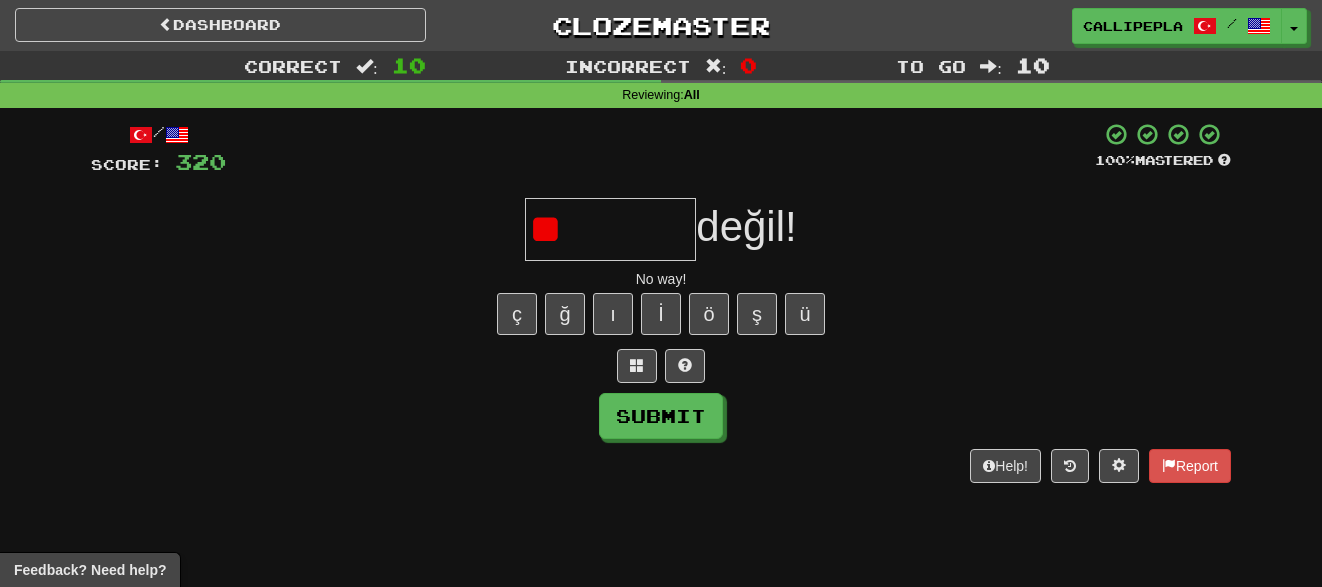 type on "*" 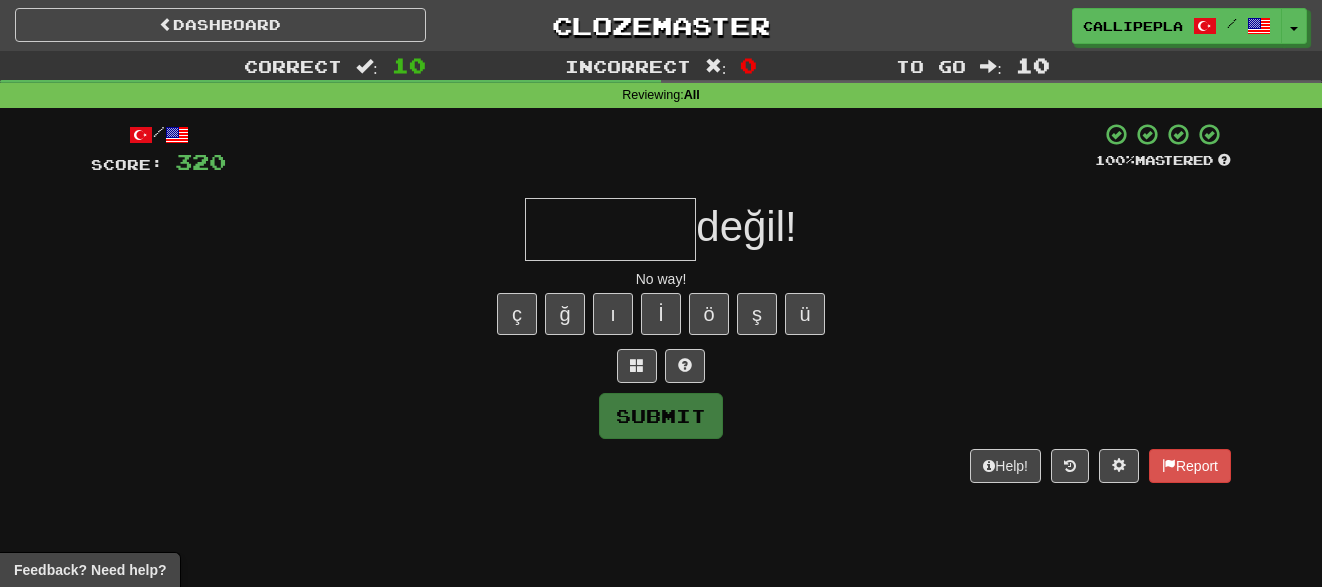 type on "*" 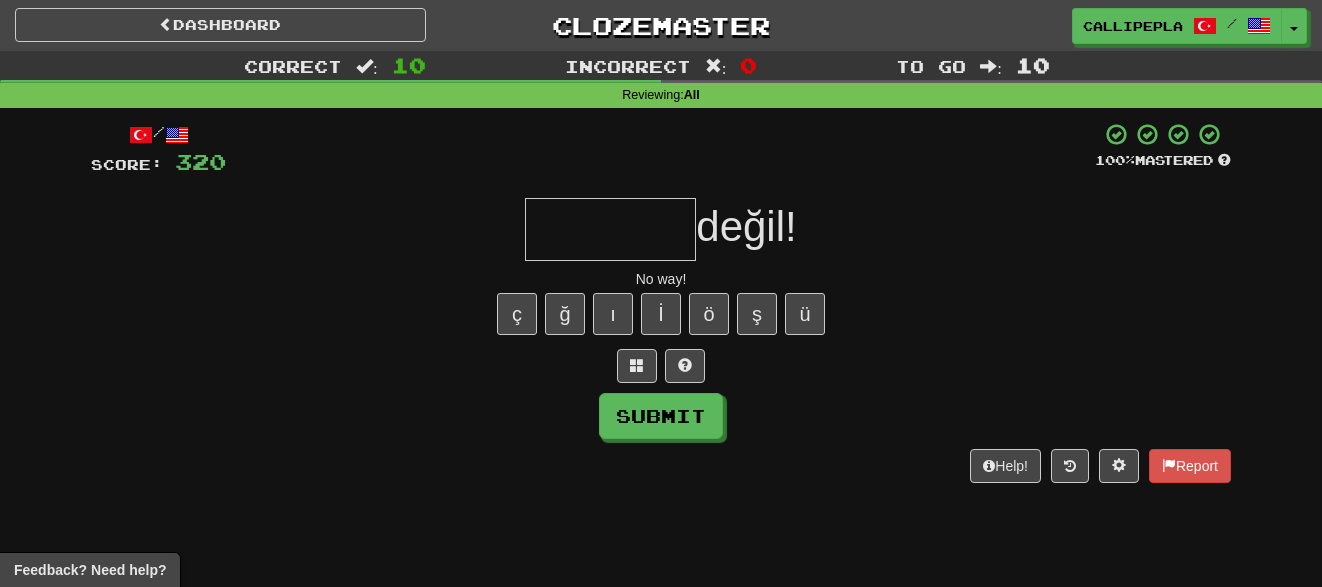 type on "*" 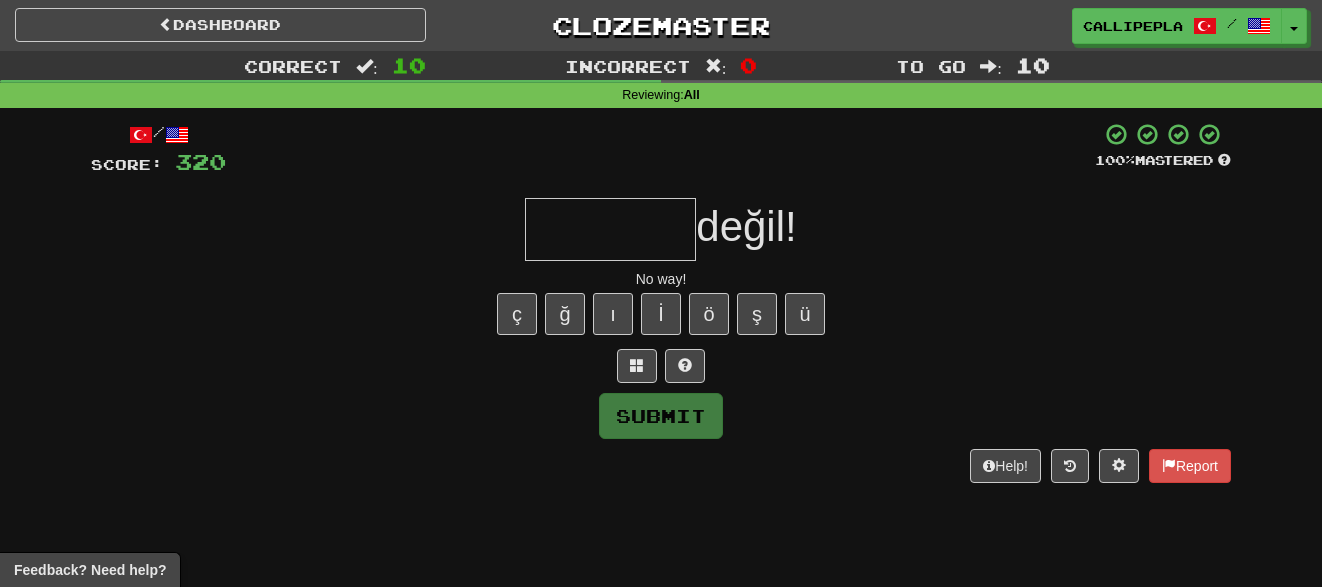 type on "*" 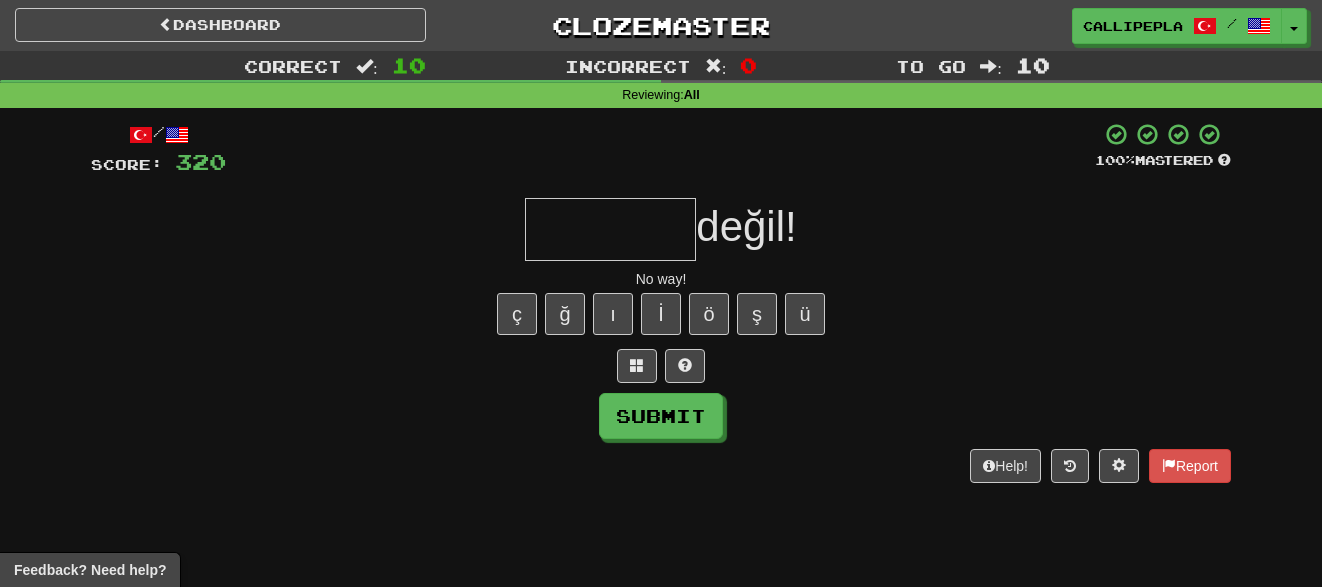 type on "*" 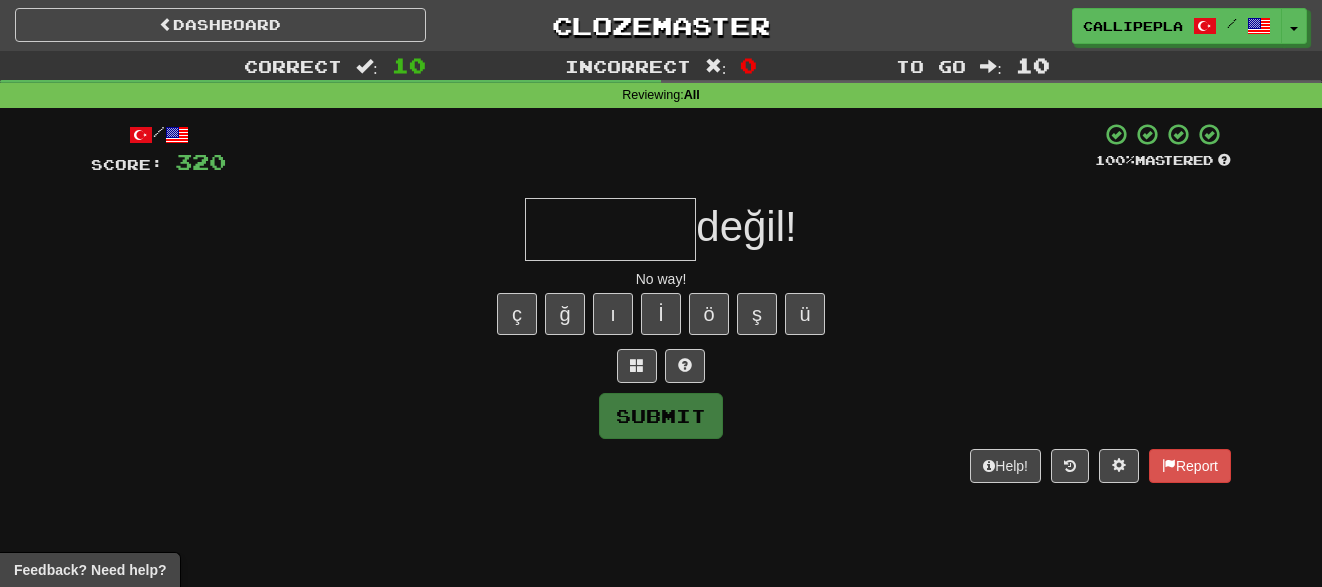 type on "*" 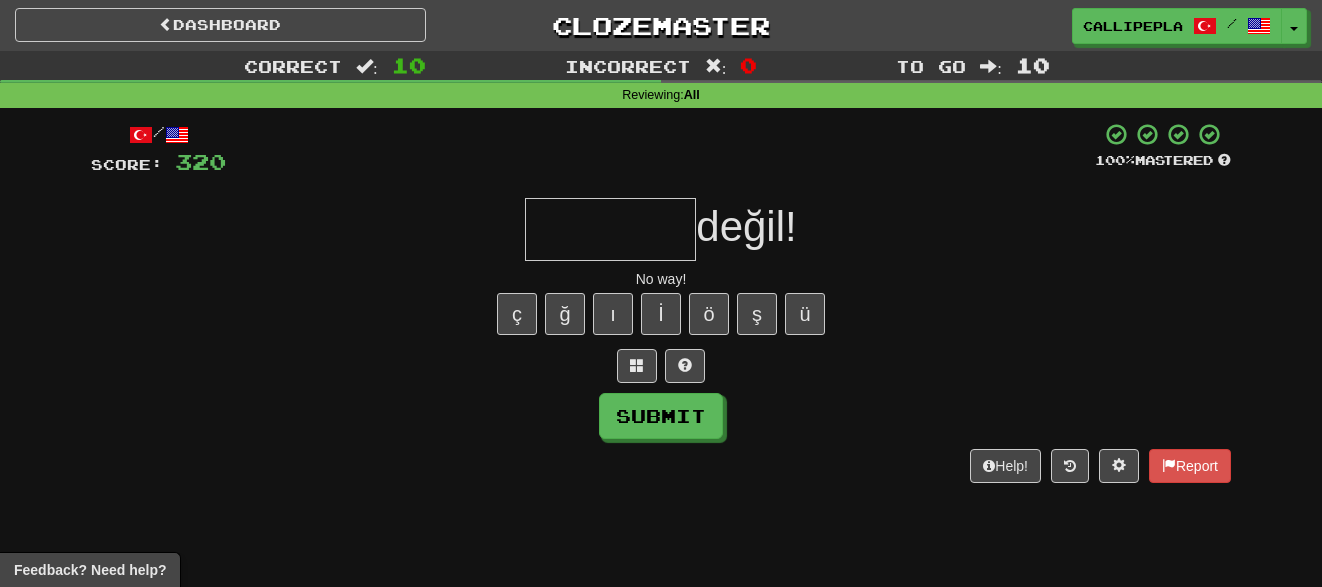 type on "*" 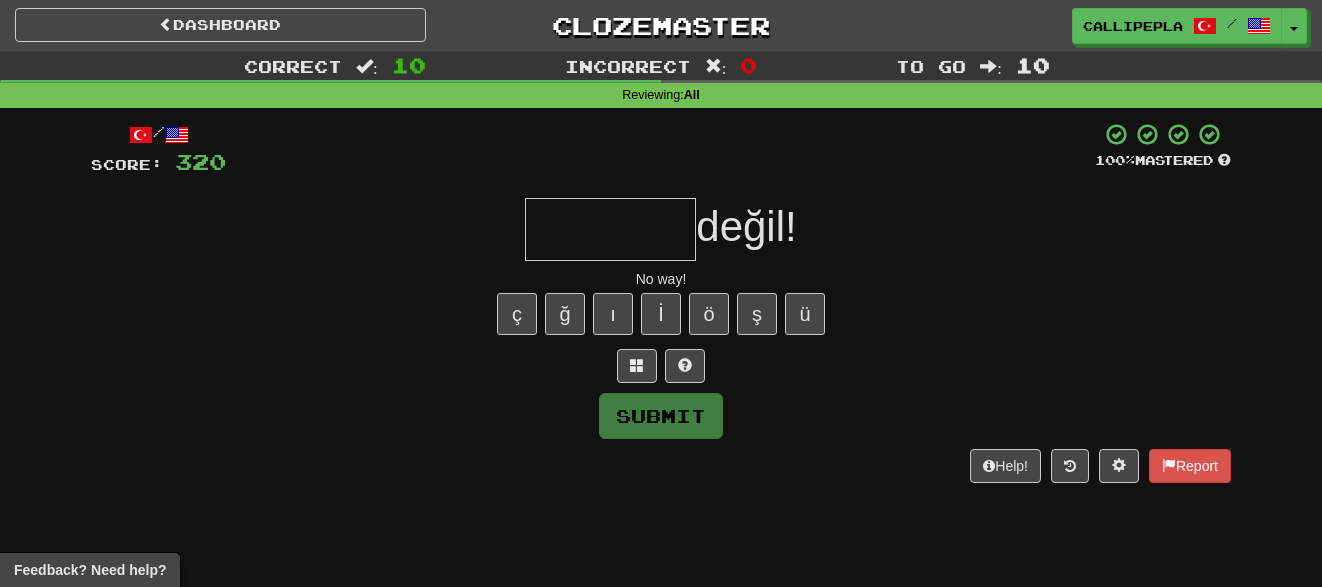 type on "*" 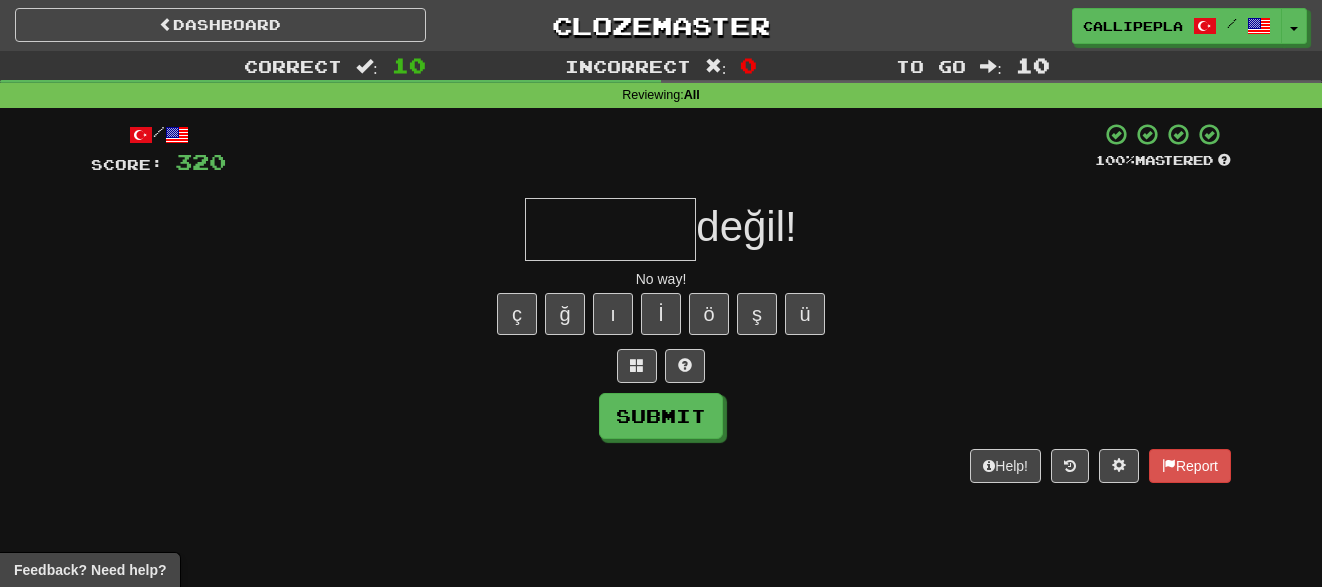 type on "*" 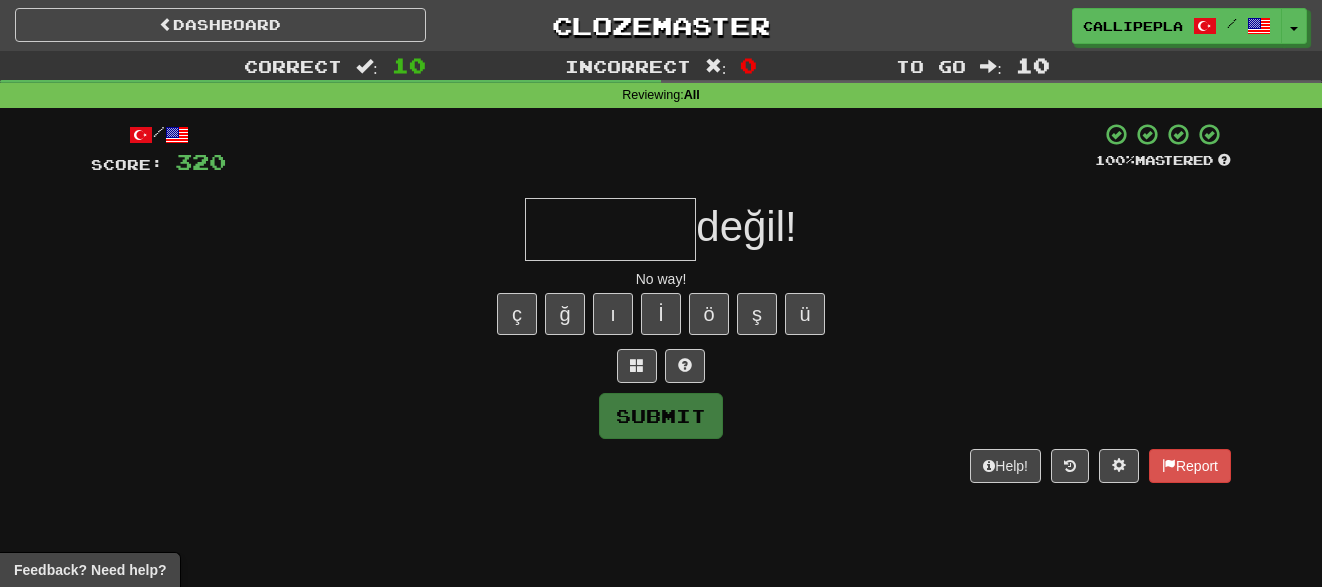 type on "*" 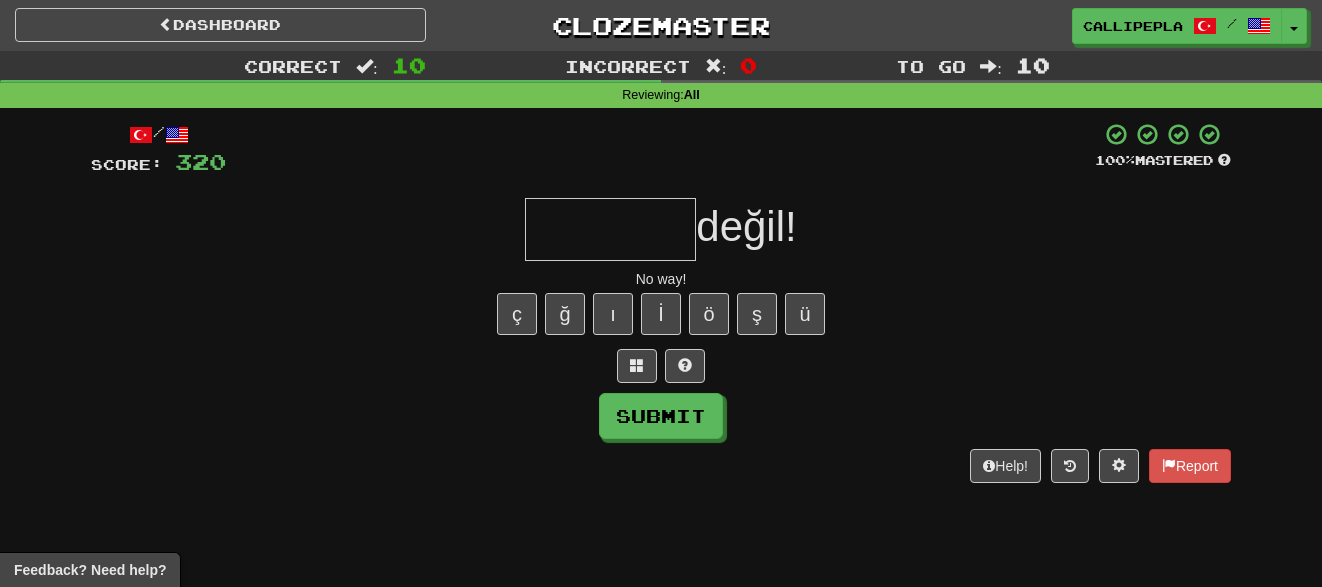 type on "*" 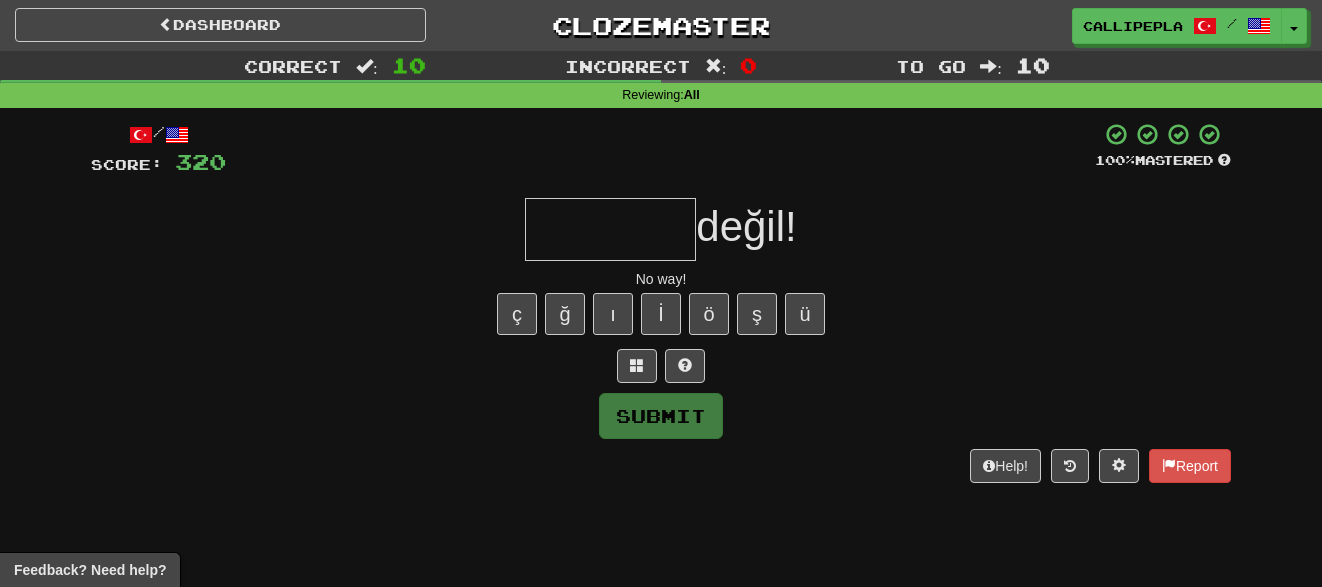 type on "*" 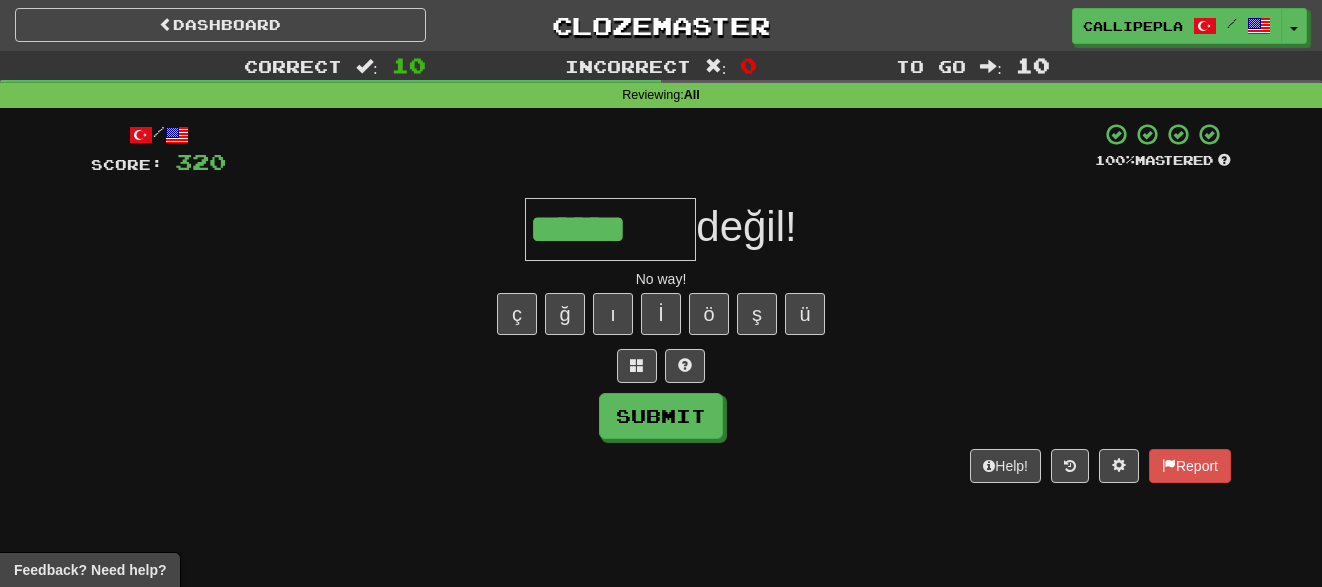 type on "******" 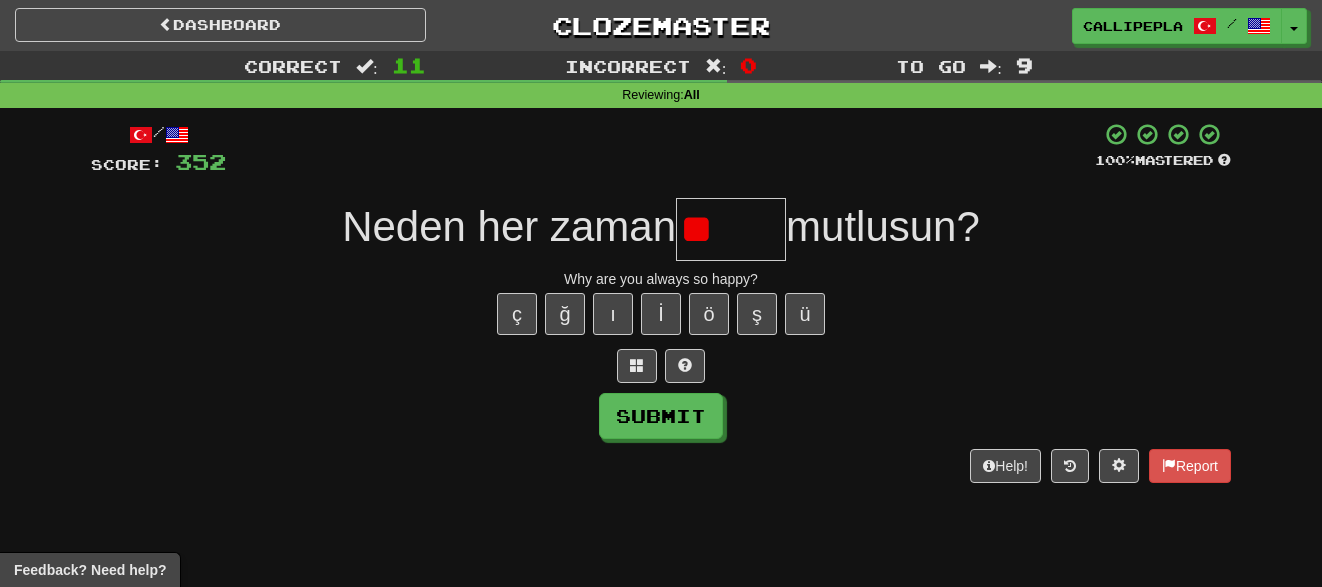 type on "*" 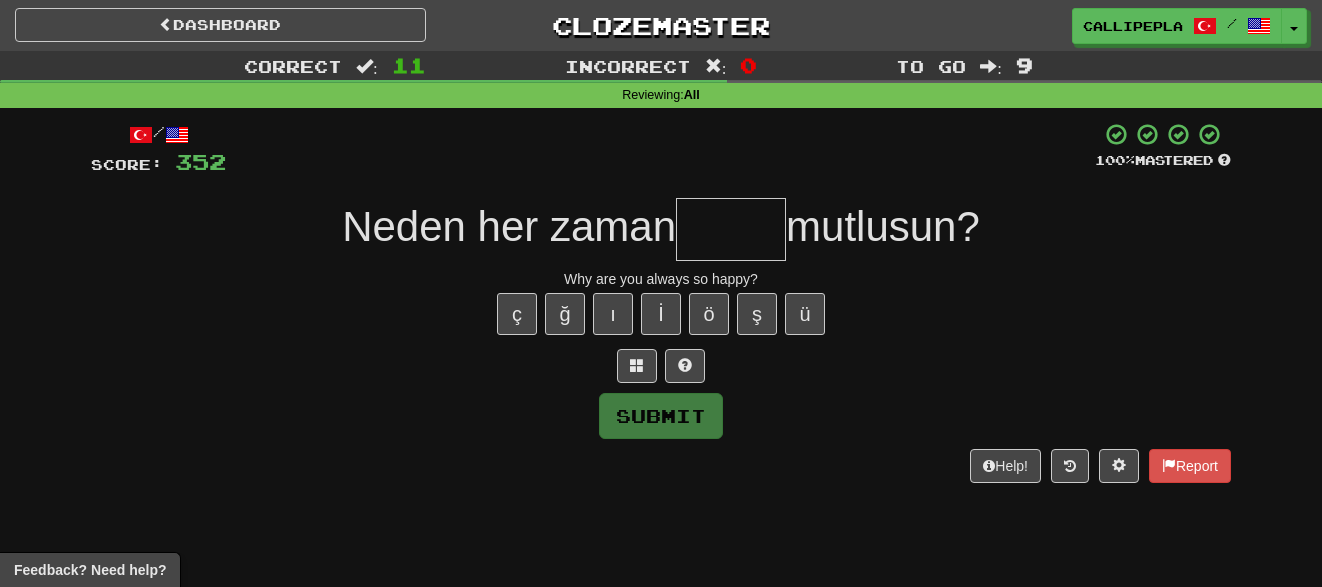 type on "*" 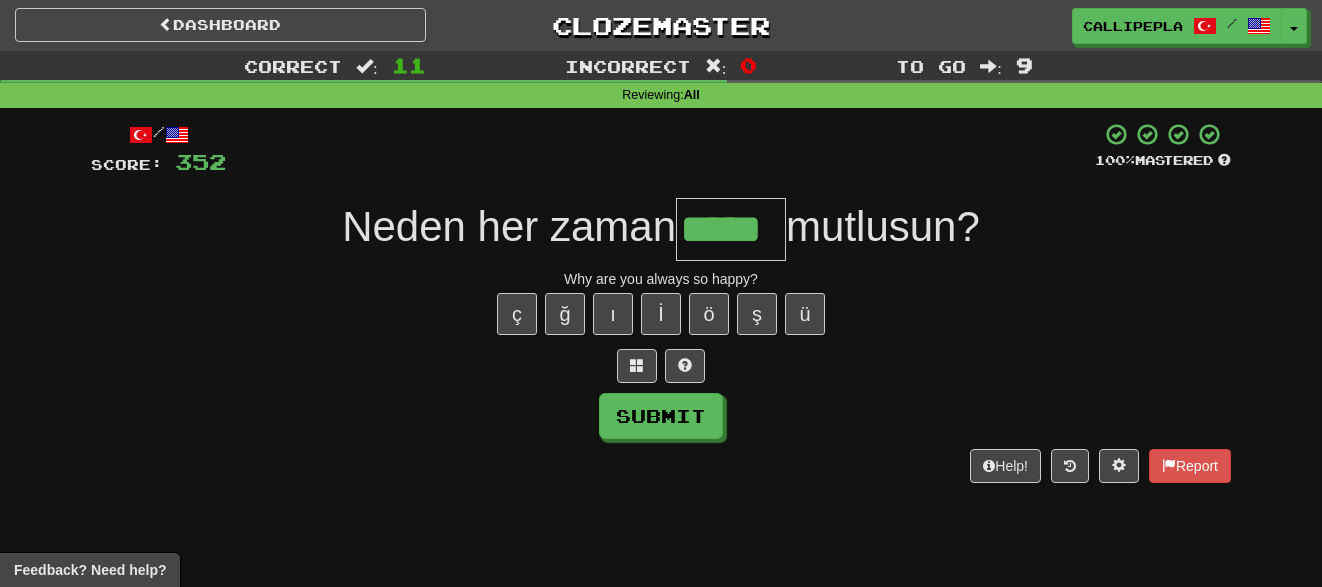 type on "*****" 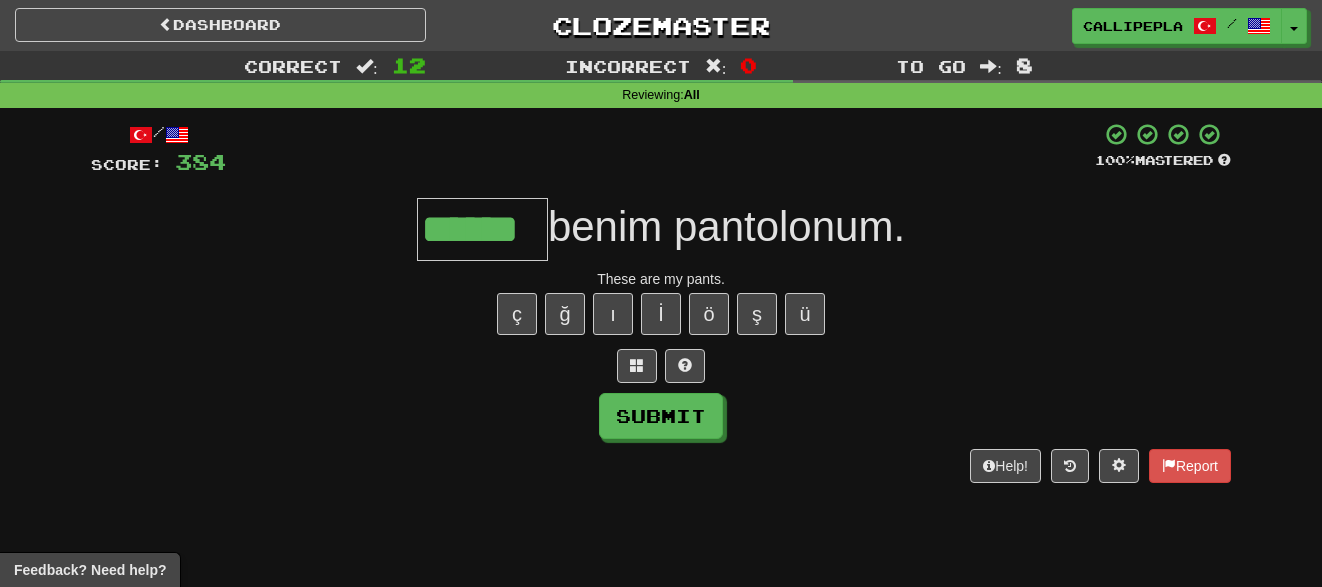 type on "******" 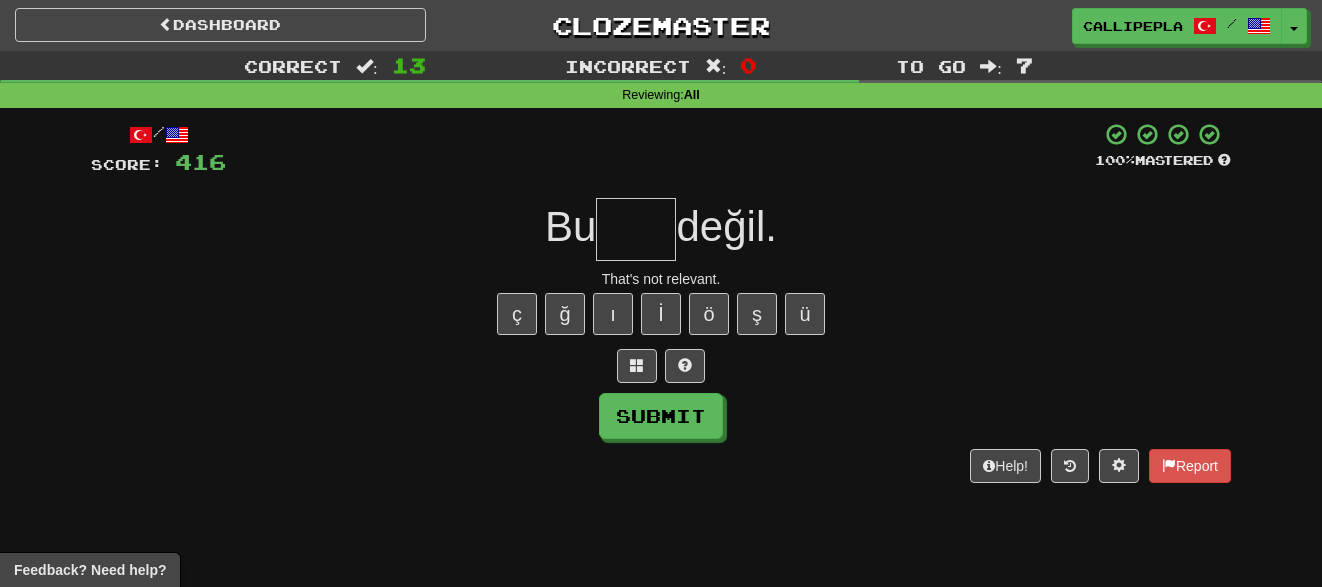 type on "*" 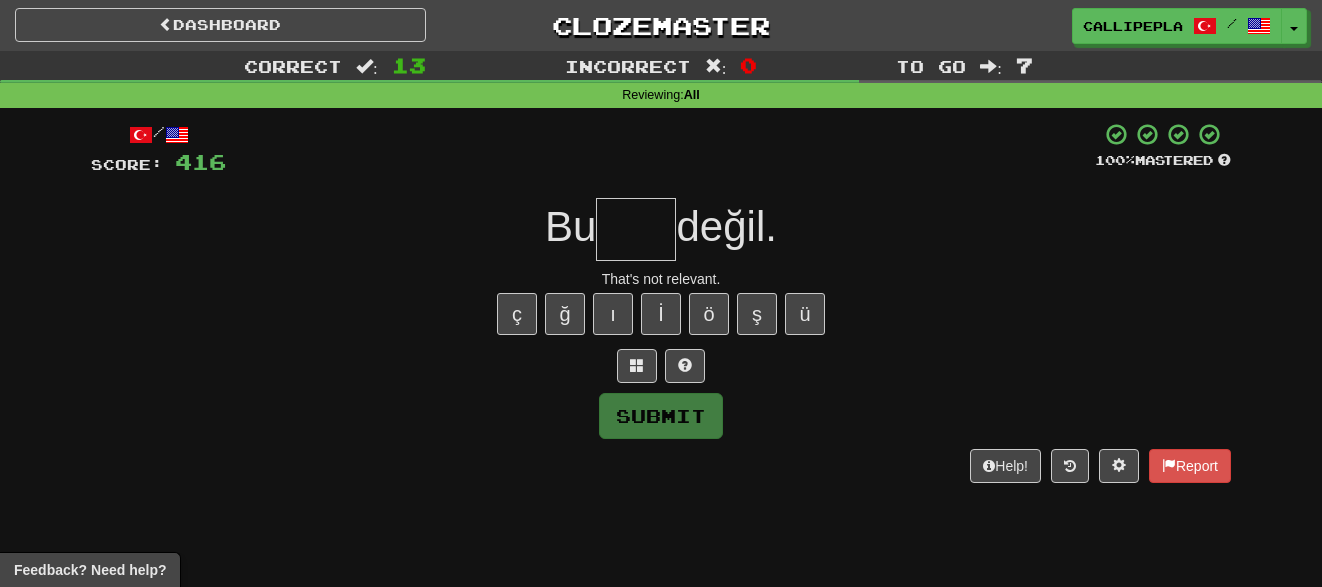 type on "*" 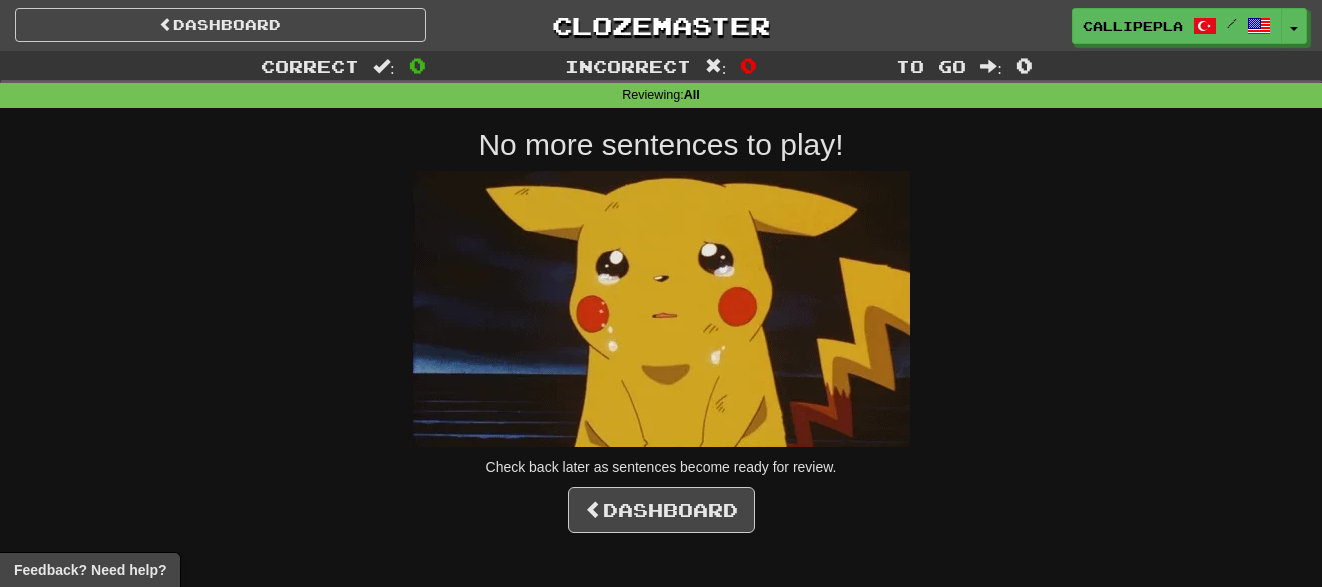 click on "Dashboard
Clozemaster
callipepla
/
Toggle Dropdown
Dashboard
Leaderboard
Activity Feed
Notifications
1
Profile
Discussions
Türkçe
/
English
Streak:
7
Review:
120
Daily Goal:  1128 /500
العربية
/
English
Streak:
0
Review:
9
Points [DATE]: 0
Languages
Account
Logout
callipepla
/
Toggle Dropdown
Dashboard
Leaderboard
Activity Feed
Notifications
1
Profile
Discussions
Türkçe
/
English
Streak:
7
Review:
120
Daily Goal:  1128 /500
العربية
/
English
Streak:
0
Review:
9
Points [DATE]: 0
Languages
Account
Logout
clozemaster" at bounding box center (661, 293) 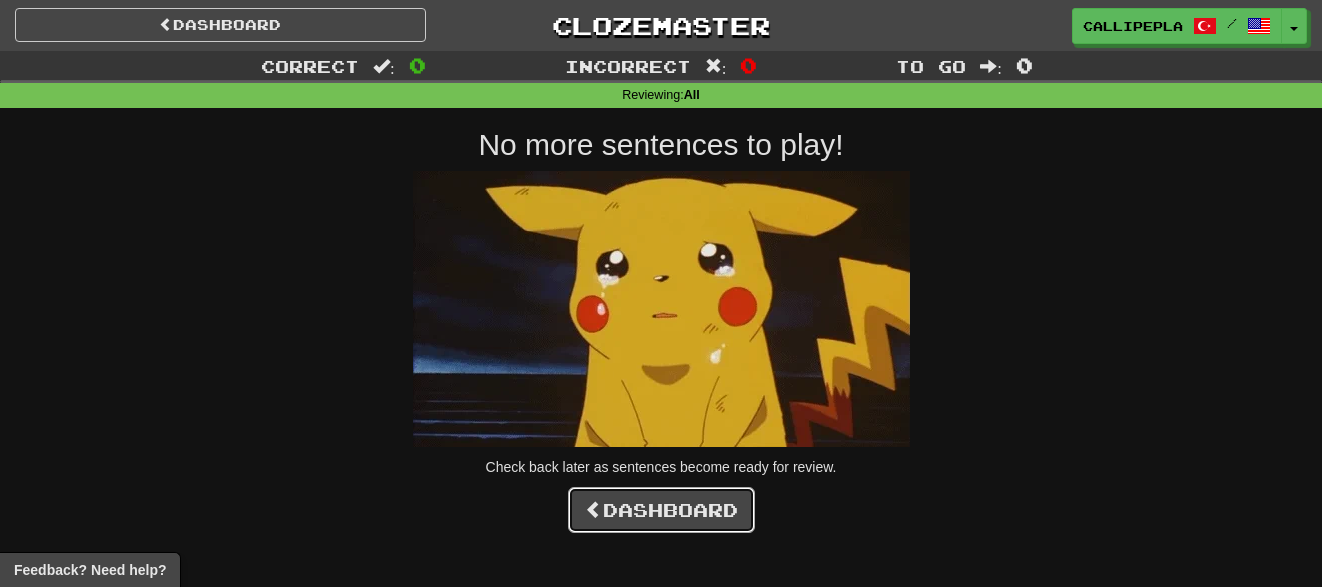 click on "Dashboard" at bounding box center (661, 510) 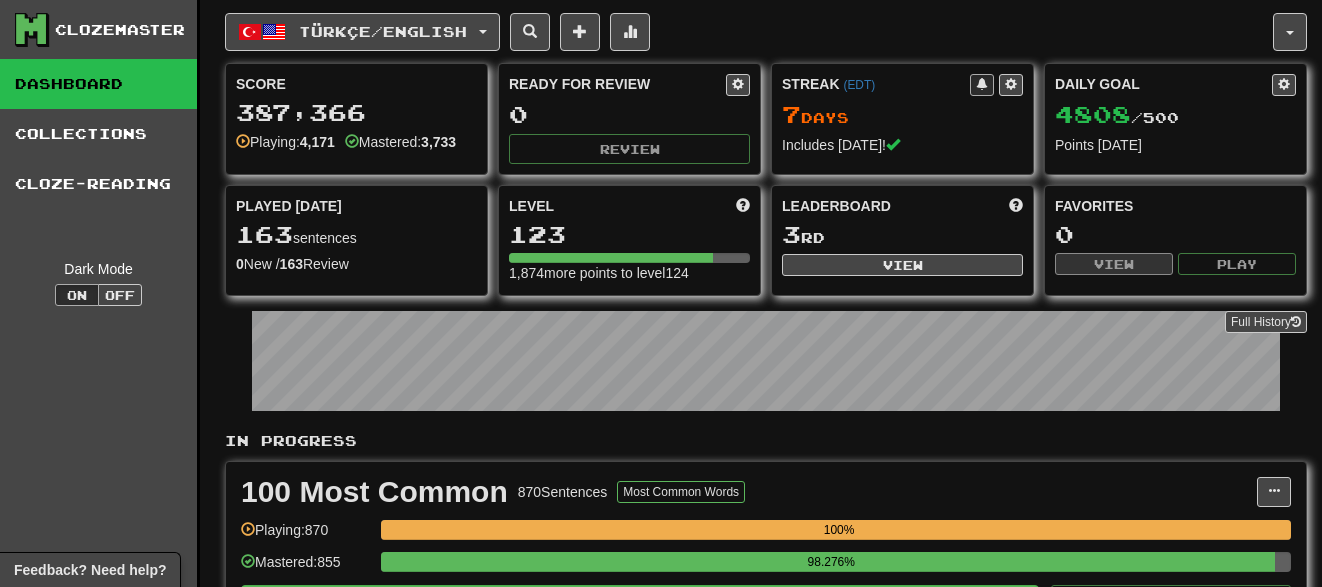 scroll, scrollTop: 0, scrollLeft: 0, axis: both 